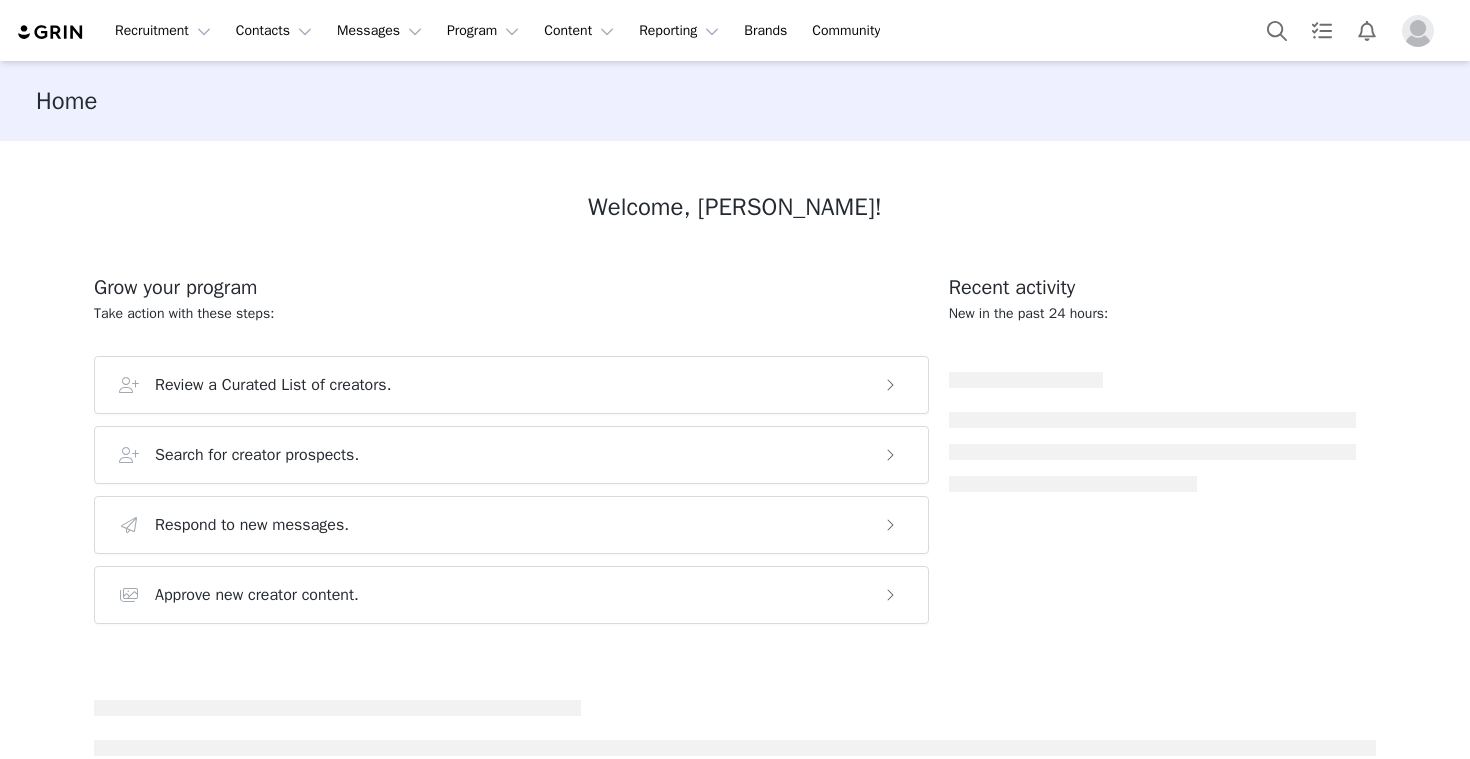 scroll, scrollTop: 0, scrollLeft: 0, axis: both 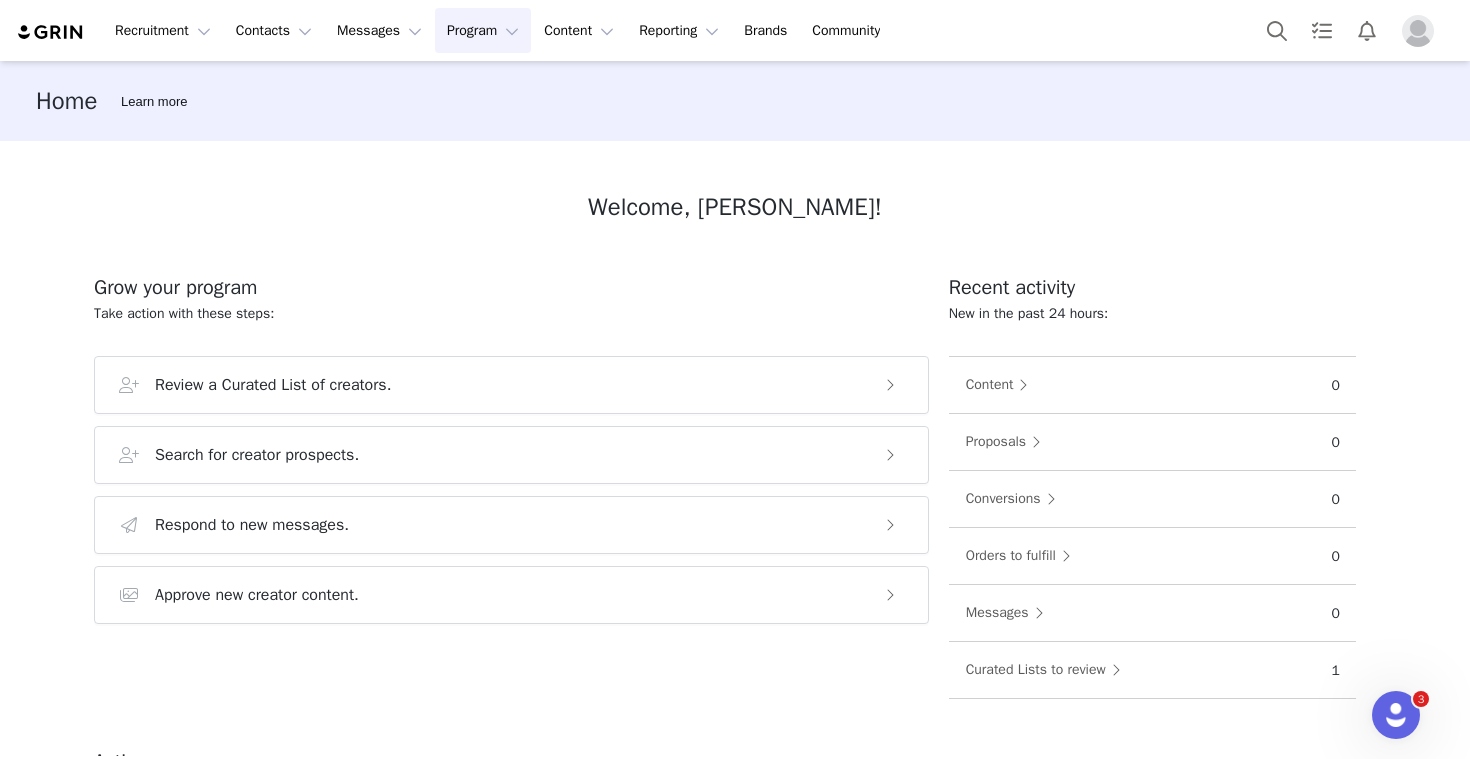 click on "Program Program" at bounding box center [483, 30] 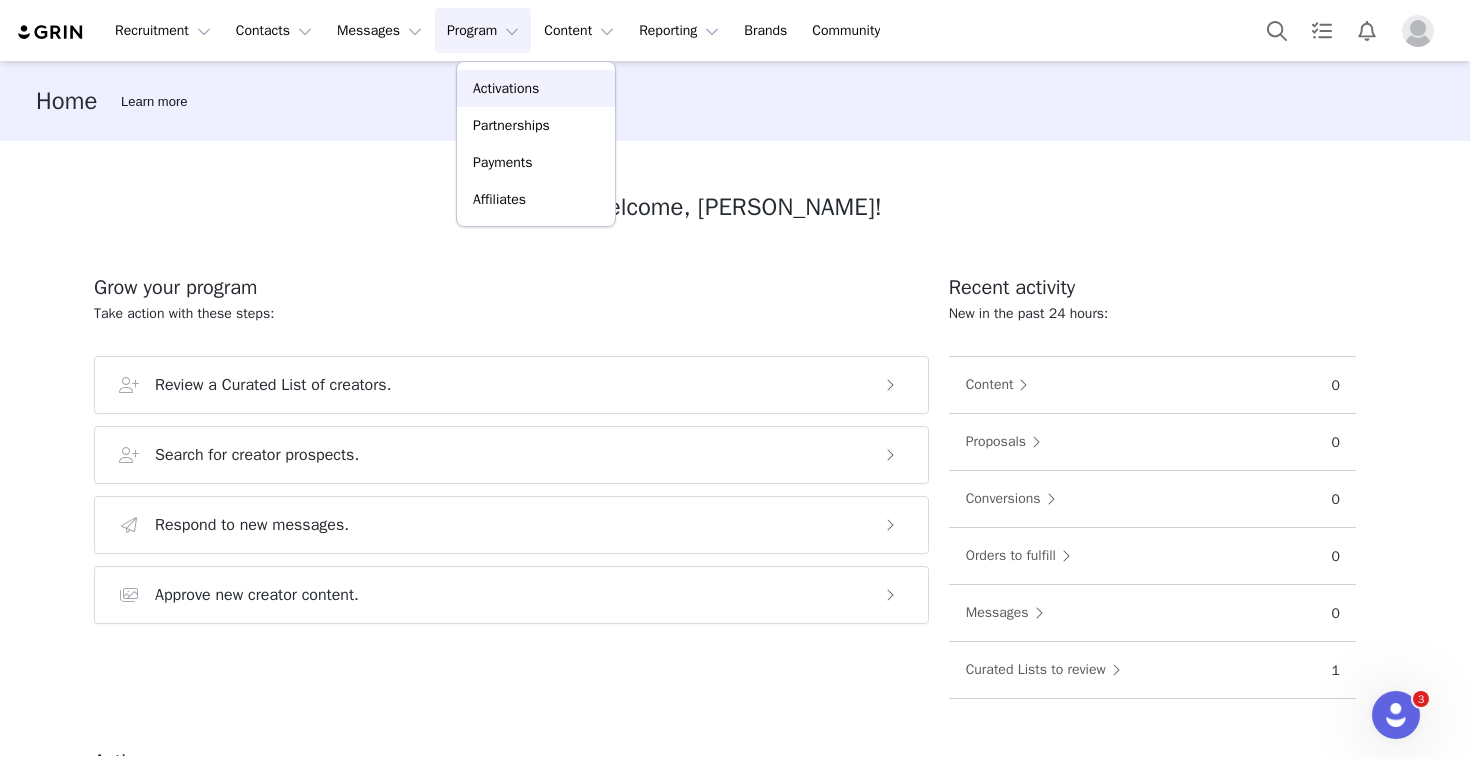 click on "Activations" at bounding box center (506, 88) 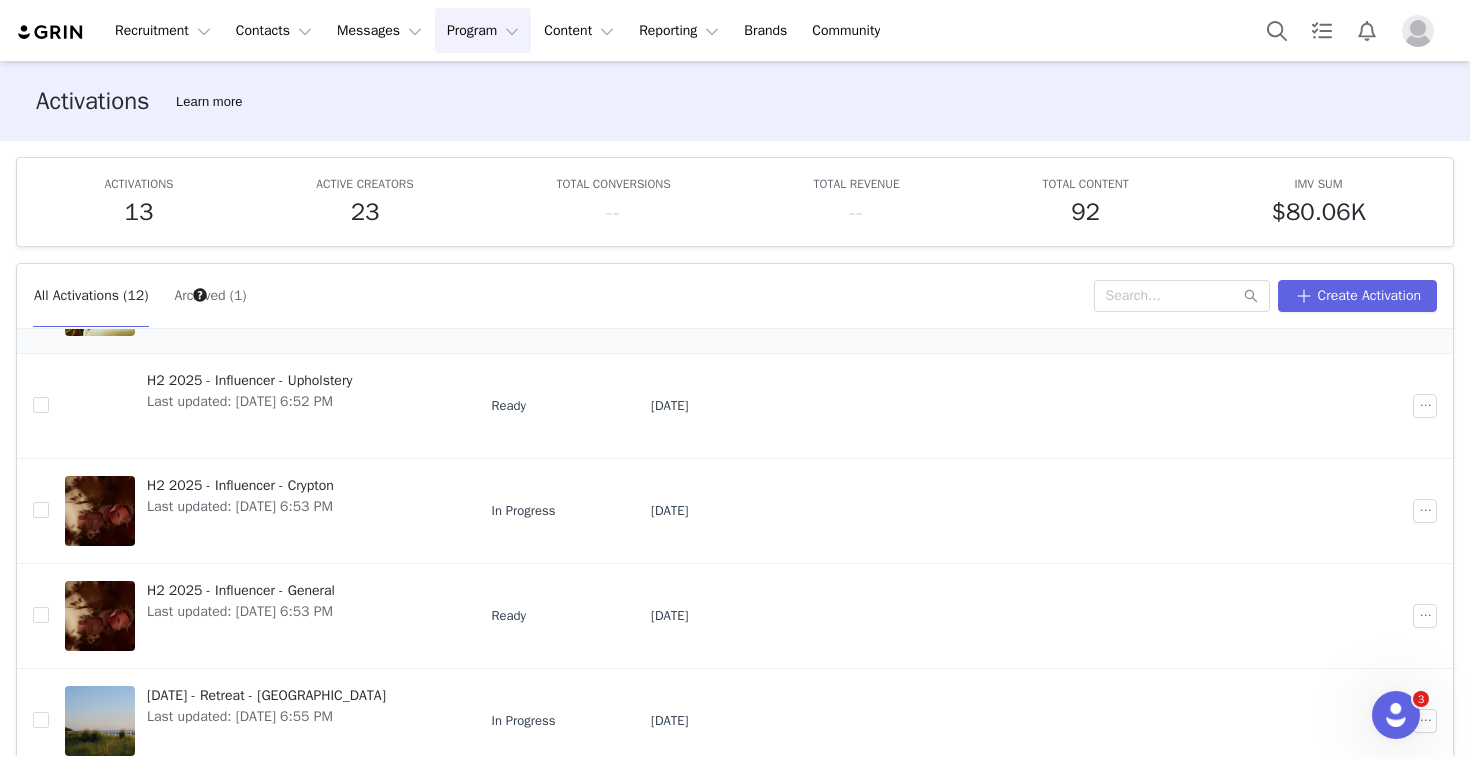 scroll, scrollTop: 0, scrollLeft: 0, axis: both 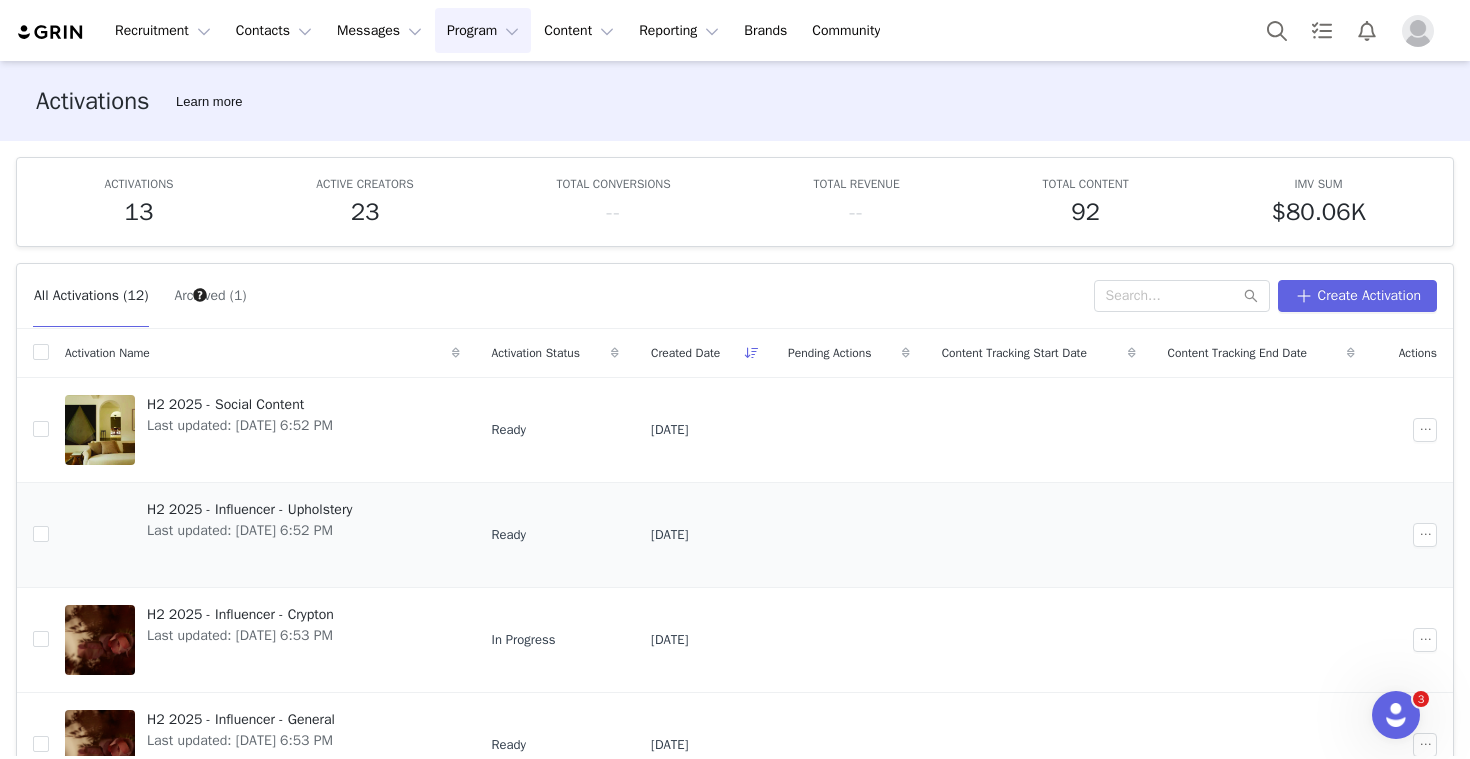 click on "H2 2025 - Influencer - Upholstery" at bounding box center [249, 509] 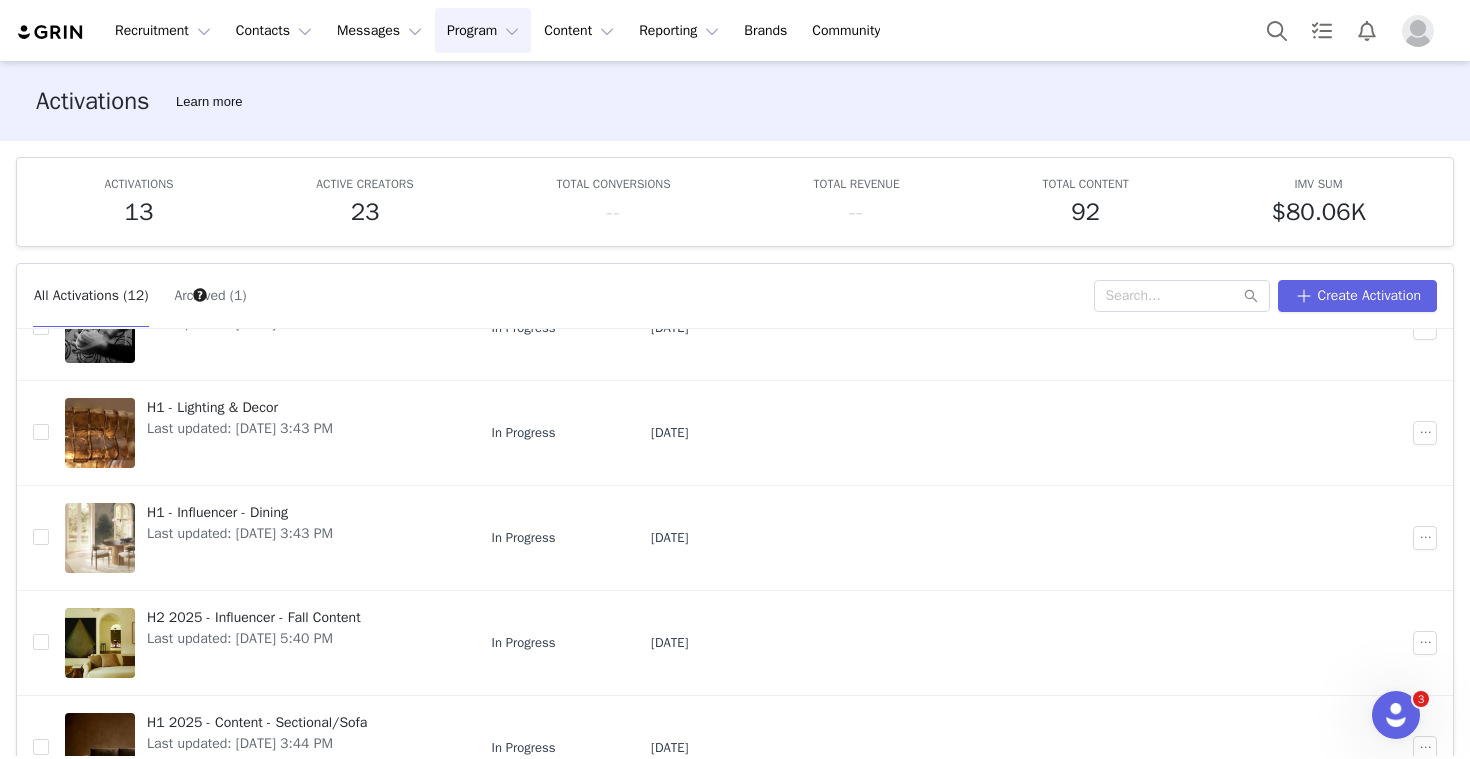 scroll, scrollTop: 639, scrollLeft: 0, axis: vertical 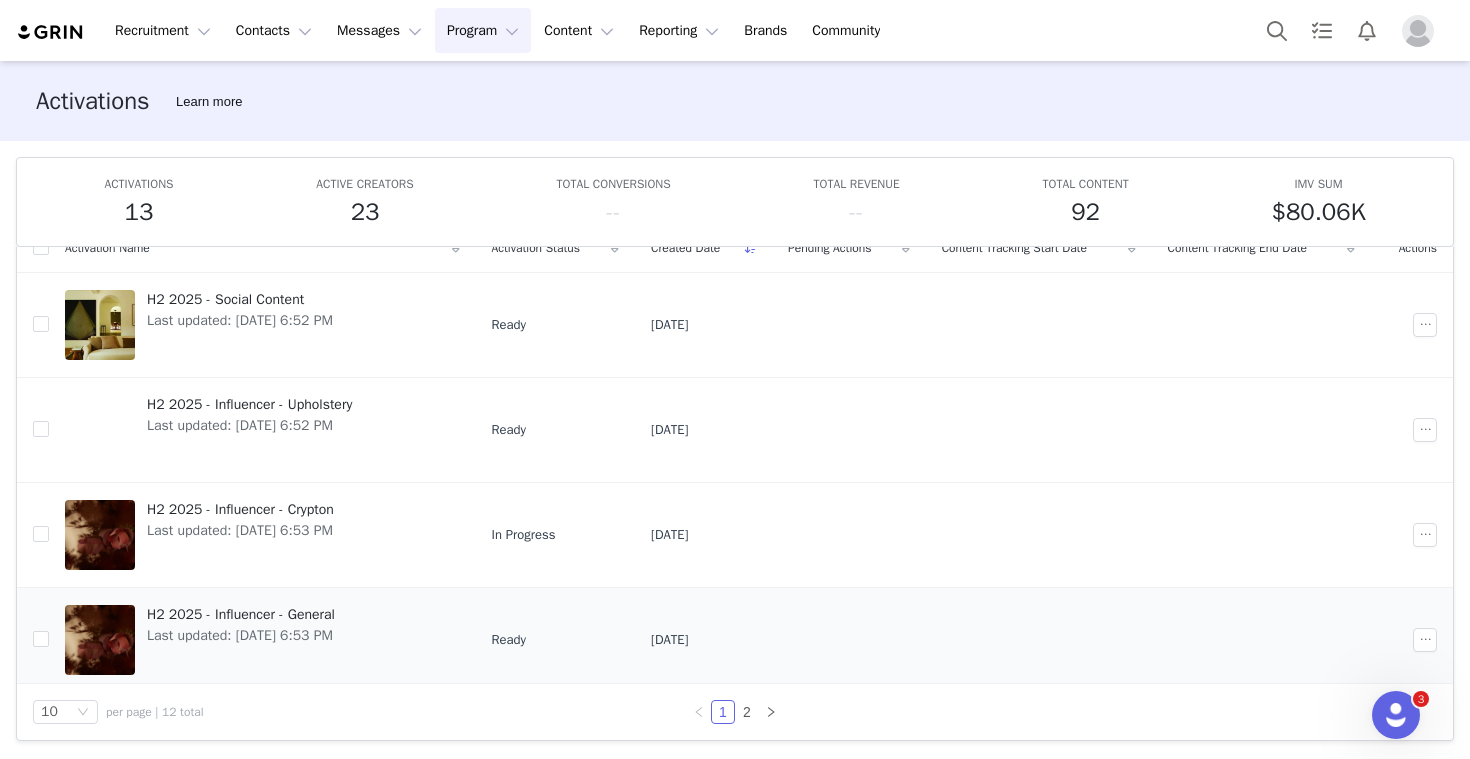 click on "H2 2025 - Influencer - General" at bounding box center (241, 614) 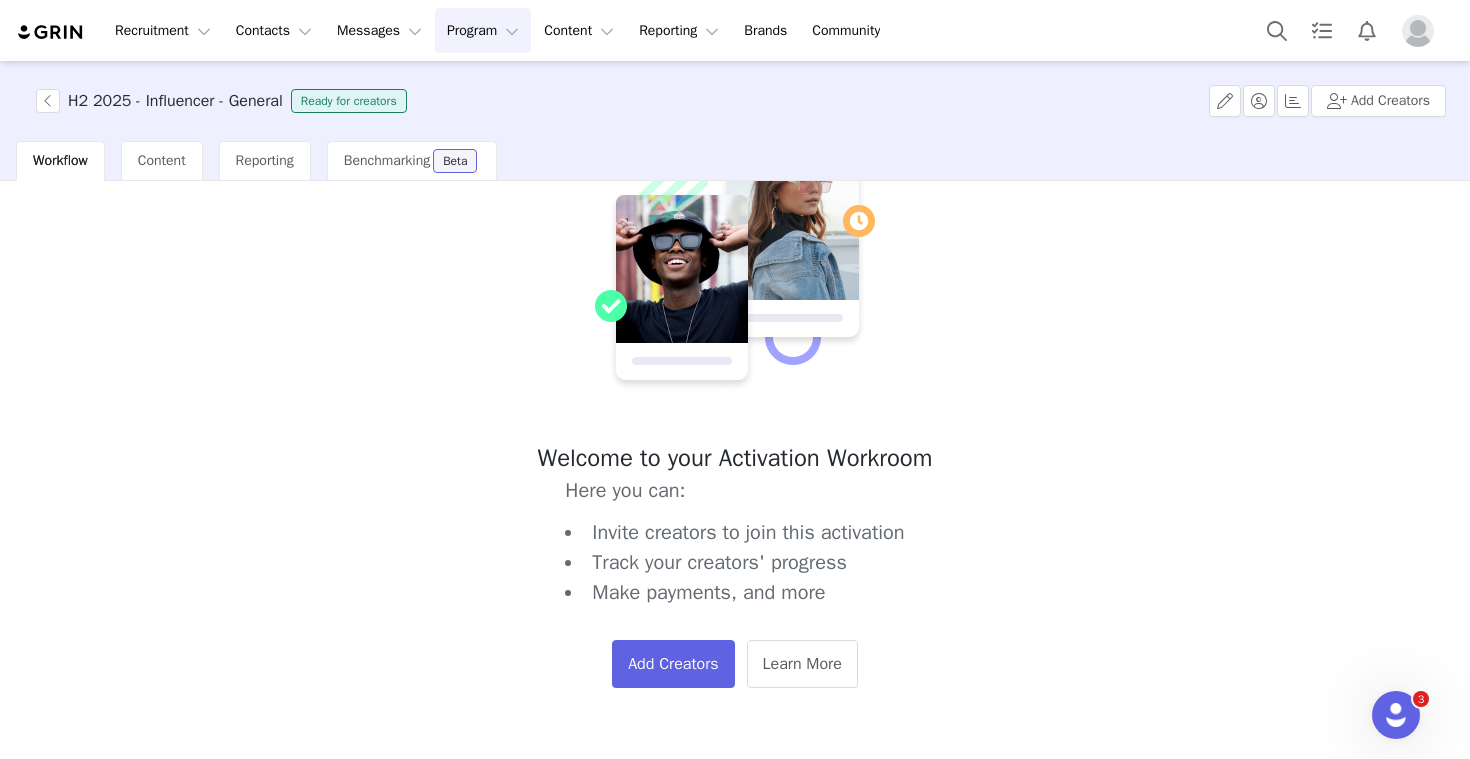 scroll, scrollTop: 0, scrollLeft: 0, axis: both 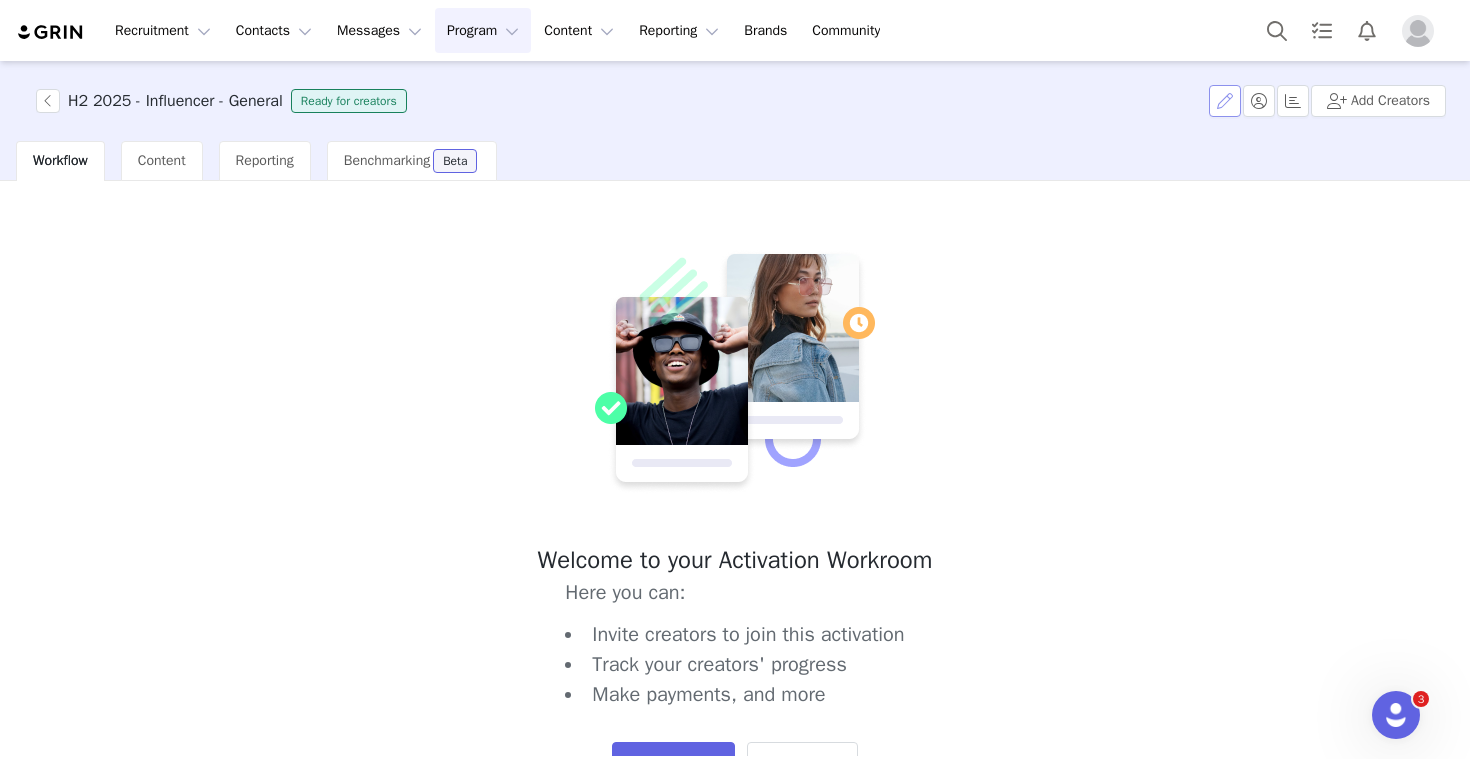 click at bounding box center (1225, 101) 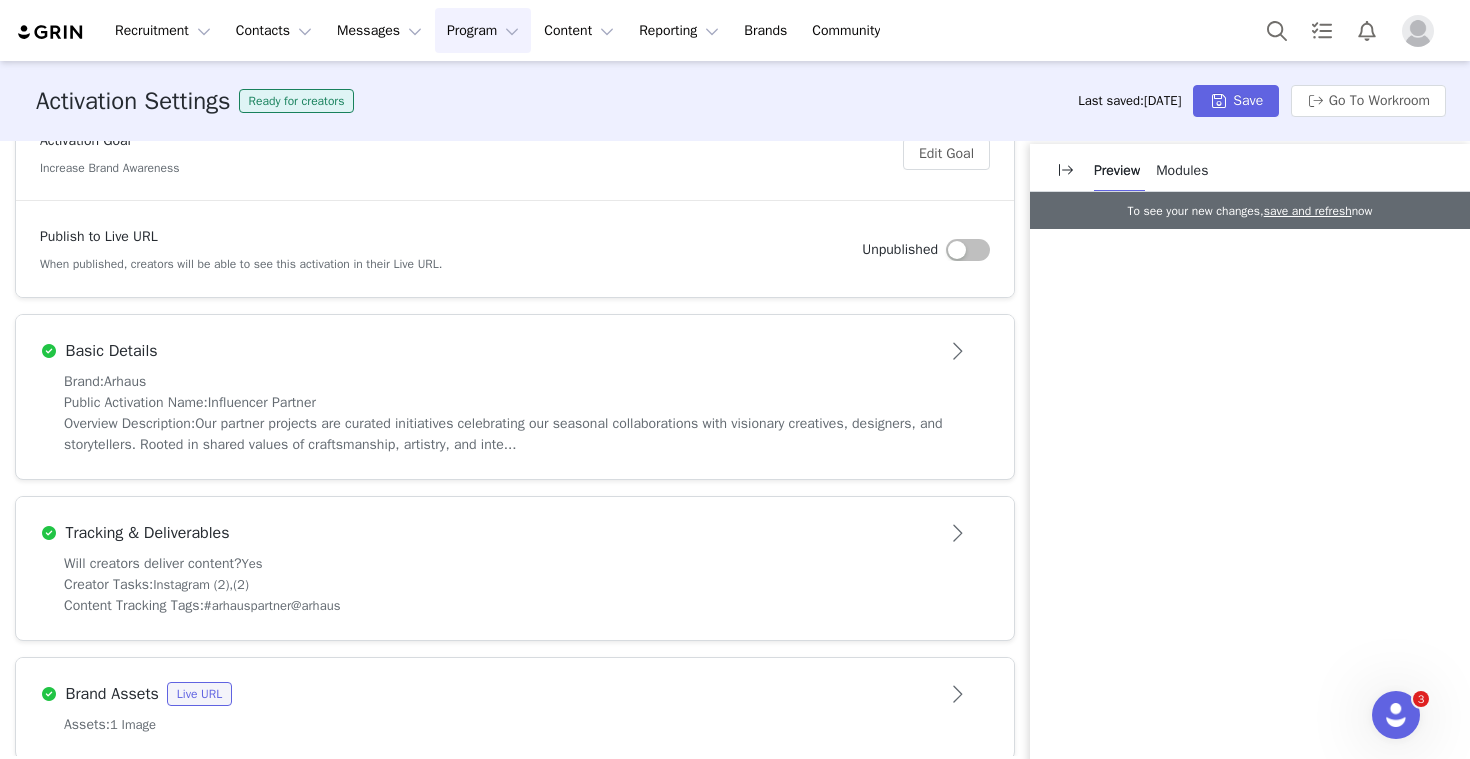 scroll, scrollTop: 286, scrollLeft: 0, axis: vertical 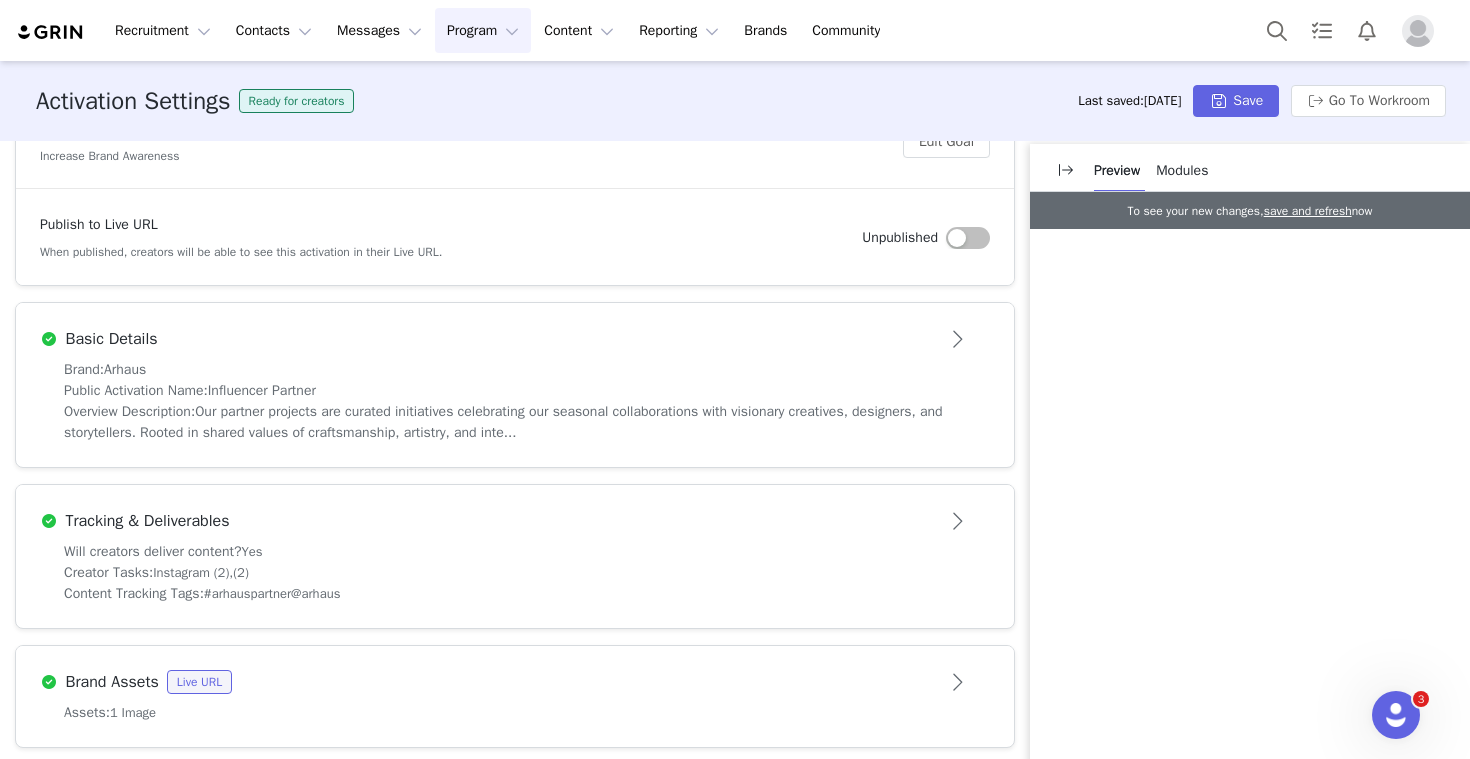 click on "Basic Details" at bounding box center (482, 339) 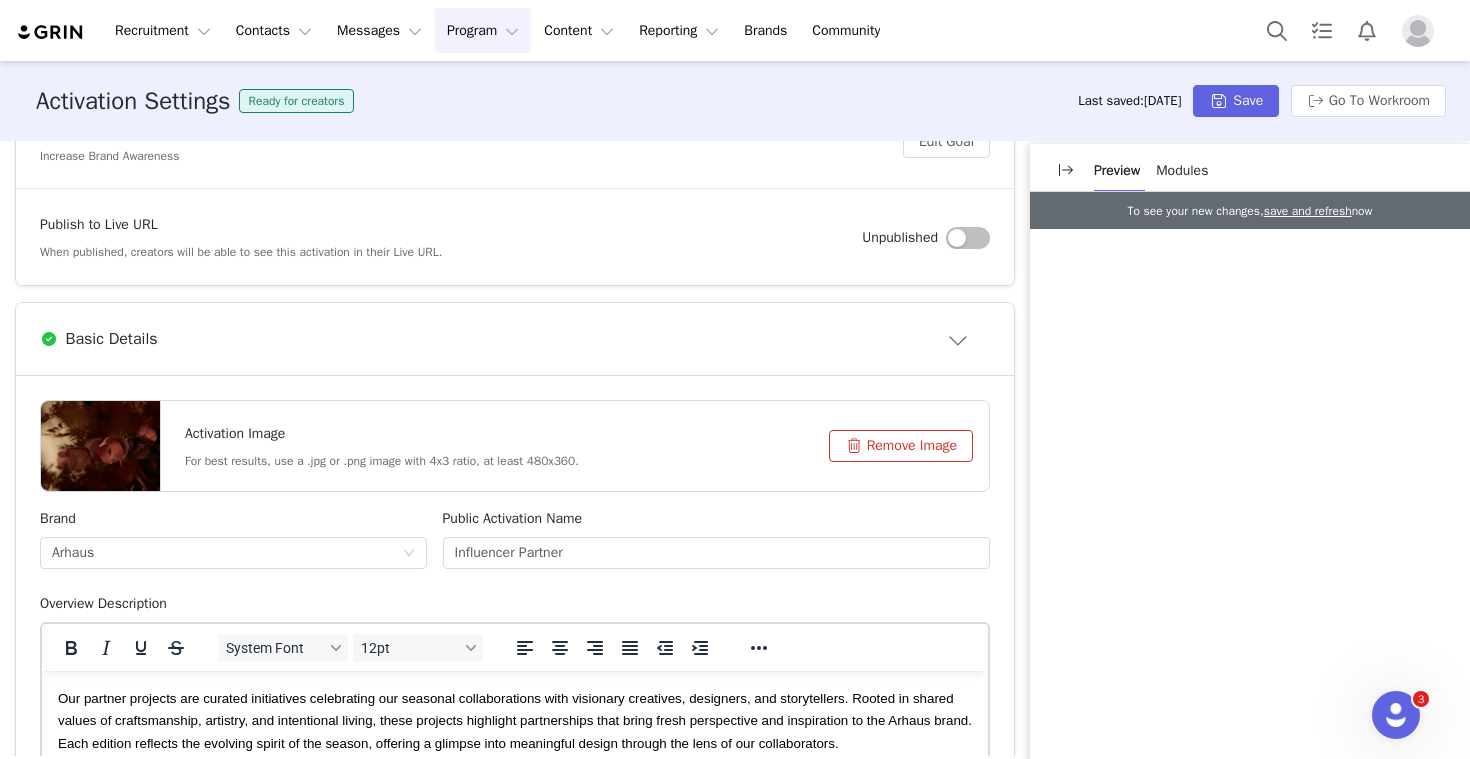 scroll, scrollTop: 0, scrollLeft: 0, axis: both 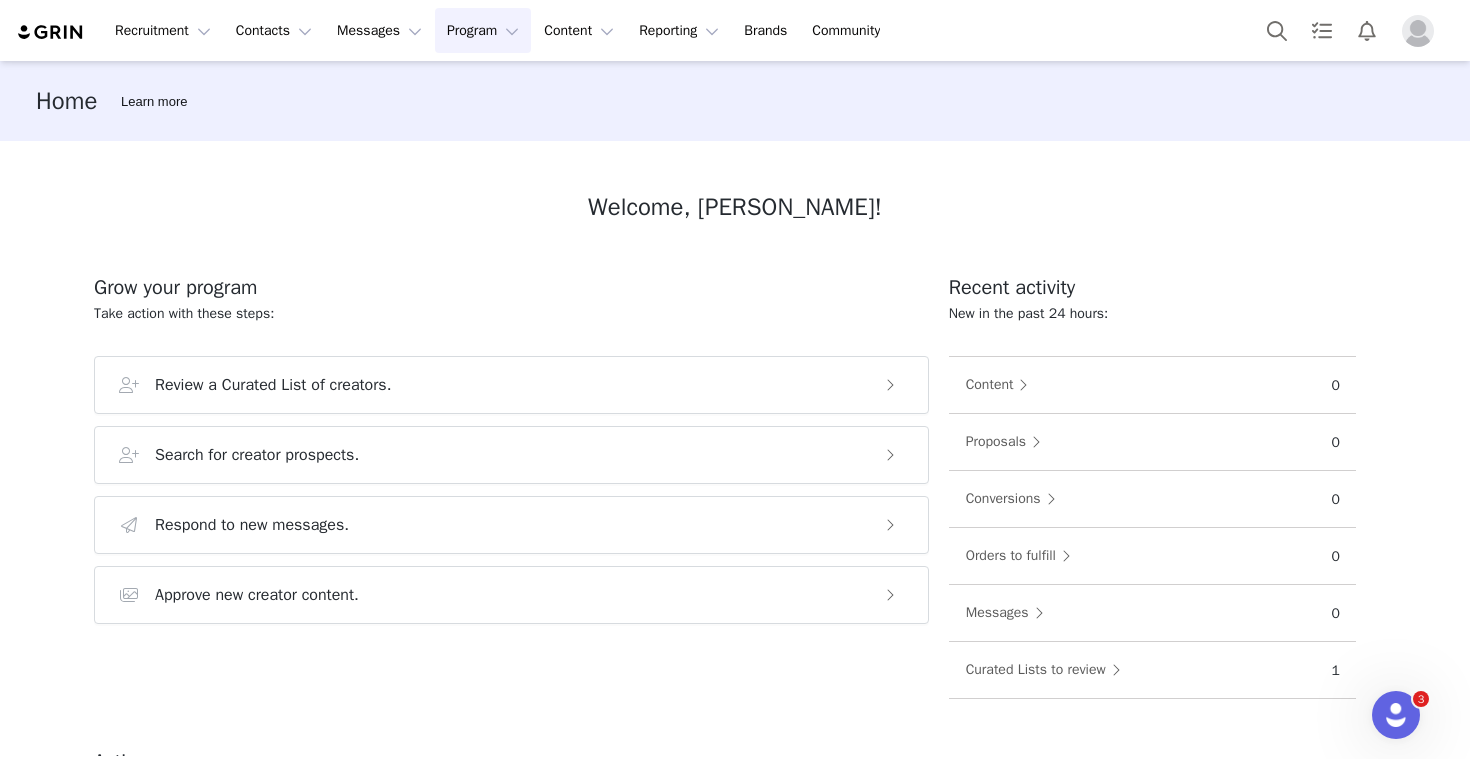click on "Program Program" at bounding box center [483, 30] 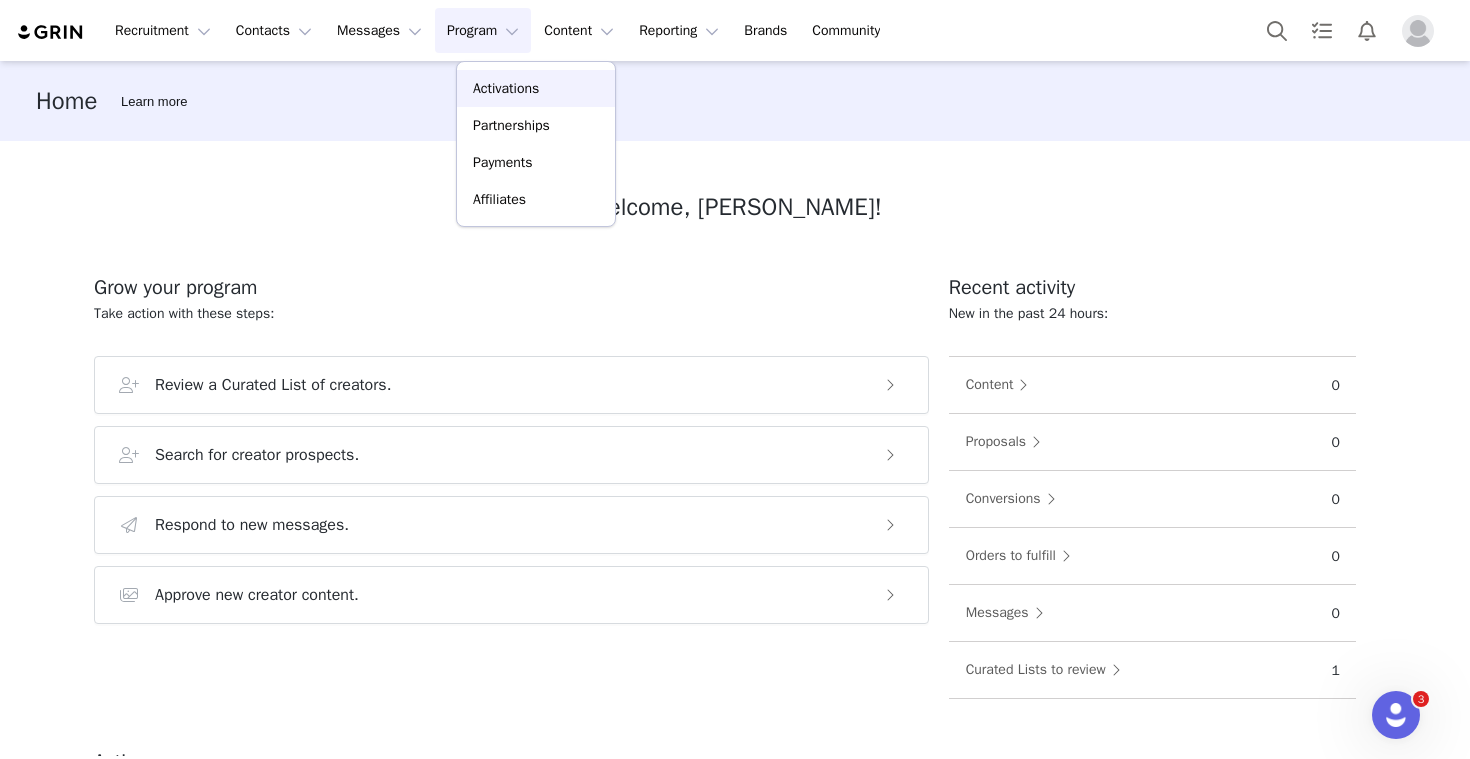click on "Activations" at bounding box center [506, 88] 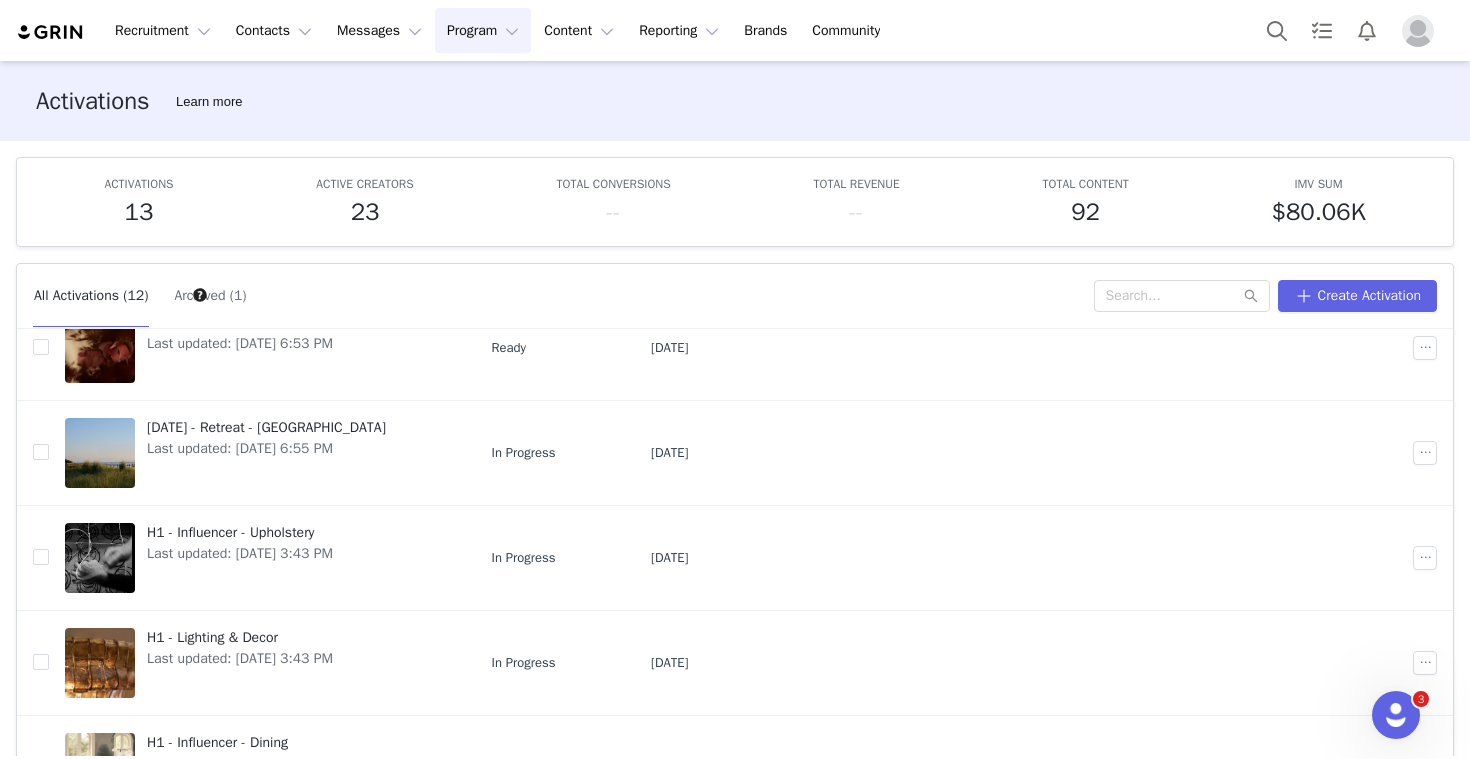 scroll, scrollTop: 399, scrollLeft: 0, axis: vertical 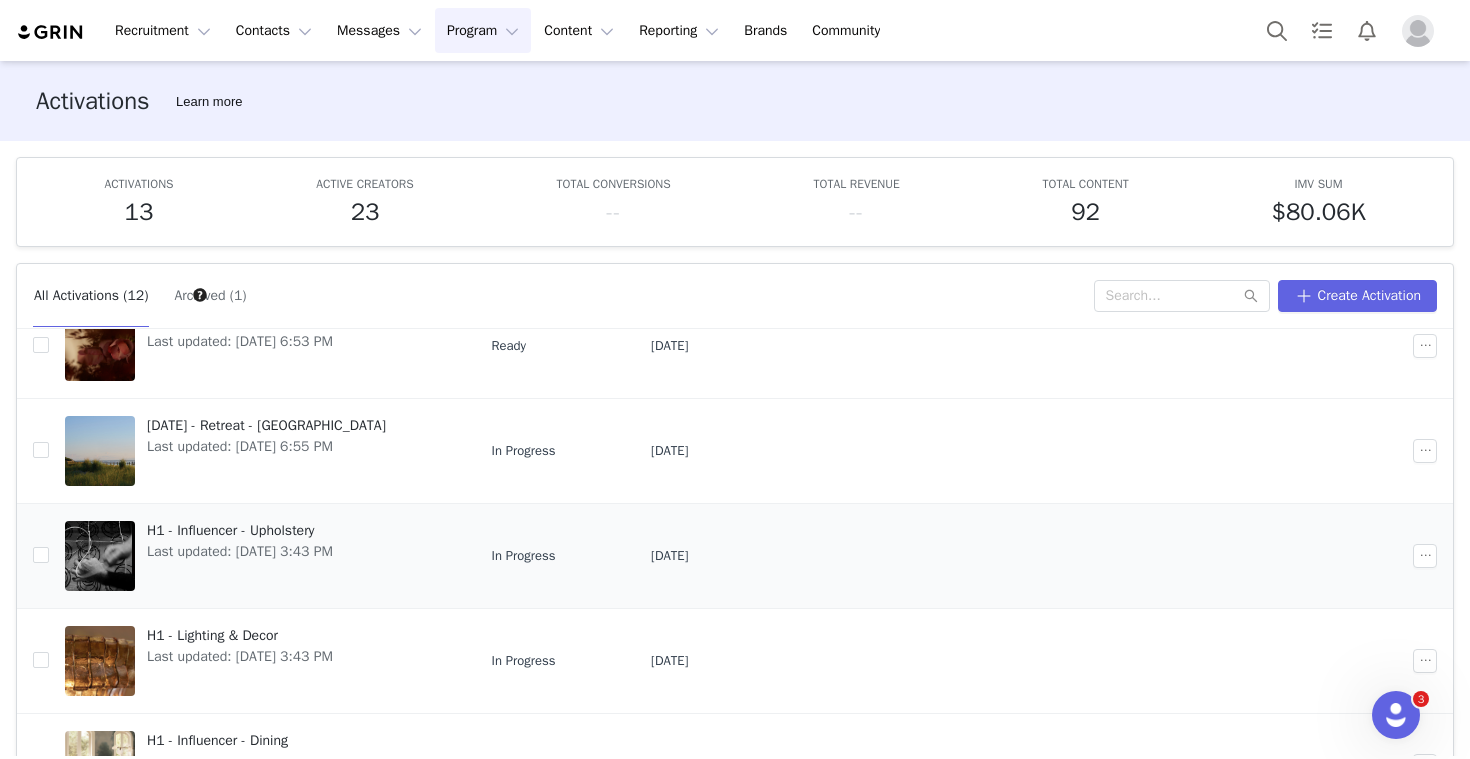 click on "H1 - Influencer - Upholstery" at bounding box center [240, 530] 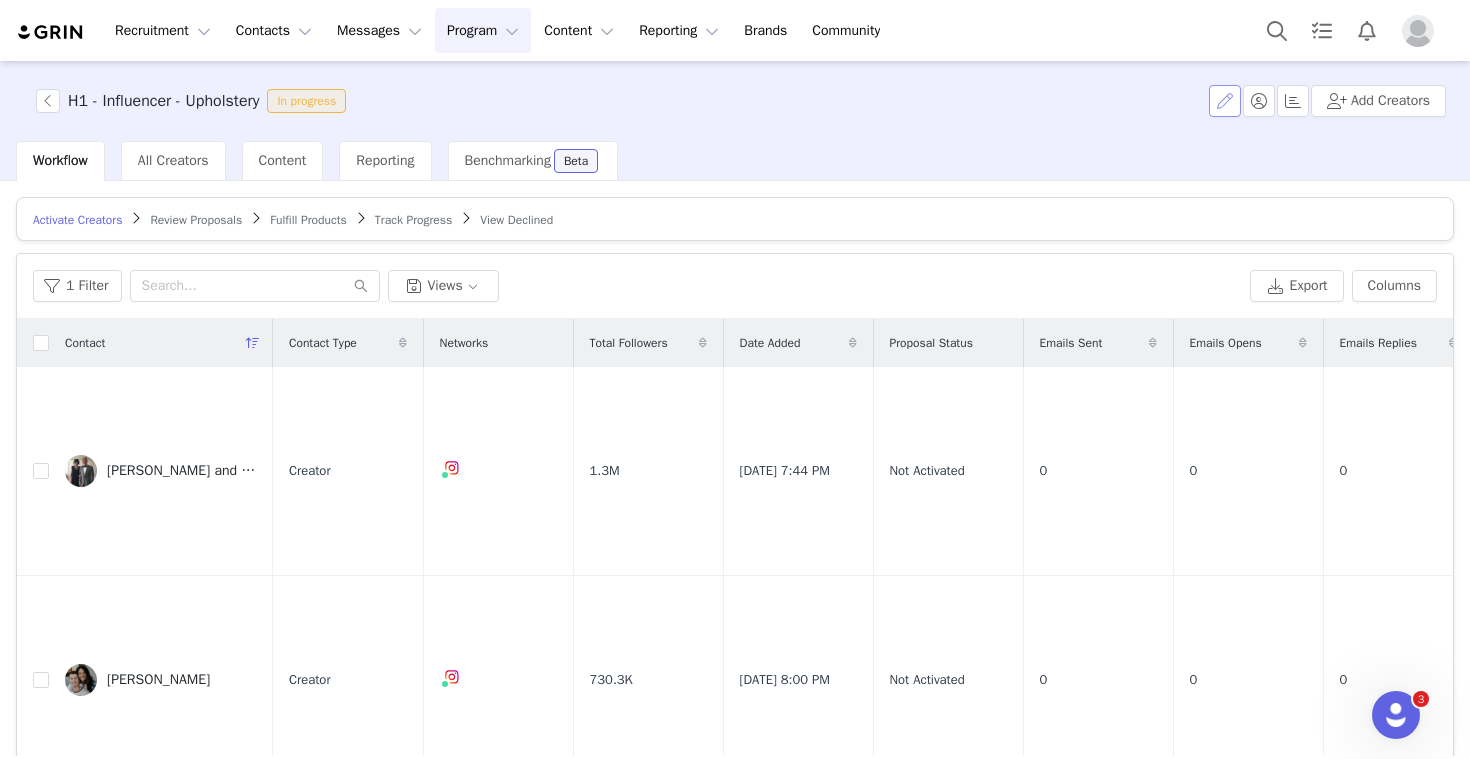 click at bounding box center [1225, 101] 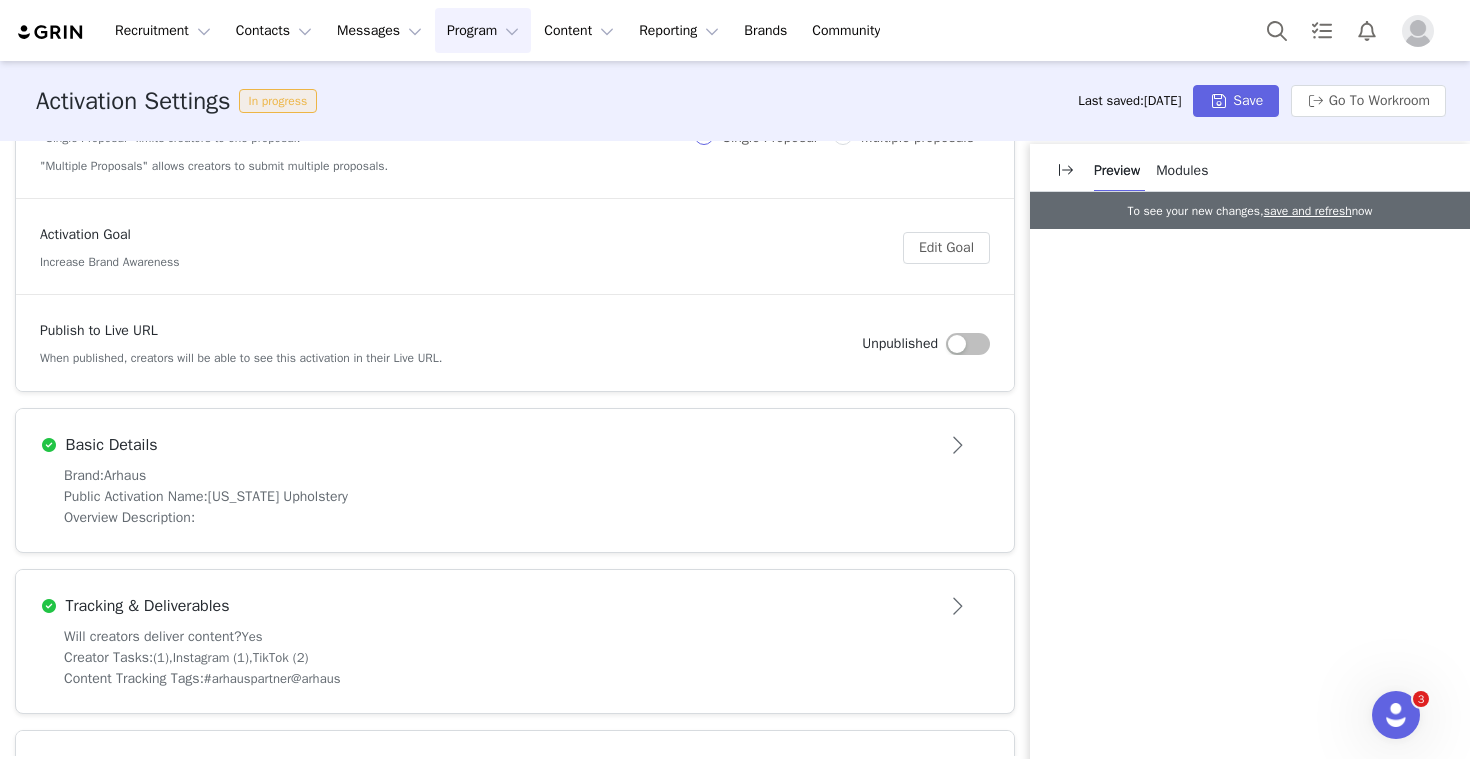 scroll, scrollTop: 224, scrollLeft: 0, axis: vertical 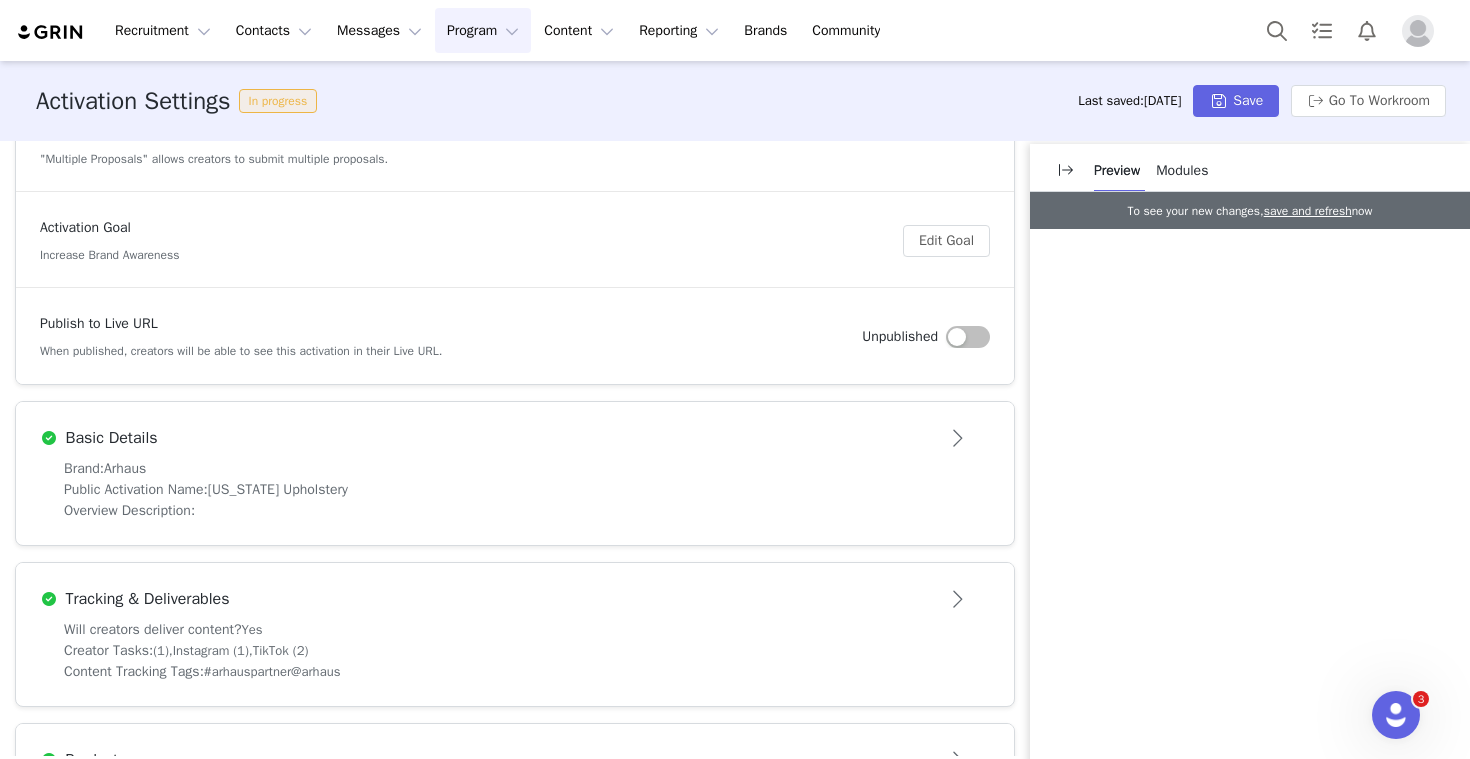 click on "Basic Details" at bounding box center [515, 438] 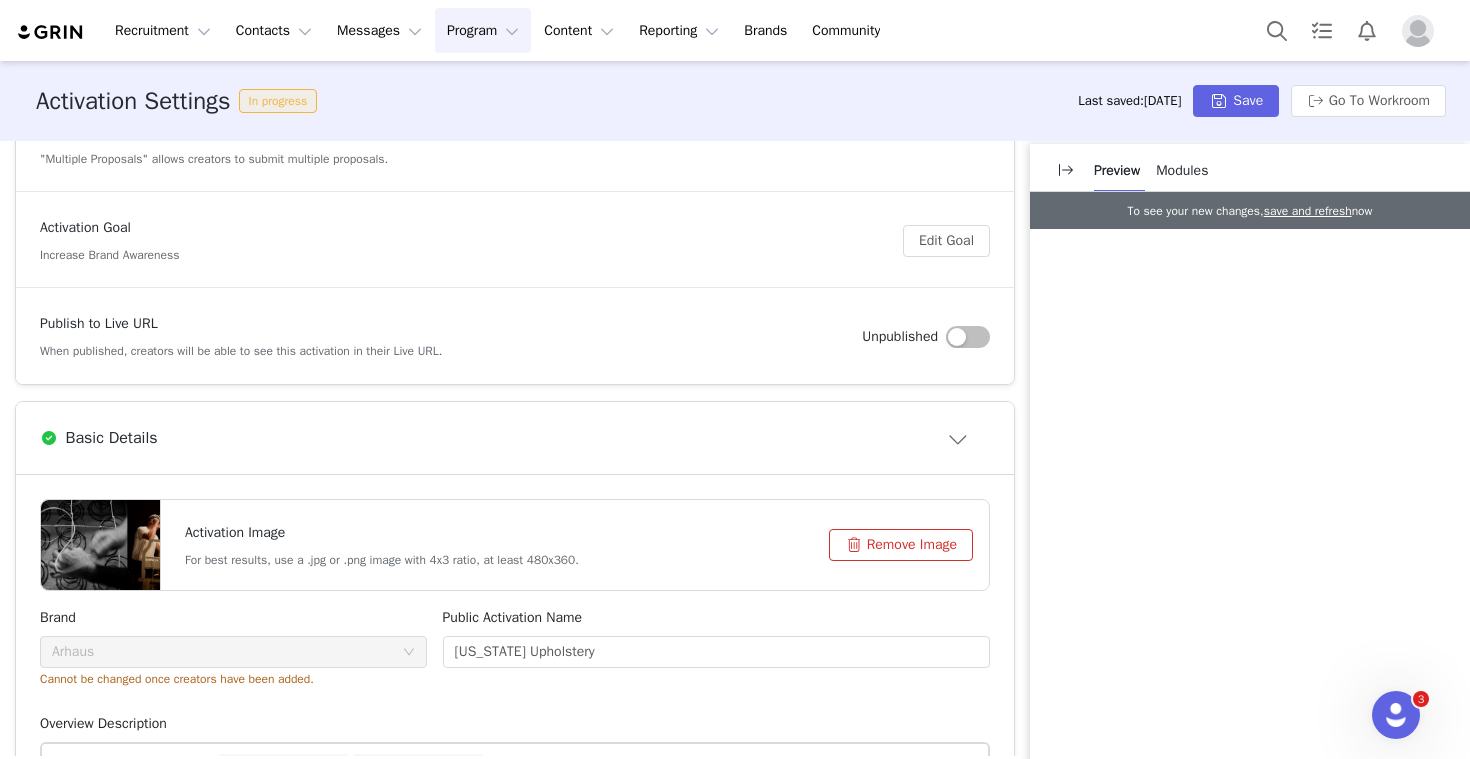 scroll, scrollTop: 0, scrollLeft: 0, axis: both 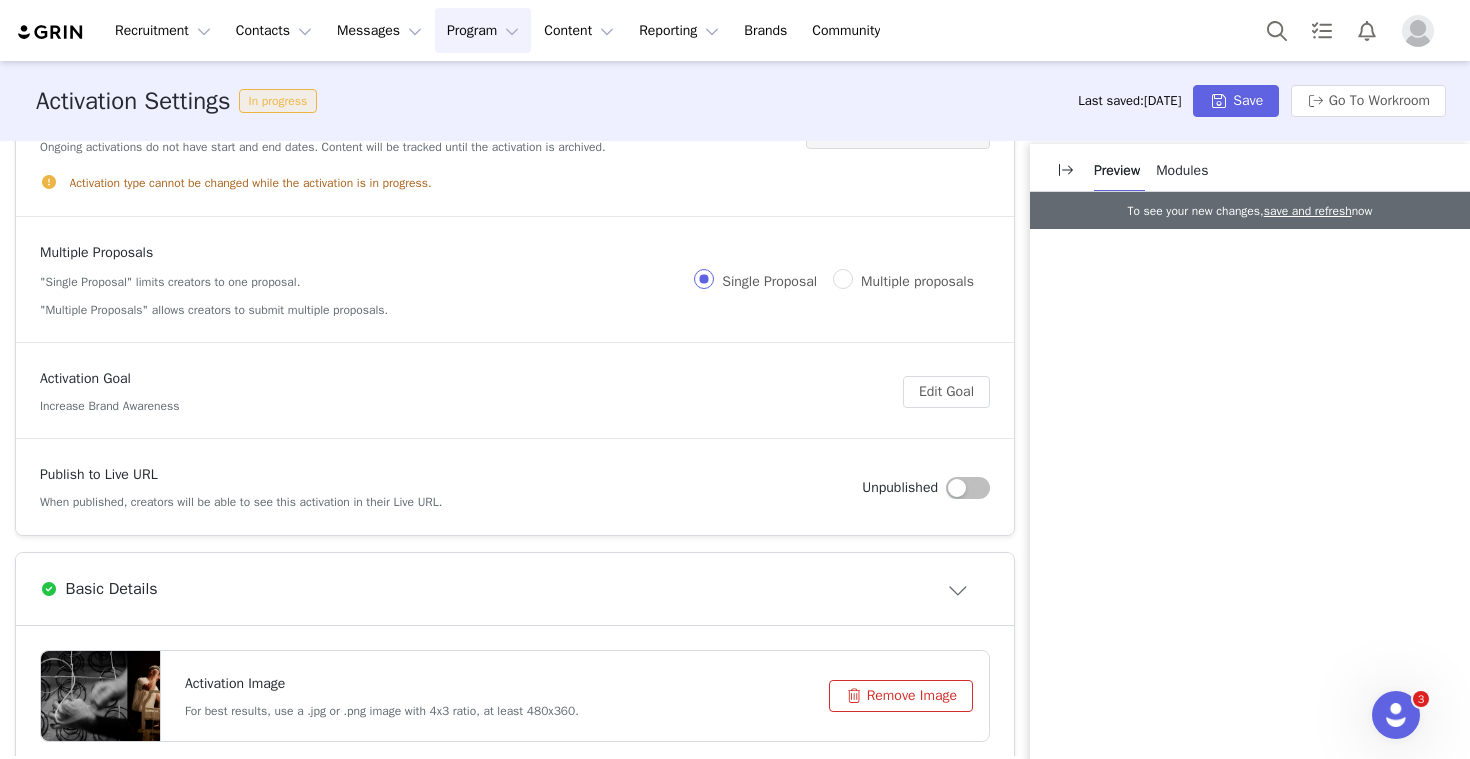 click on "Program Program" at bounding box center (483, 30) 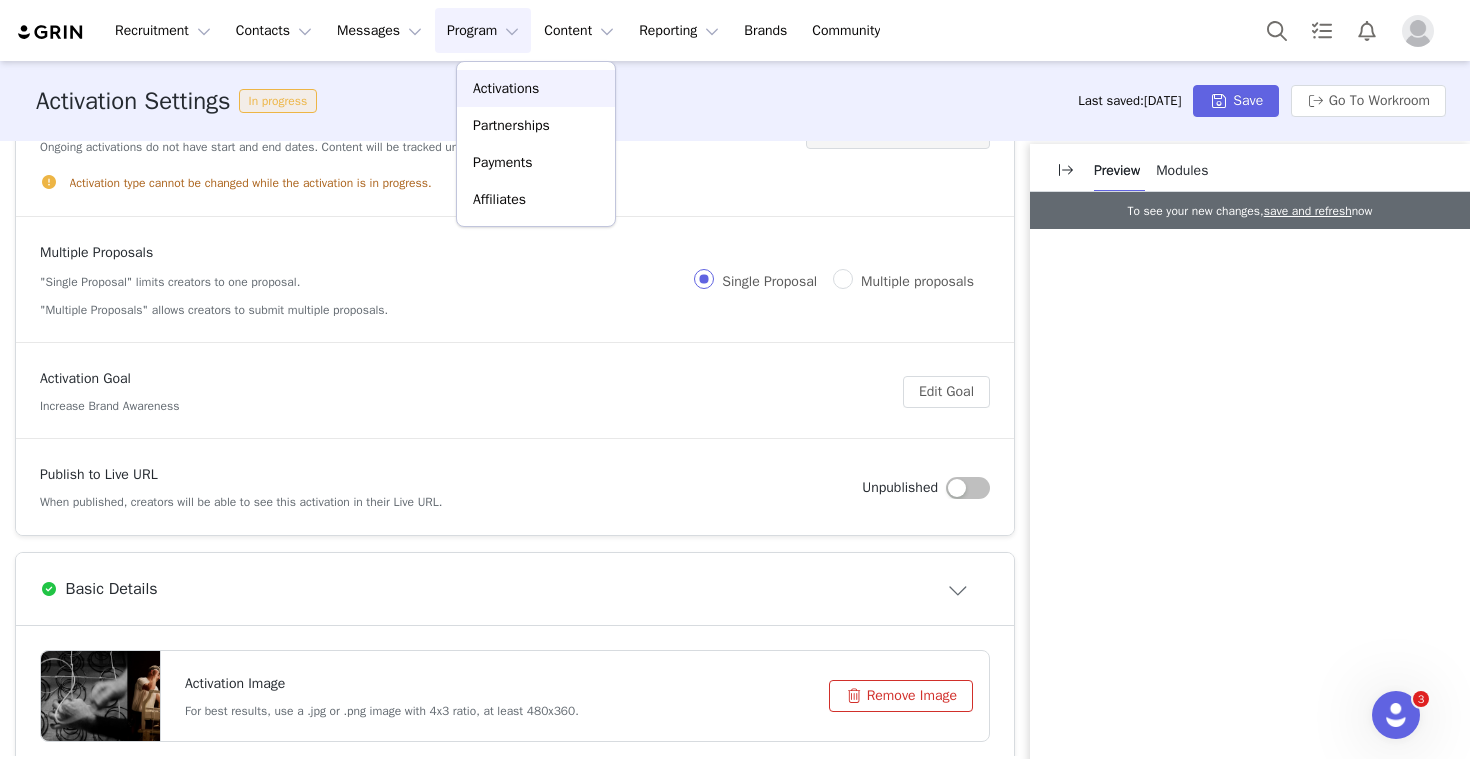 click on "Activations" at bounding box center [506, 88] 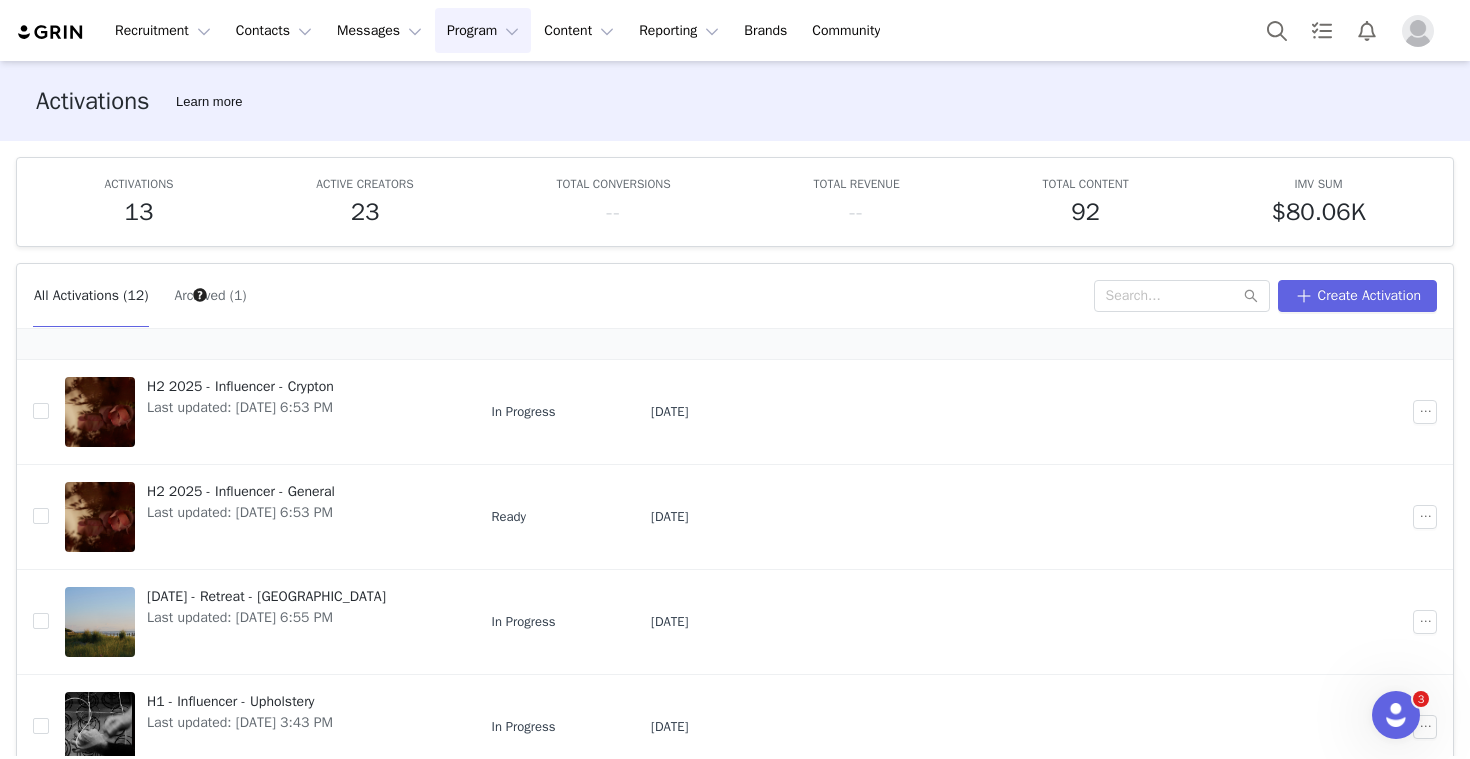 scroll, scrollTop: 0, scrollLeft: 0, axis: both 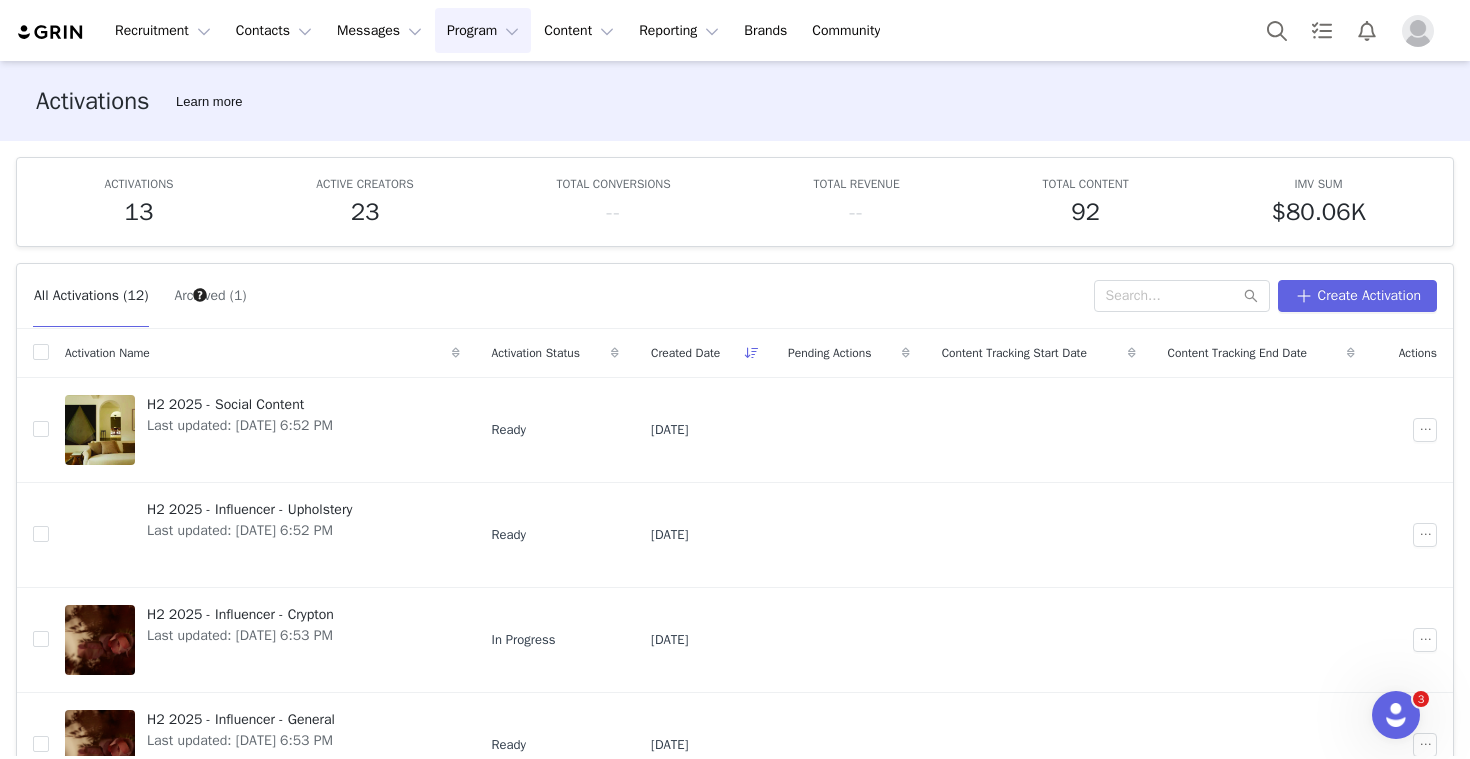 click on "Activation Name" at bounding box center [262, 353] 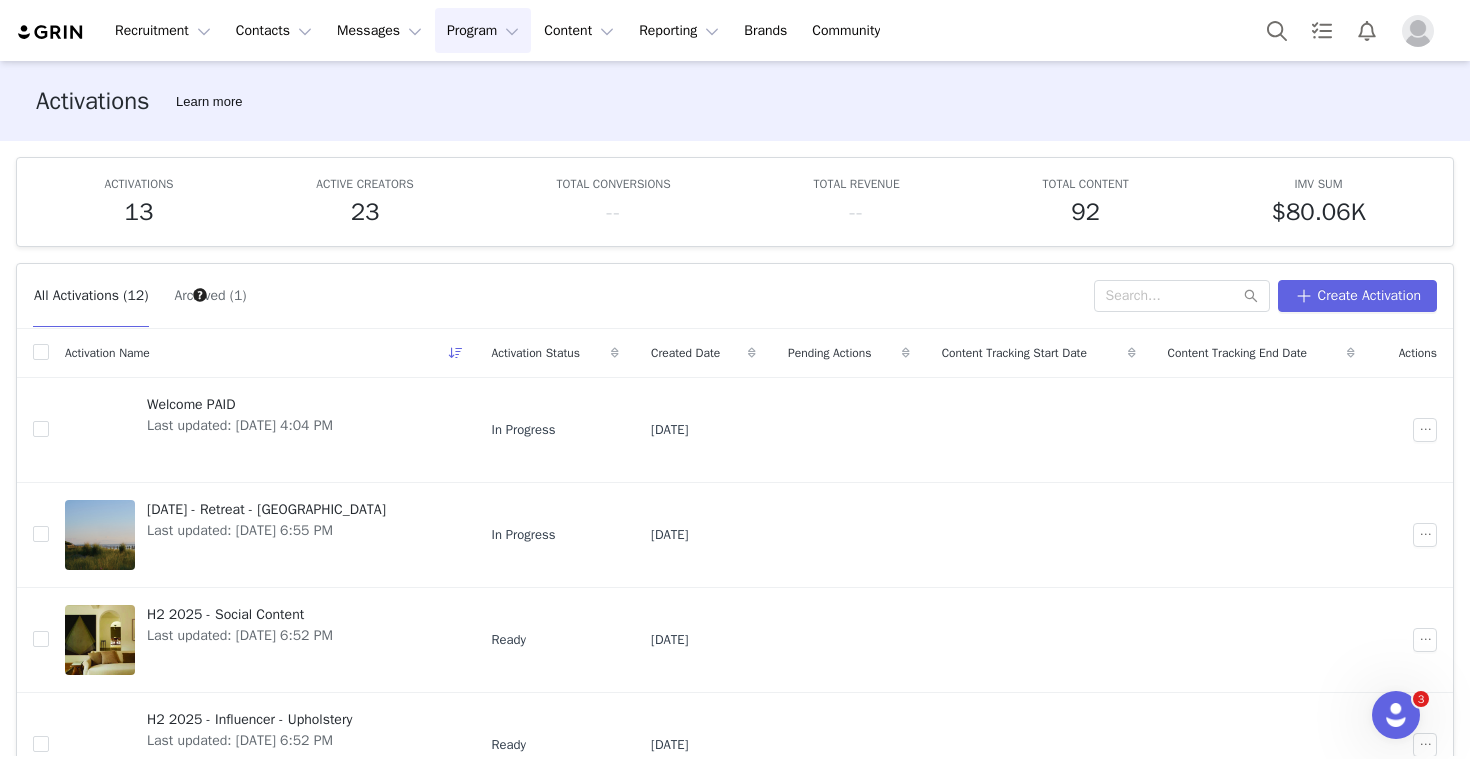 click on "Activation Name" at bounding box center (262, 353) 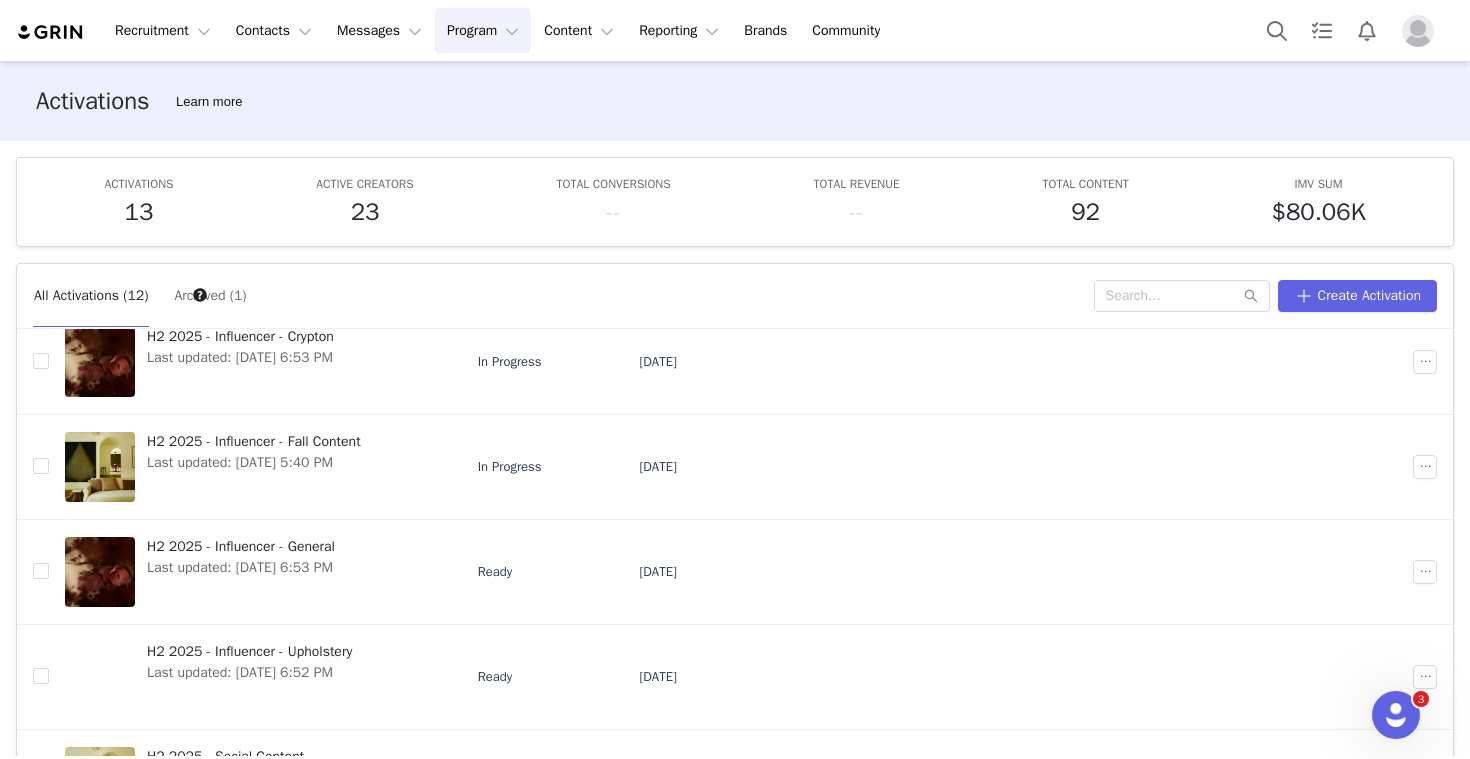 scroll, scrollTop: 639, scrollLeft: 0, axis: vertical 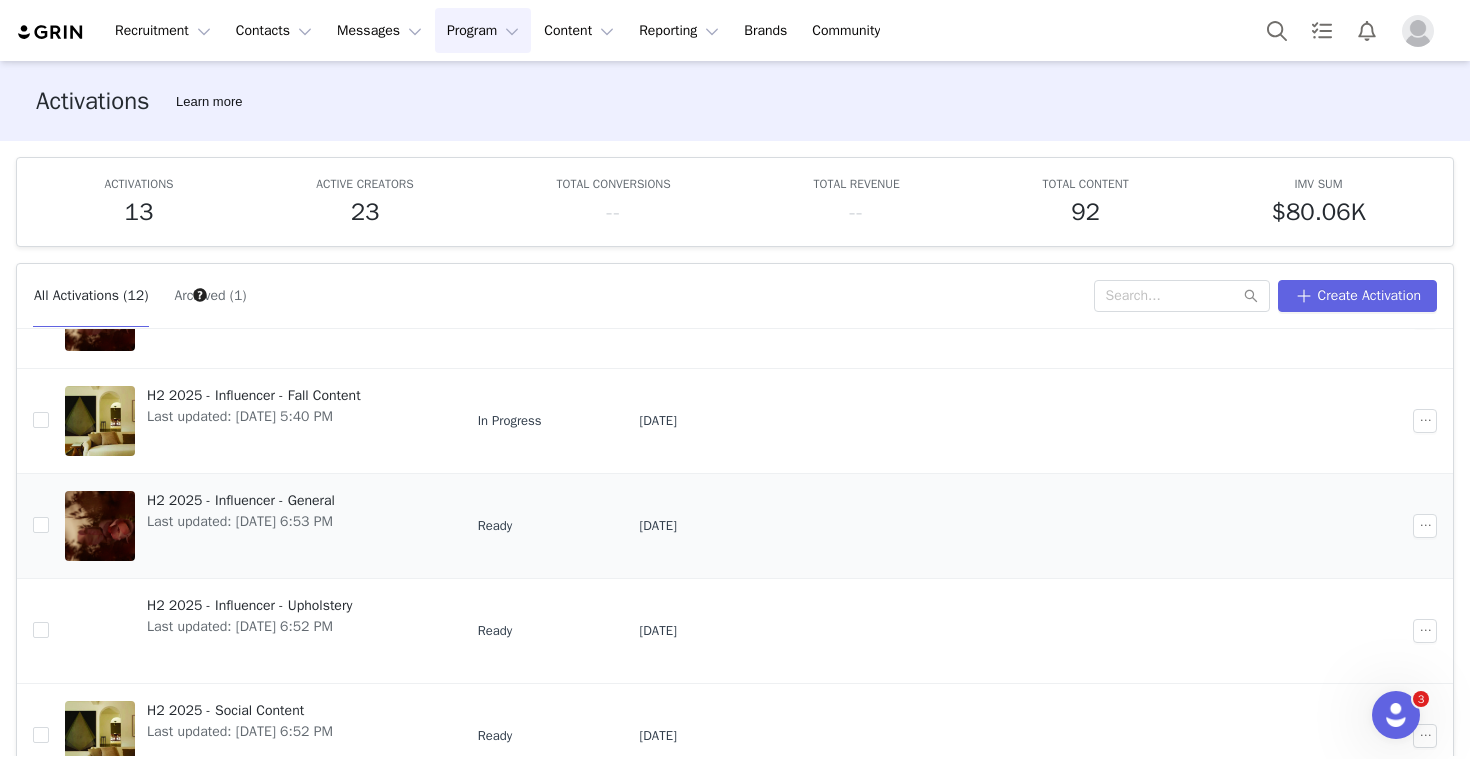 click on "Last updated: [DATE] 6:53 PM" at bounding box center [241, 521] 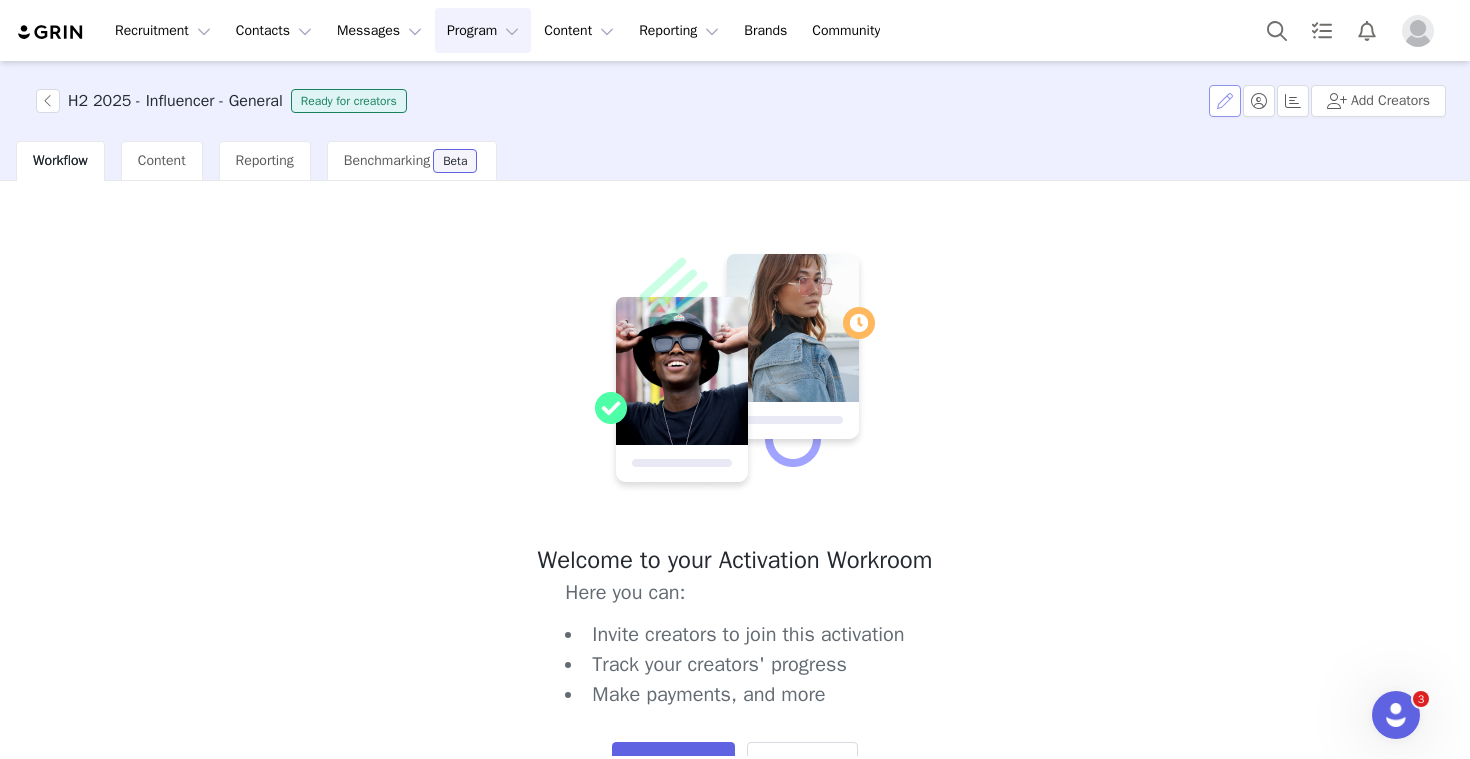 click at bounding box center (1225, 101) 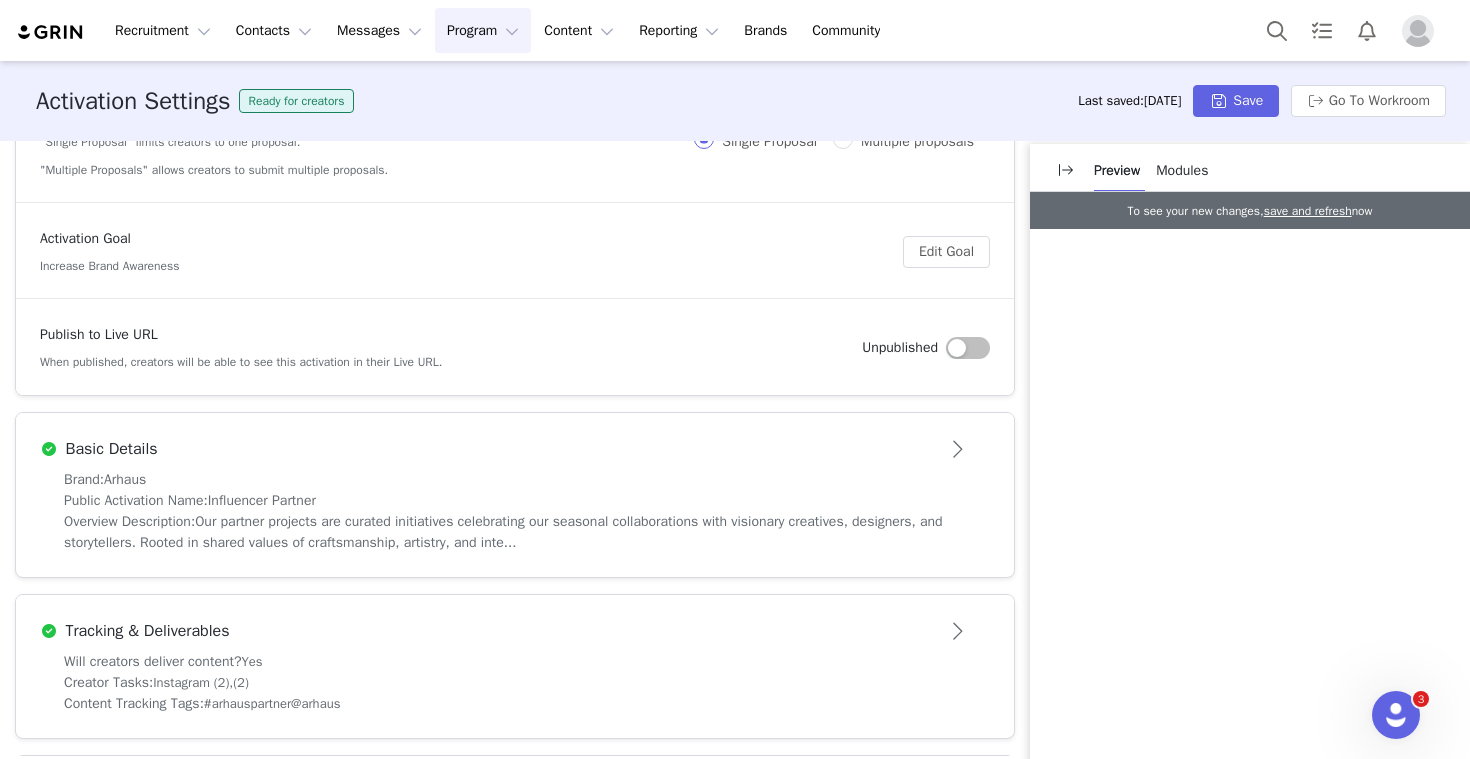 scroll, scrollTop: 184, scrollLeft: 0, axis: vertical 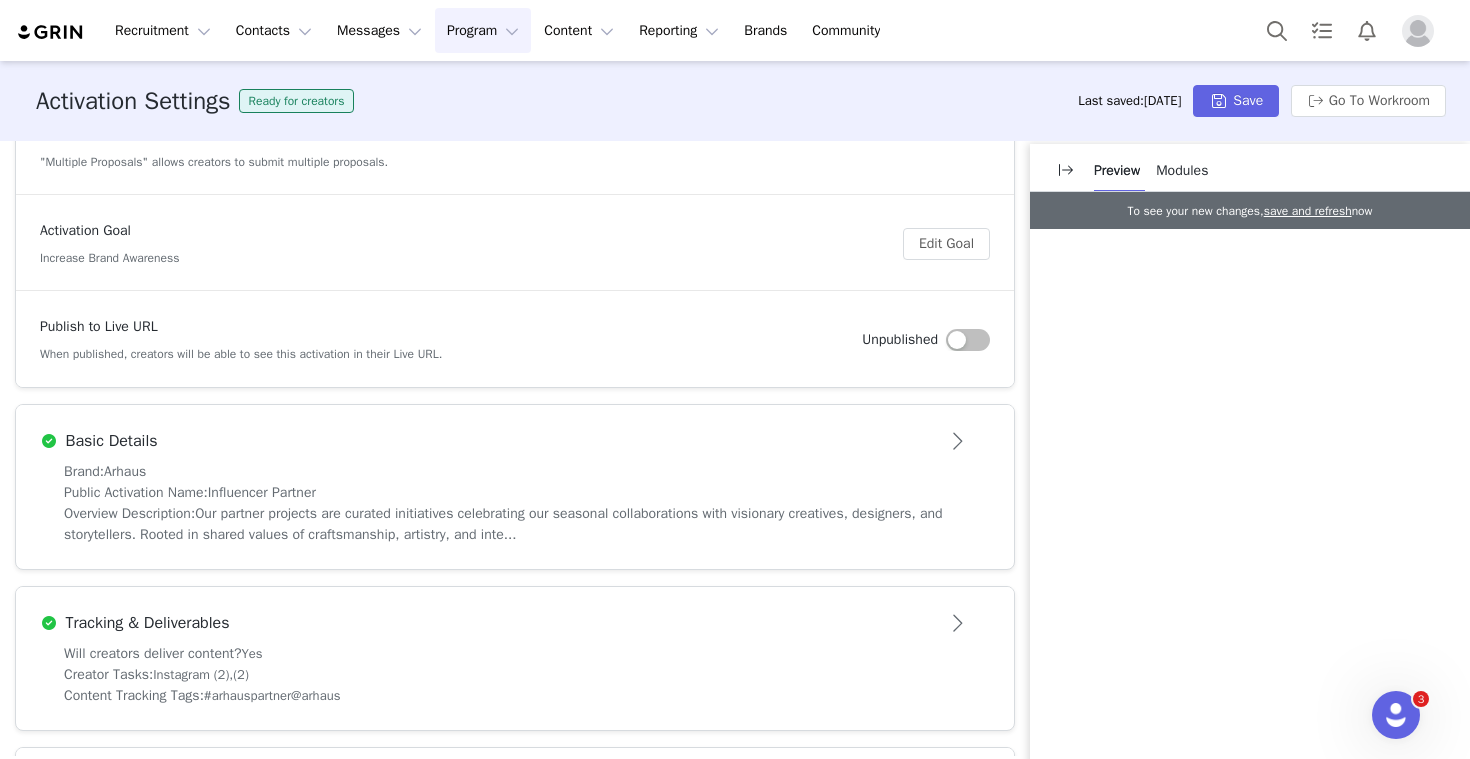 click on "Brand: Arhaus" at bounding box center [515, 471] 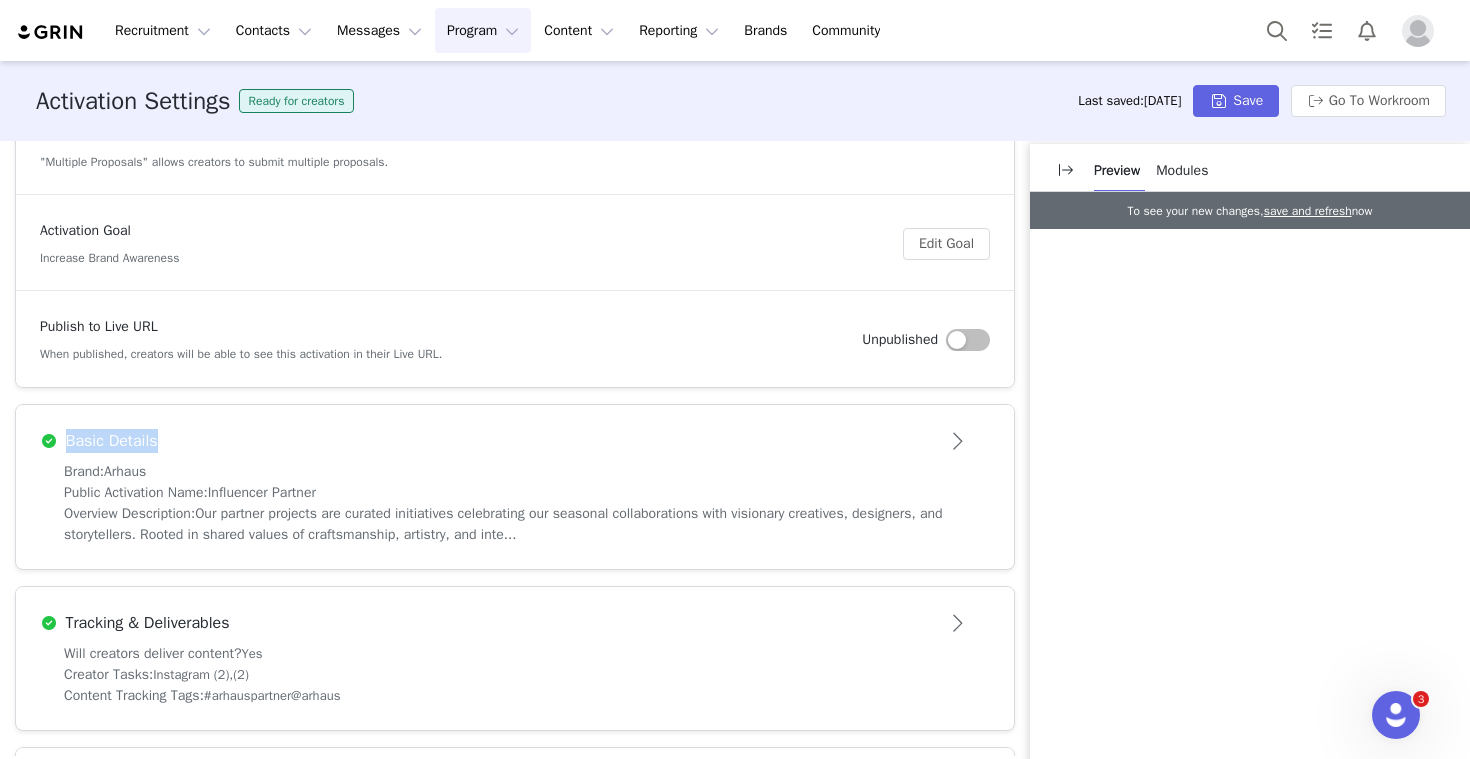 scroll, scrollTop: 213, scrollLeft: 0, axis: vertical 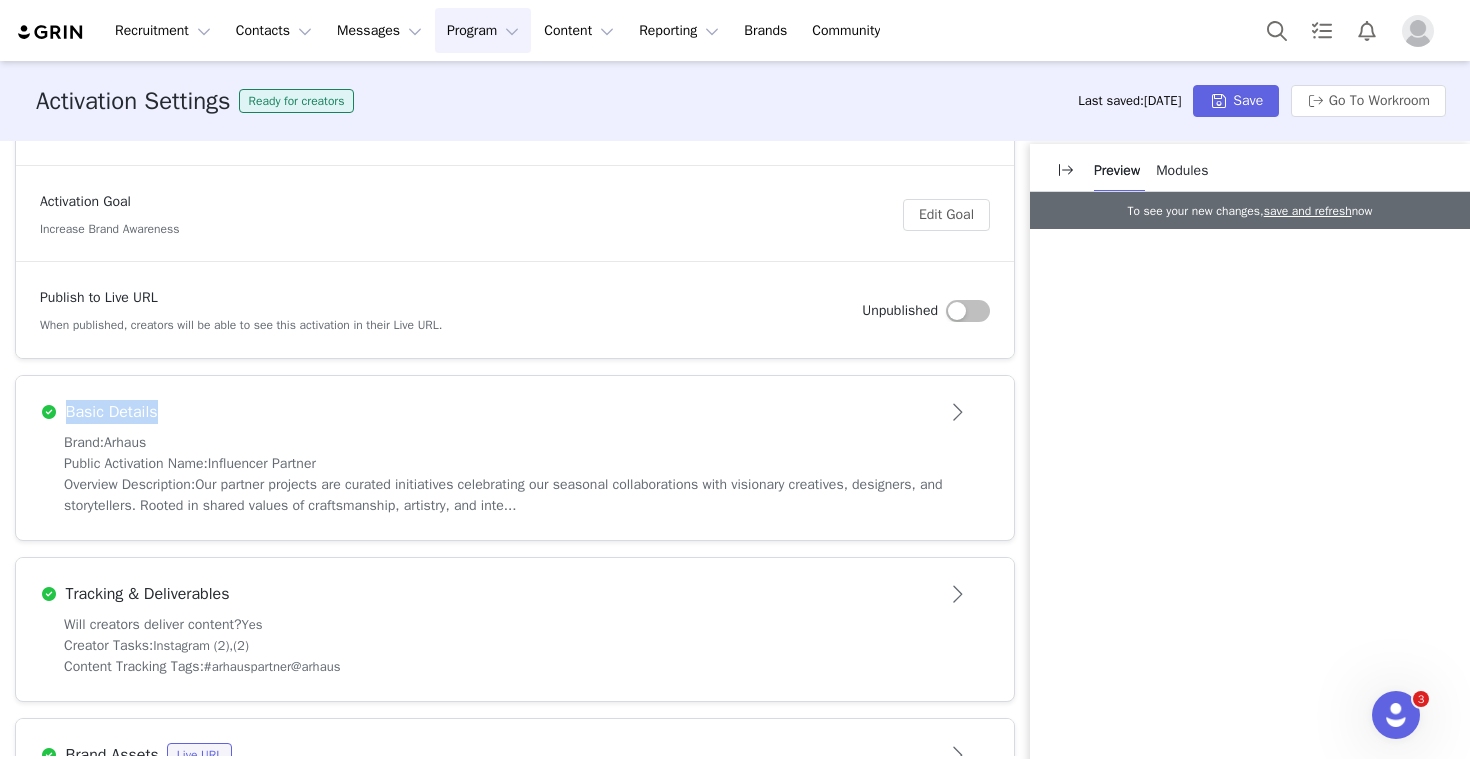 click at bounding box center (959, 412) 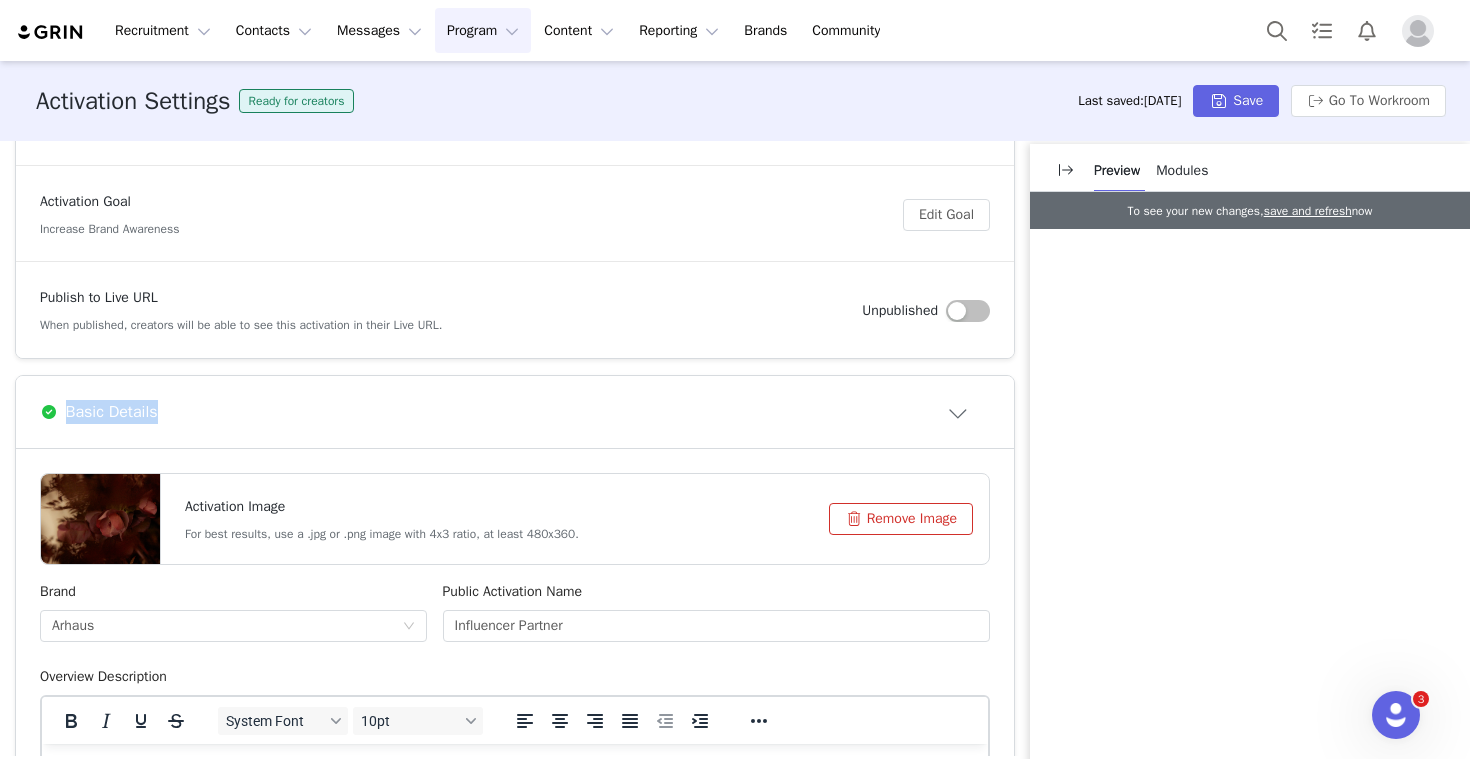 scroll, scrollTop: 0, scrollLeft: 0, axis: both 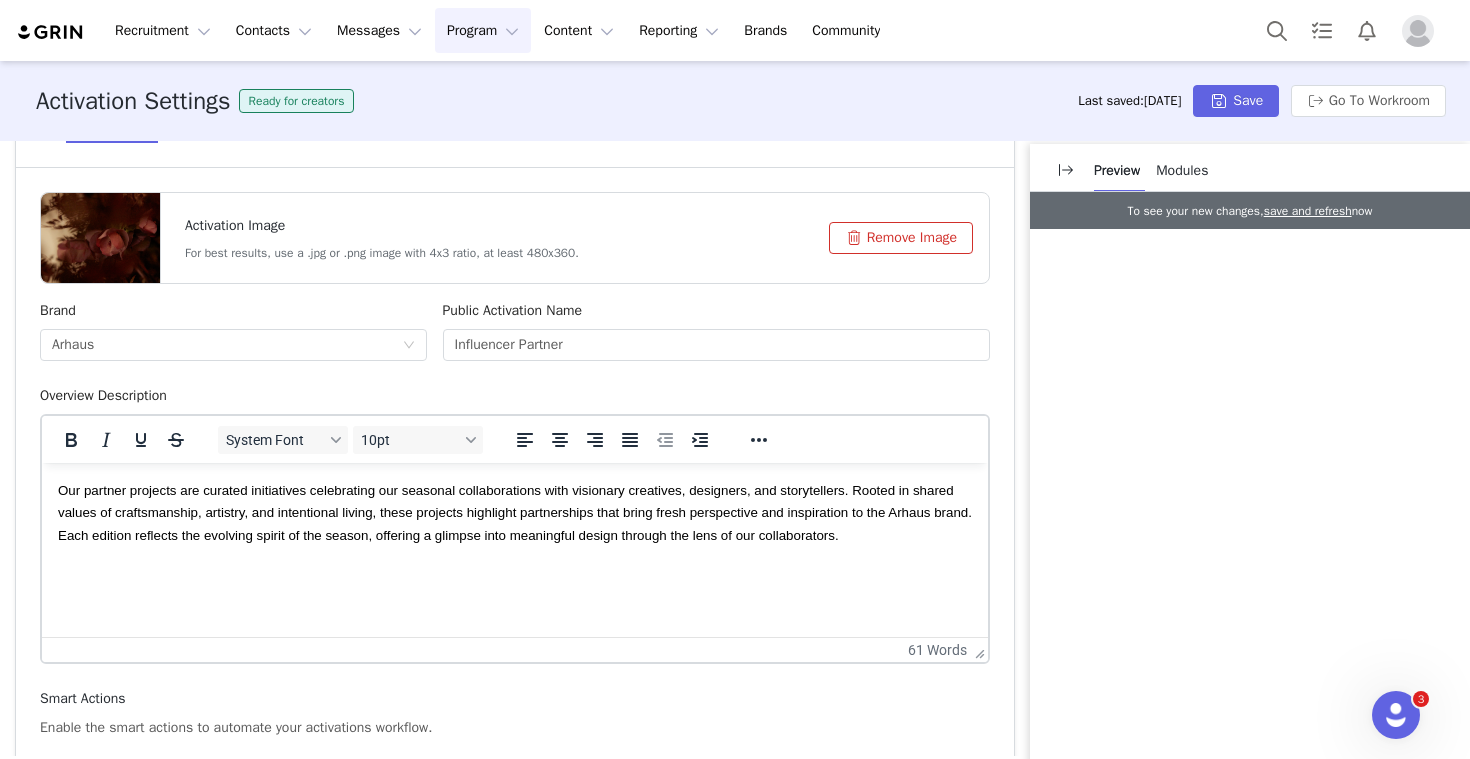 drag, startPoint x: 198, startPoint y: 572, endPoint x: 130, endPoint y: 551, distance: 71.168816 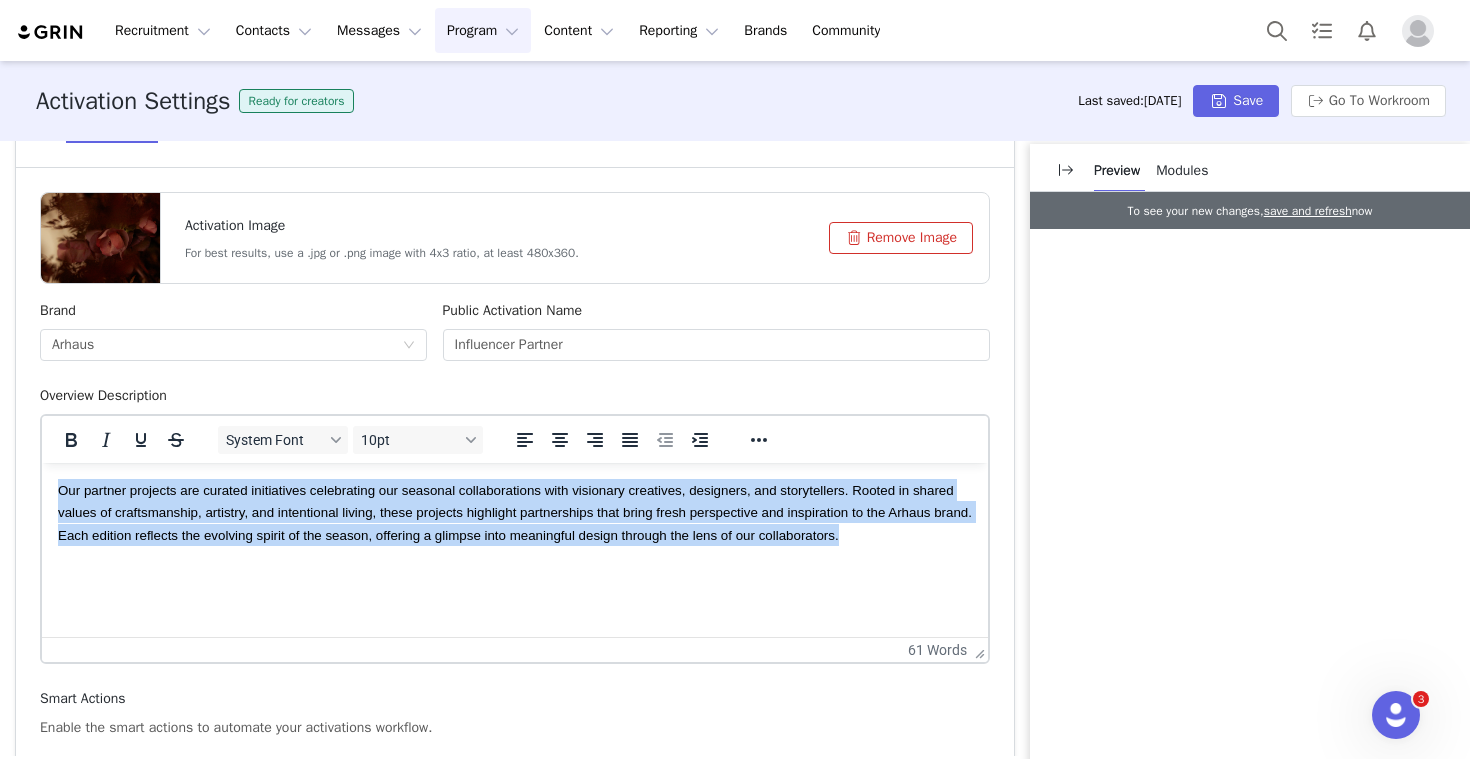 drag, startPoint x: 154, startPoint y: 561, endPoint x: 51, endPoint y: 467, distance: 139.44533 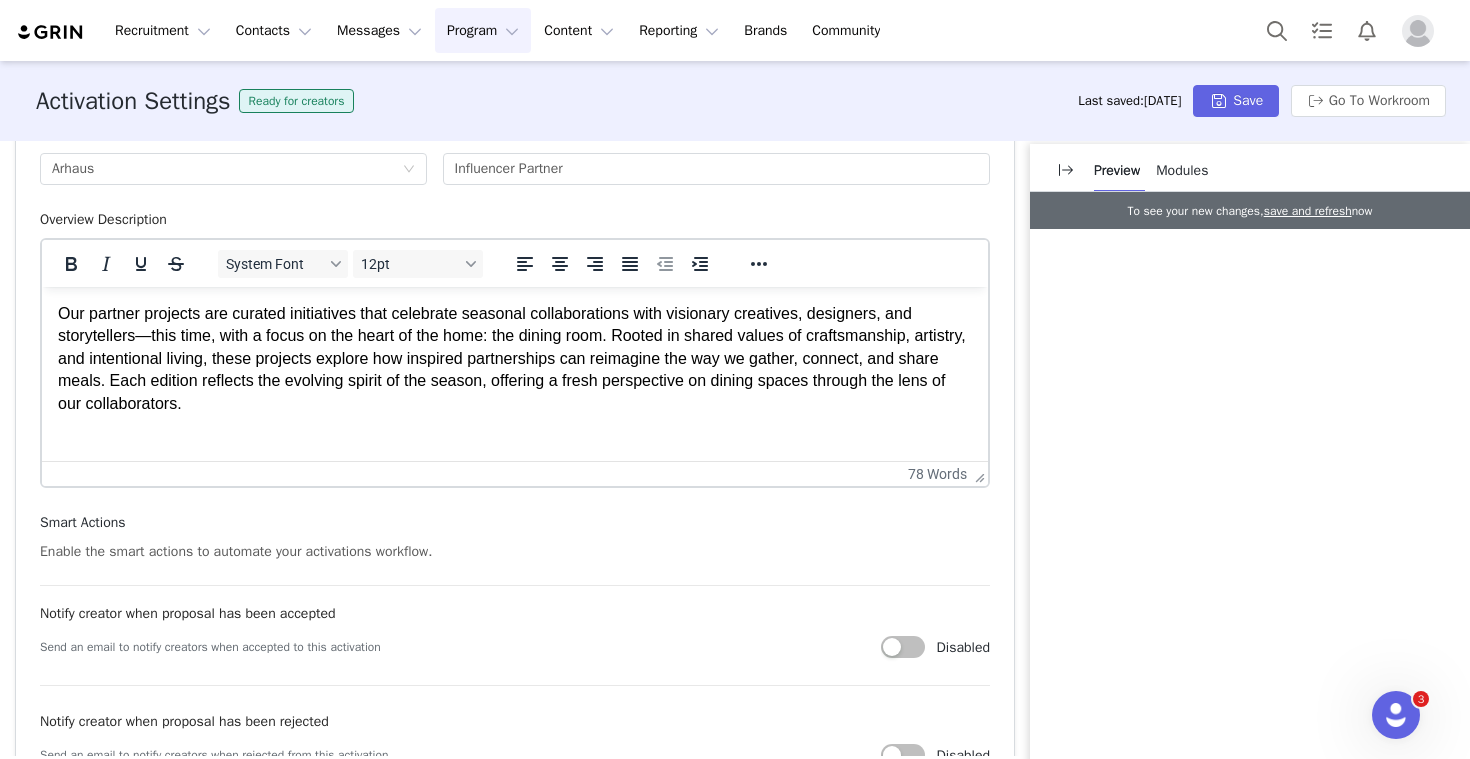 scroll, scrollTop: 678, scrollLeft: 0, axis: vertical 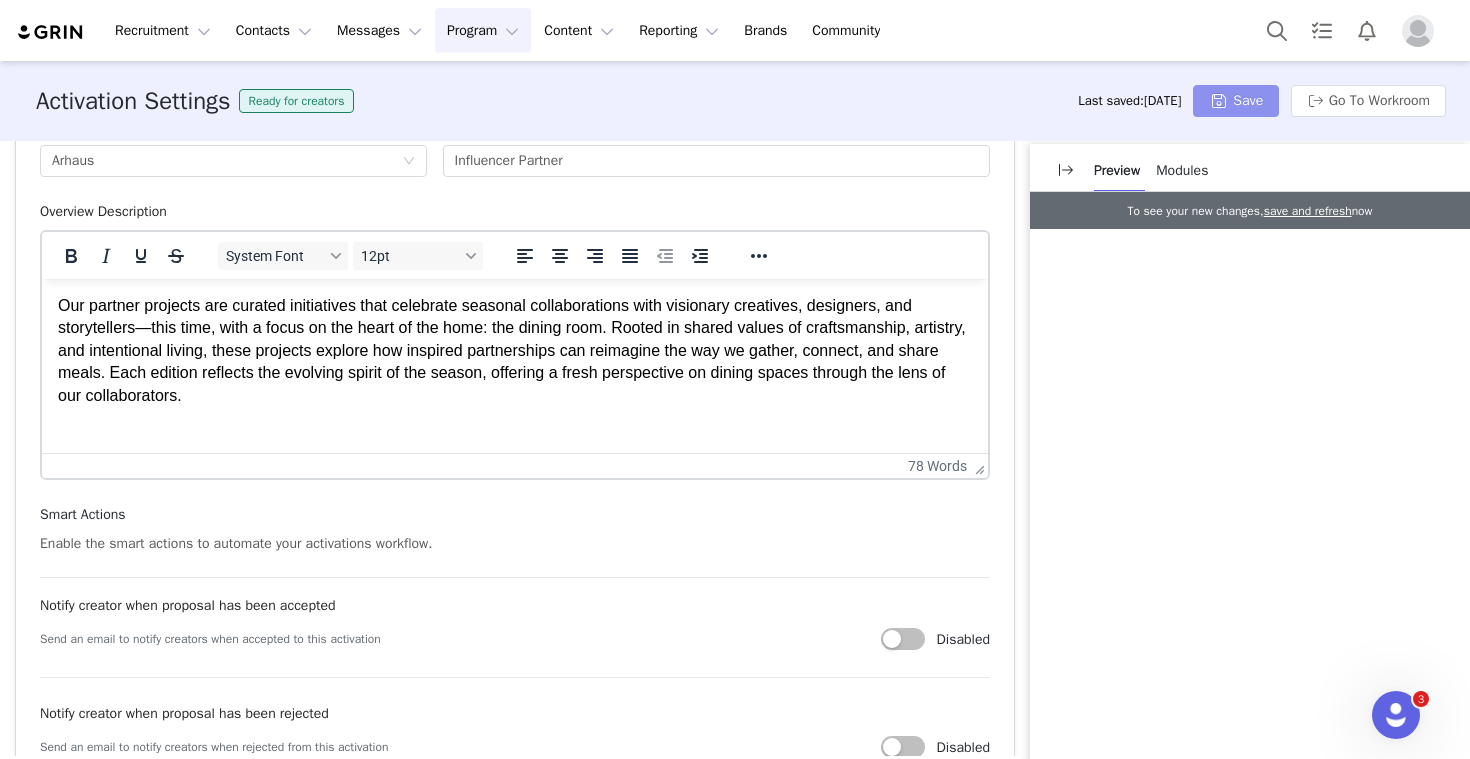 click on "Save" at bounding box center (1236, 101) 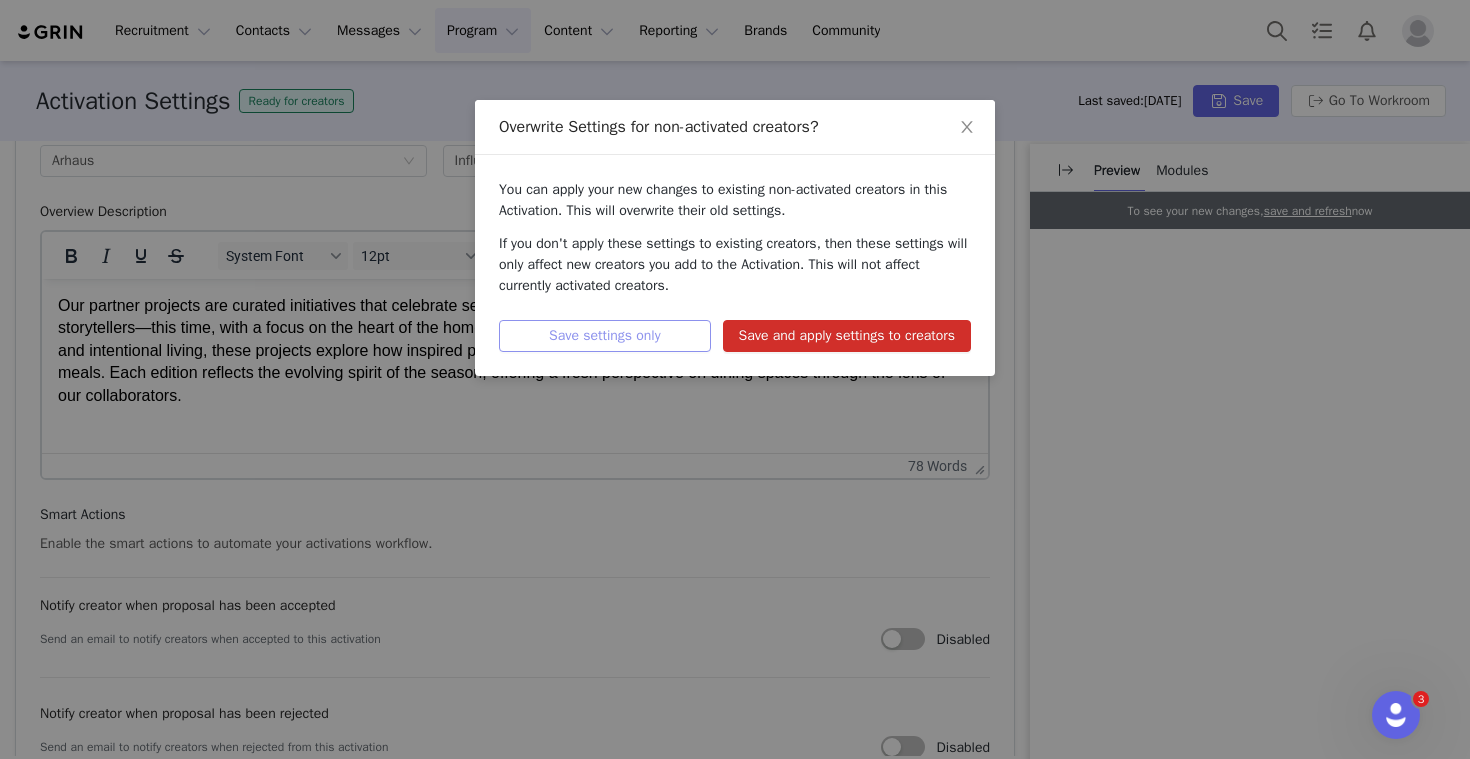 click on "Save settings only" at bounding box center [605, 336] 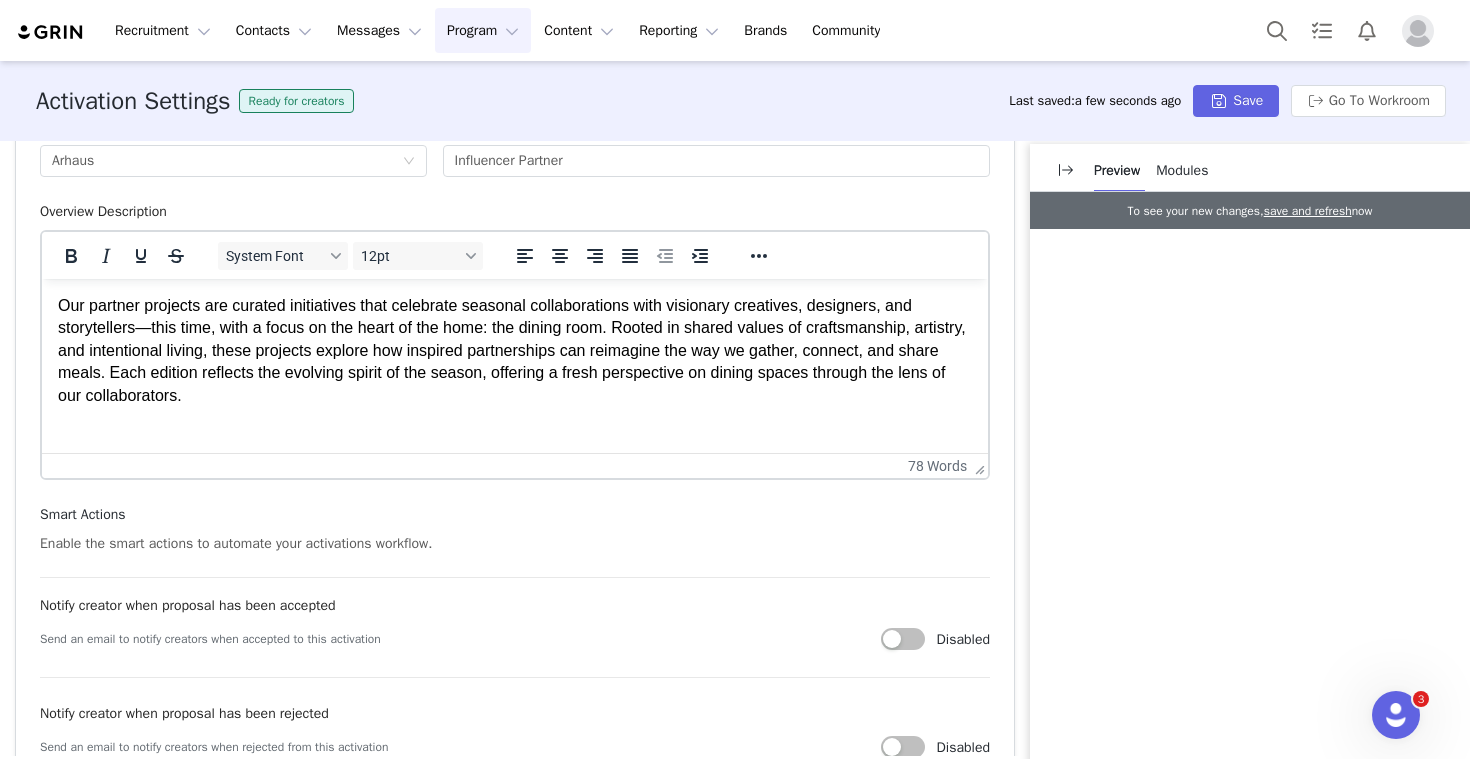 click on "Program Program" at bounding box center (483, 30) 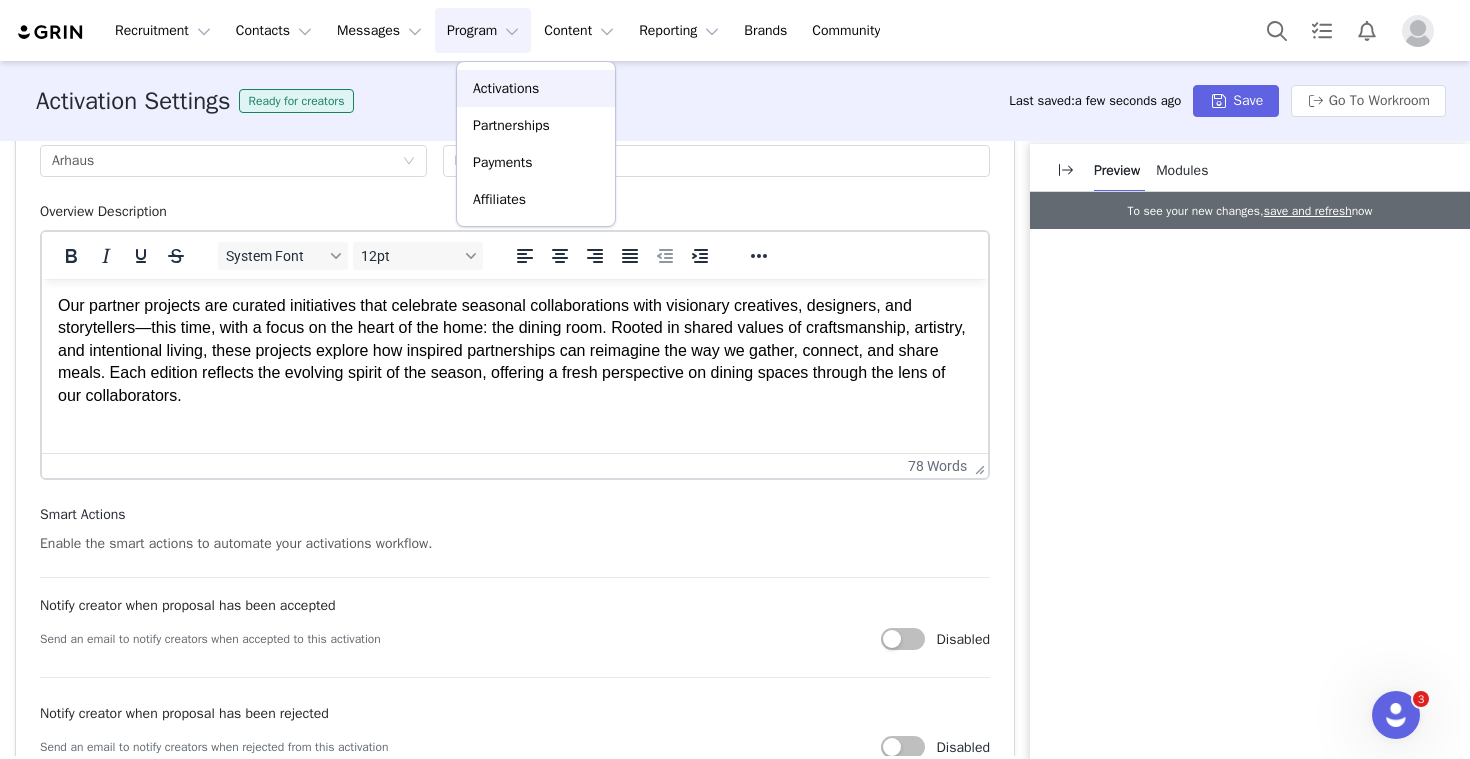 click on "Activations" at bounding box center (536, 88) 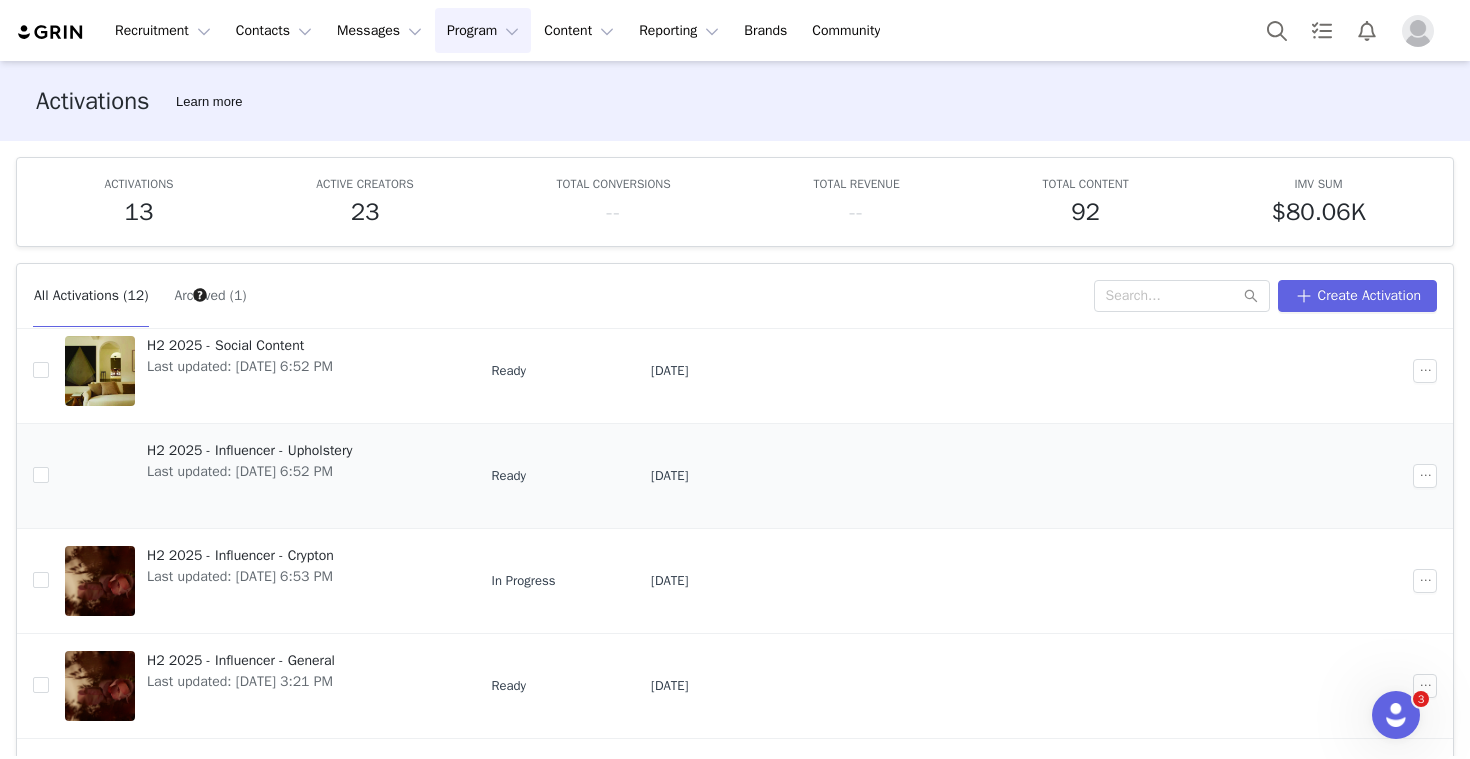 scroll, scrollTop: 0, scrollLeft: 0, axis: both 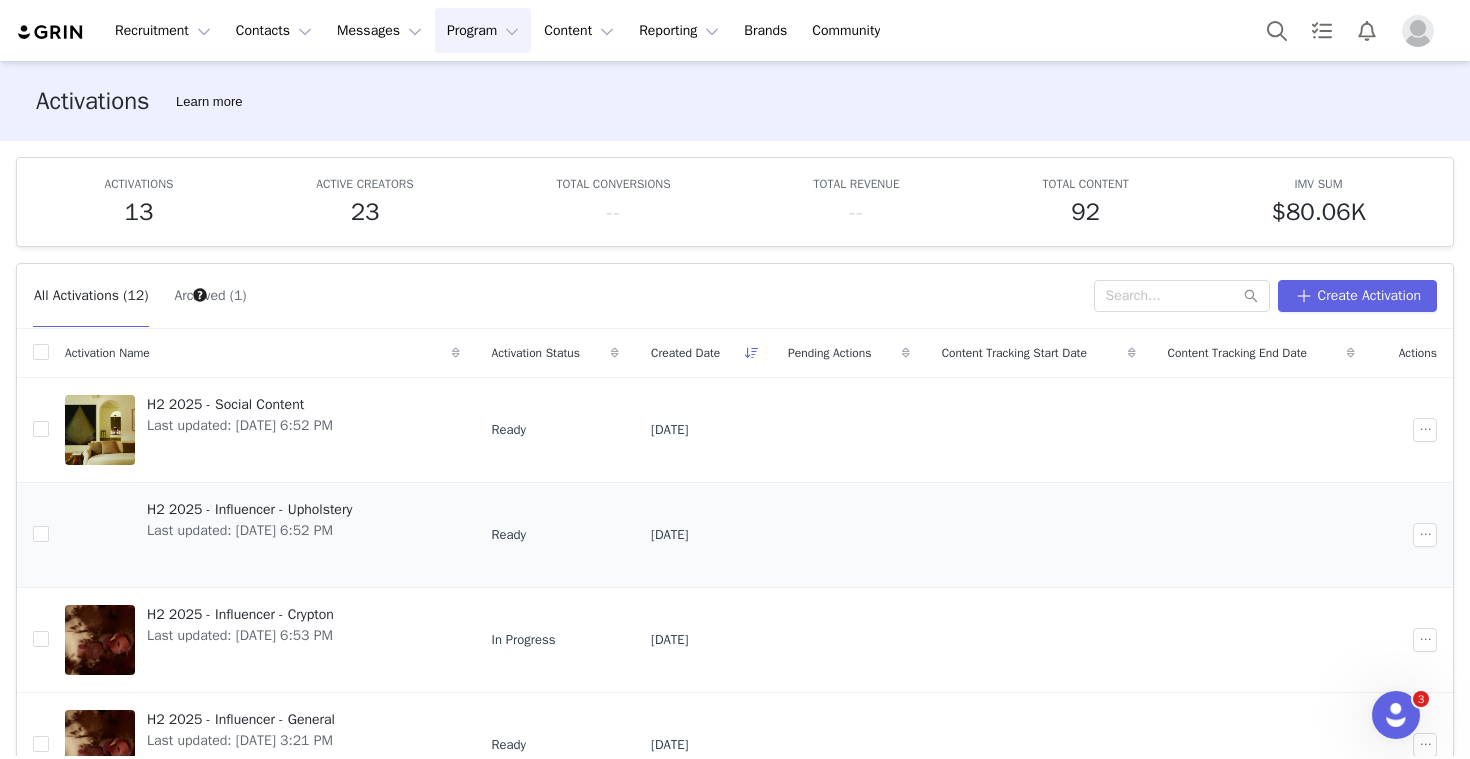 click on "H2 2025 - Influencer - Upholstery" at bounding box center [249, 509] 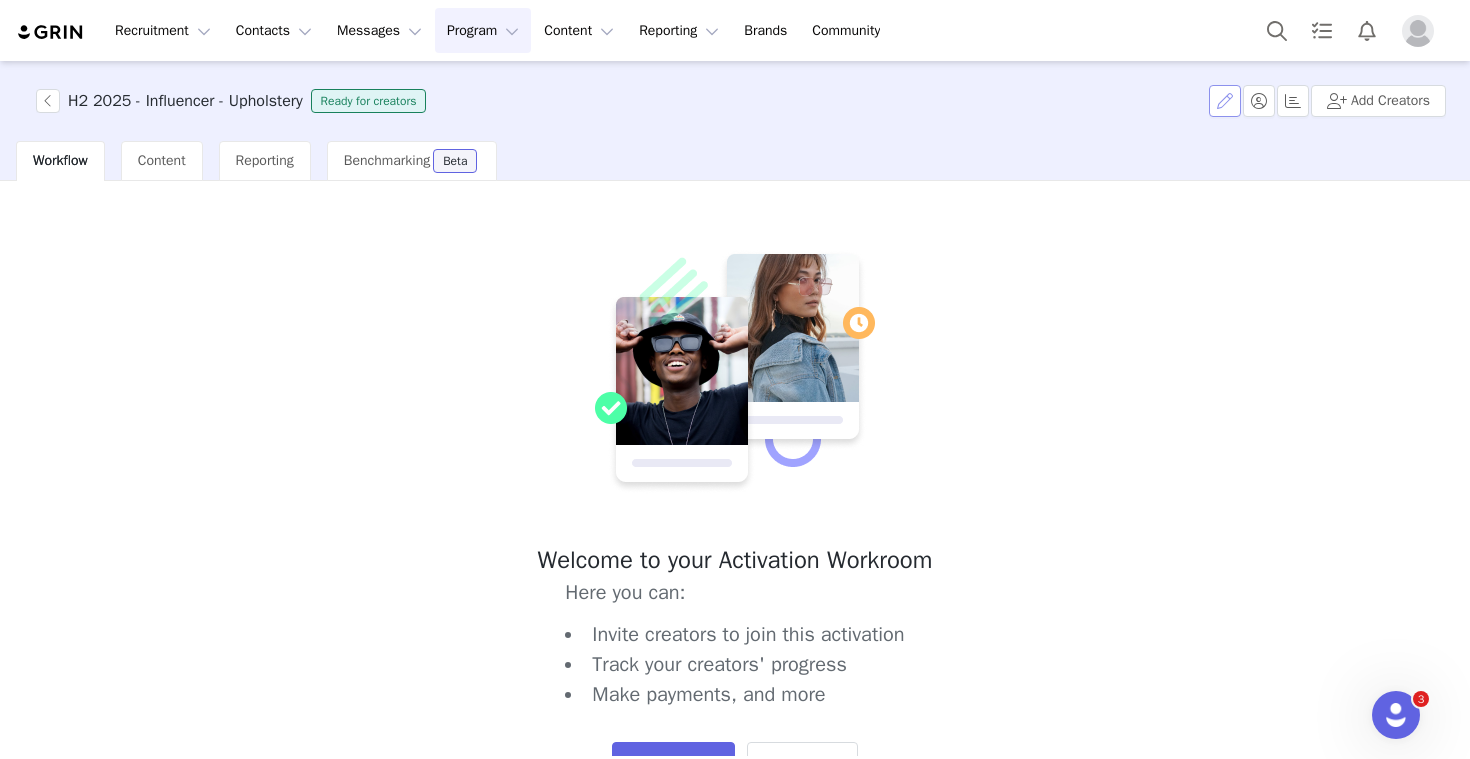 click at bounding box center [1225, 101] 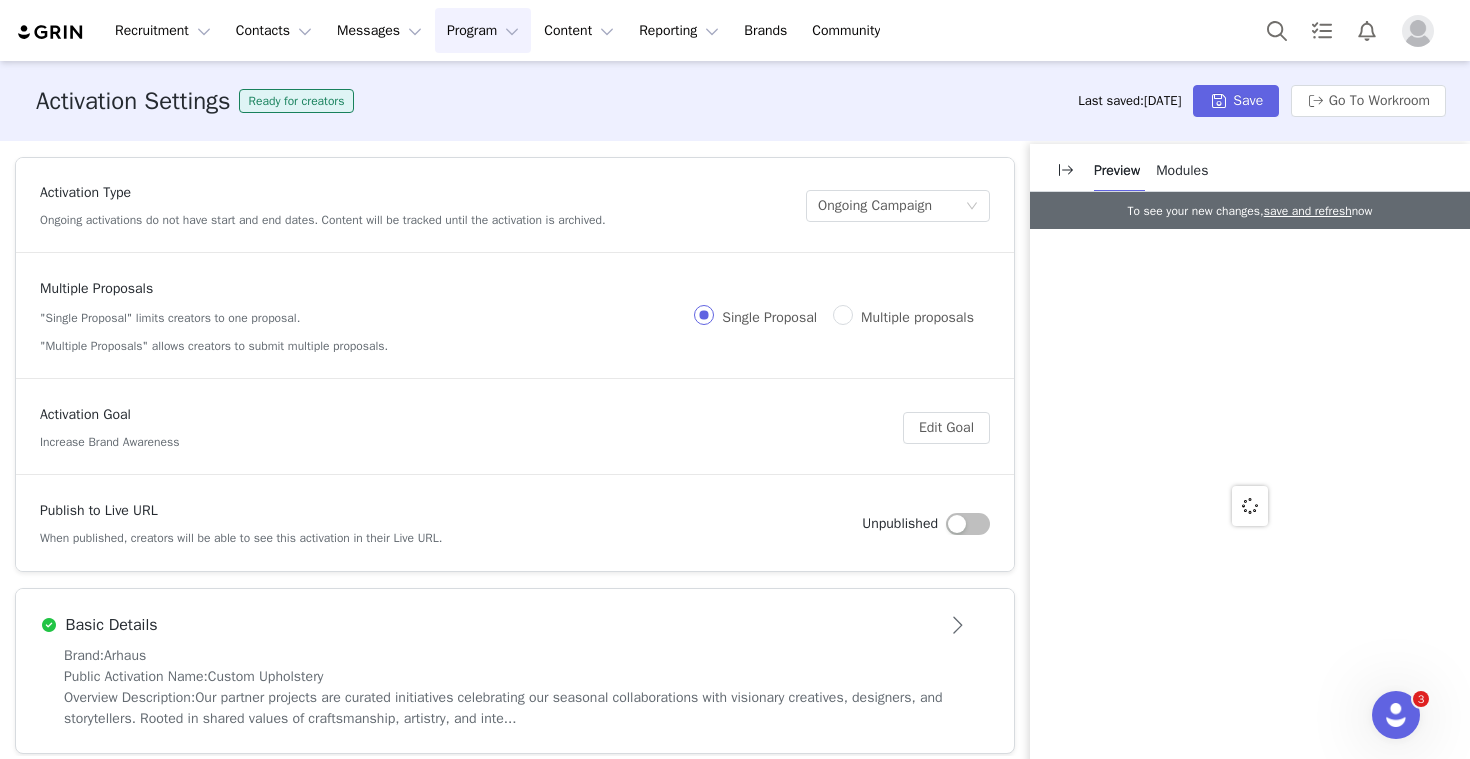 click on "Basic Details" at bounding box center (515, 625) 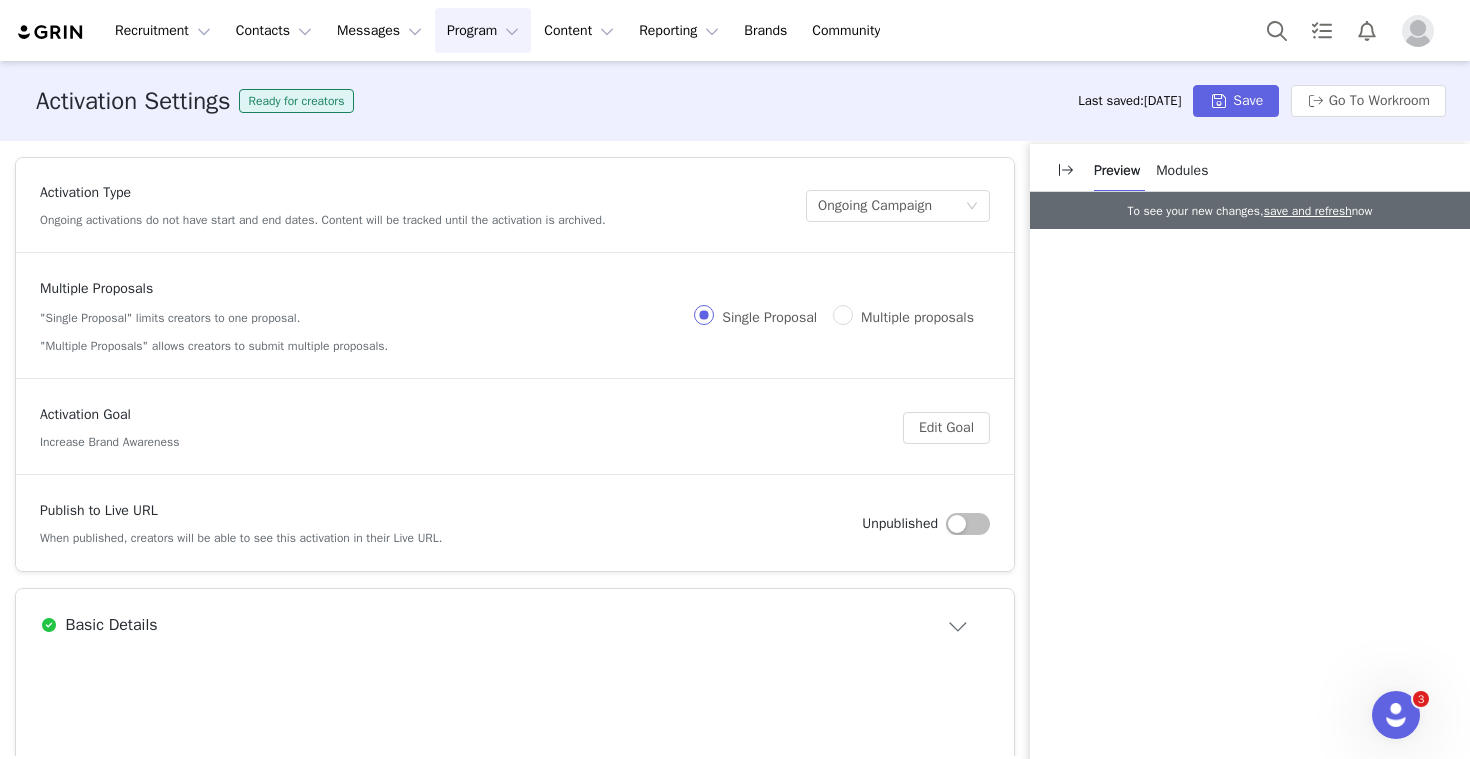 scroll, scrollTop: 0, scrollLeft: 0, axis: both 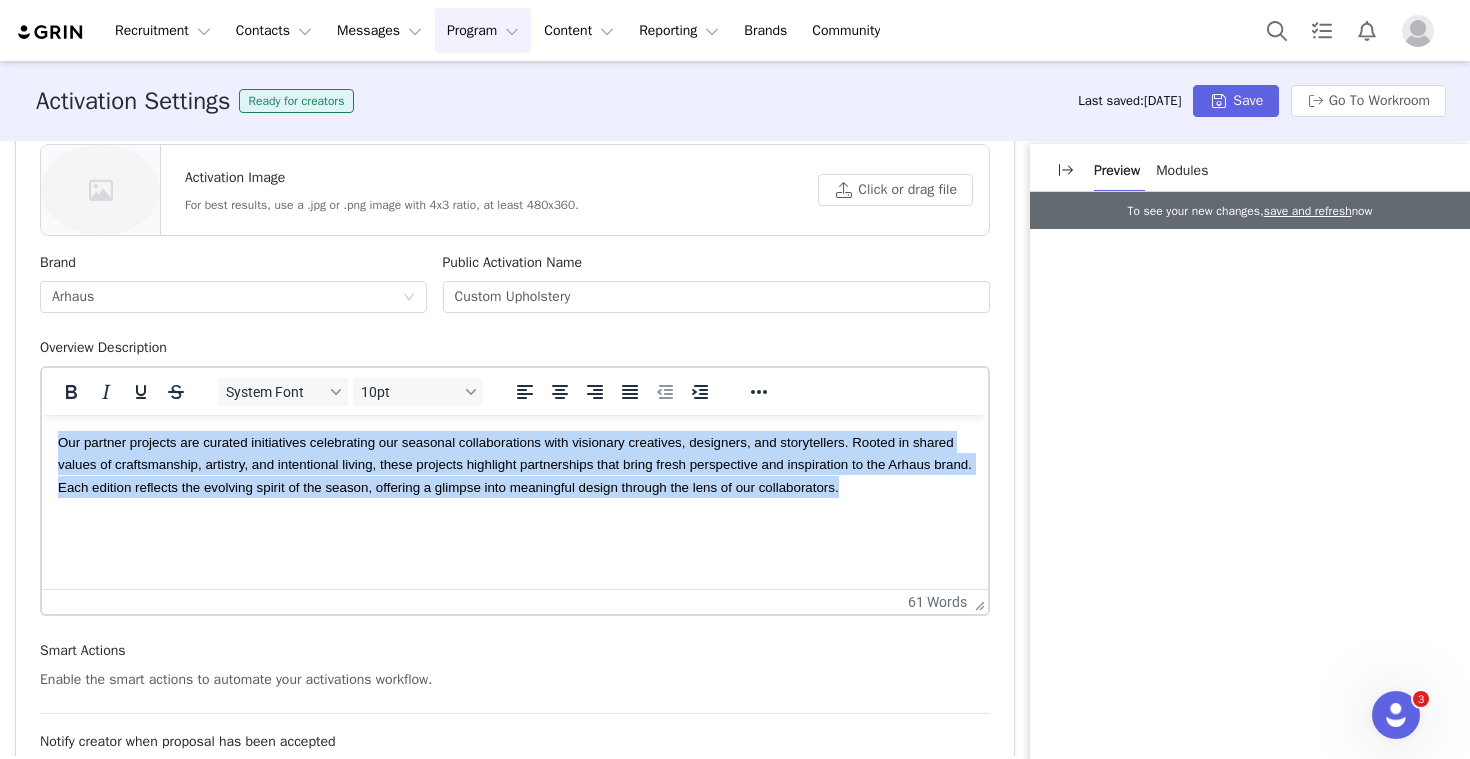 drag, startPoint x: 216, startPoint y: 507, endPoint x: 35, endPoint y: 450, distance: 189.76302 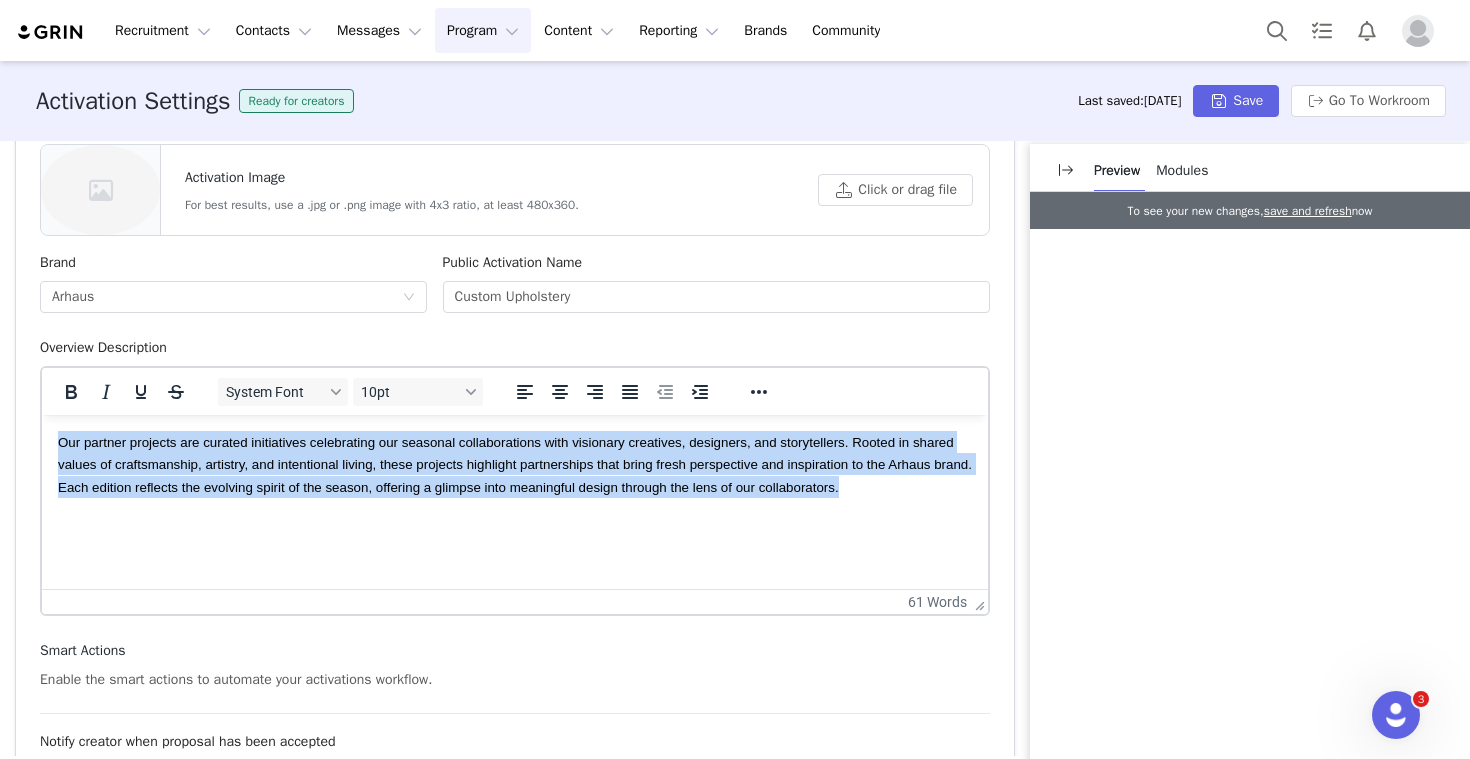 click on "Our partner projects are curated initiatives celebrating our seasonal collaborations with visionary creatives, designers, and storytellers. Rooted in shared values of craftsmanship, artistry, and intentional living, these projects highlight partnerships that bring fresh perspective and inspiration to the Arhaus brand. Each edition reflects the evolving spirit of the season, offering a glimpse into meaningful design through the lens of our collaborators." at bounding box center (515, 464) 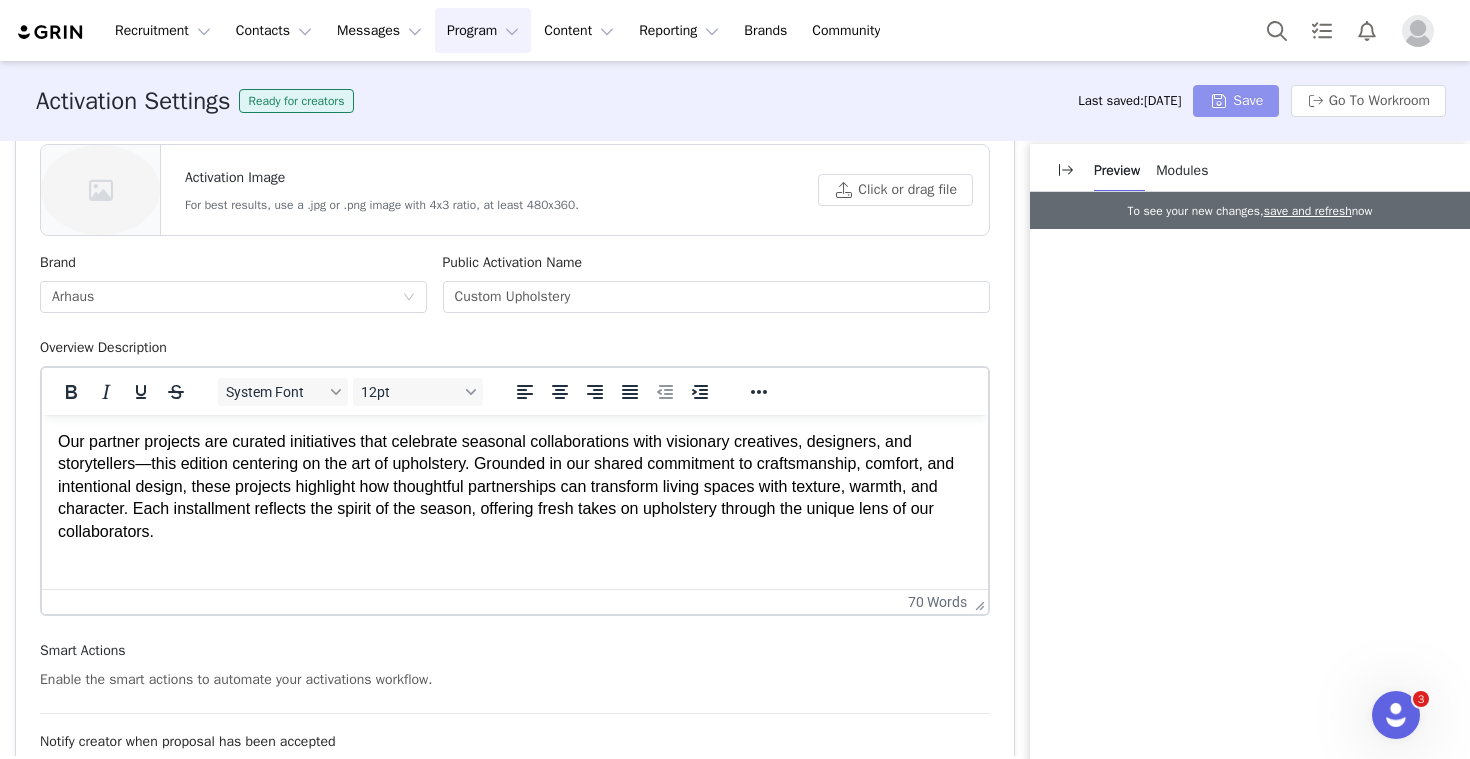 click on "Save" at bounding box center (1236, 101) 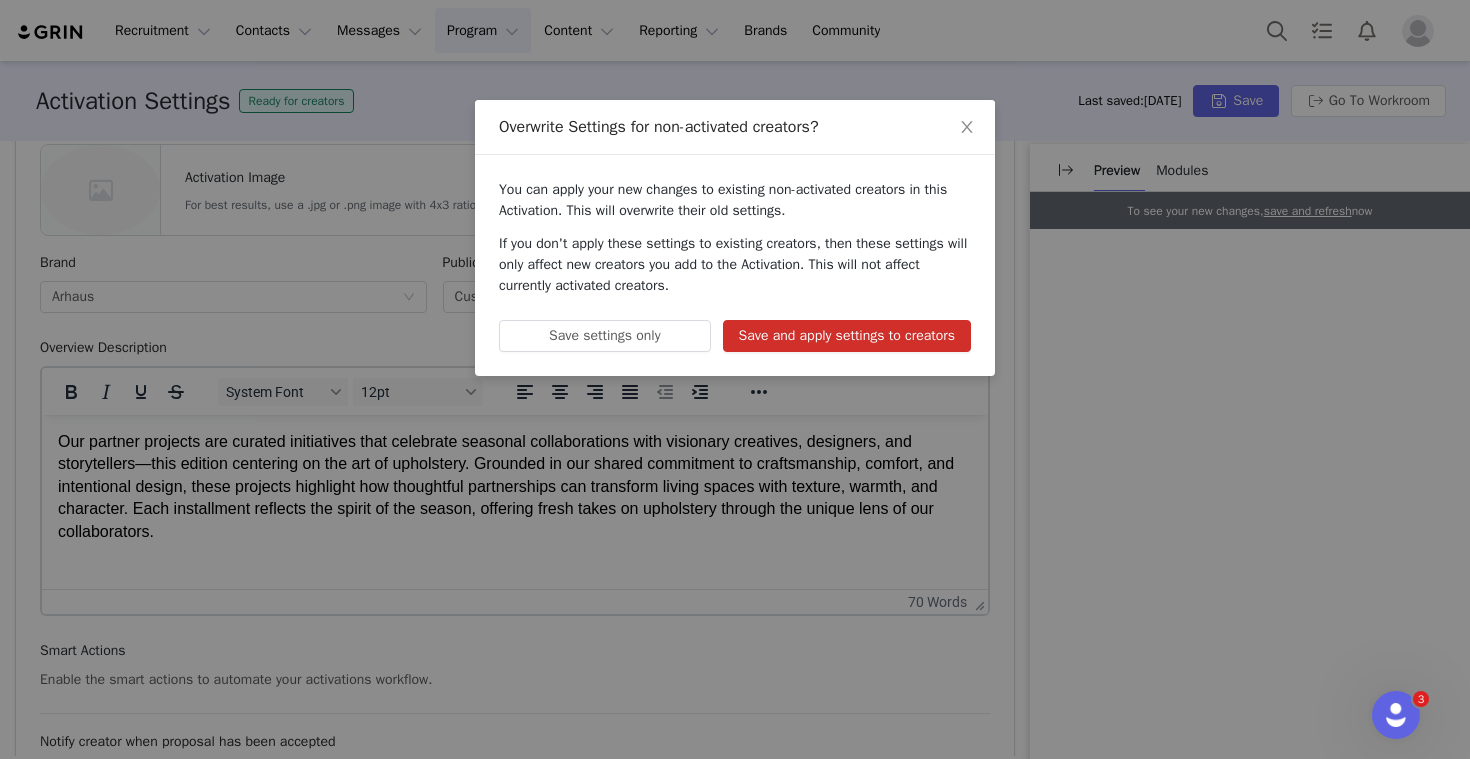 click on "You can apply your new changes to existing non-activated creators in this Activation. This will overwrite their old settings.   If you don't apply these settings to existing creators, then these settings will only affect new creators you add to the Activation. This will not affect currently activated creators.  Save settings only Save and apply settings to creators" at bounding box center (735, 265) 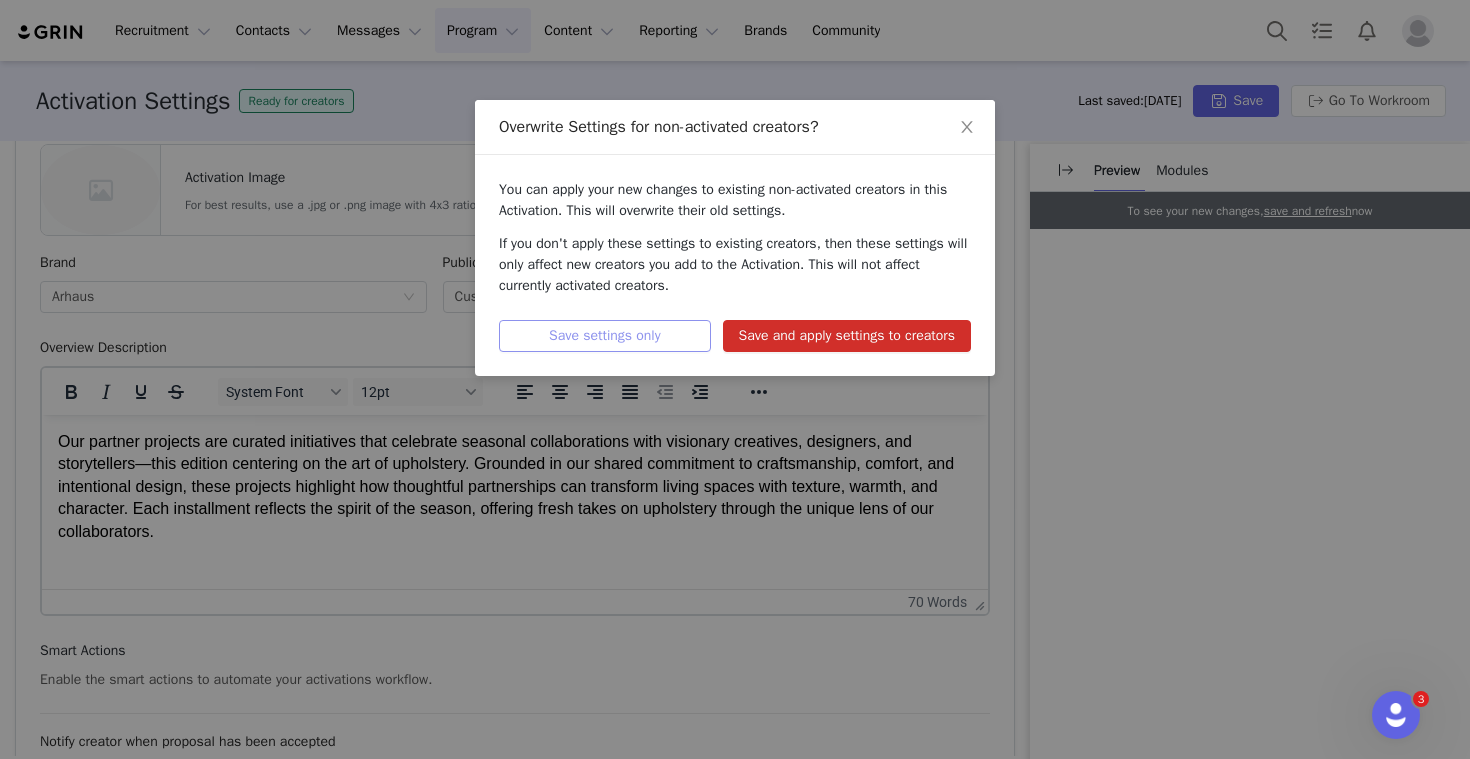 click on "Save settings only" at bounding box center [605, 336] 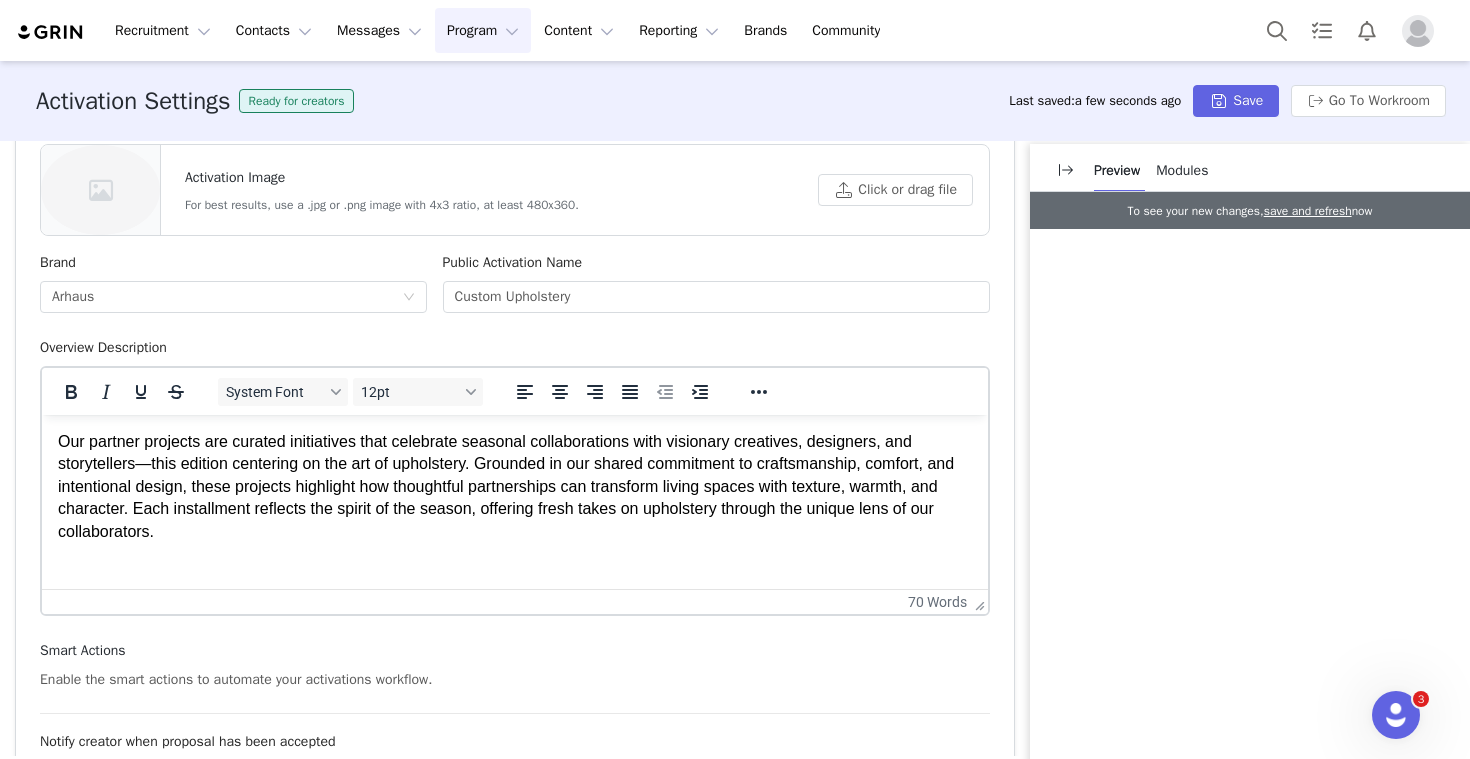 click on "Program Program" at bounding box center (483, 30) 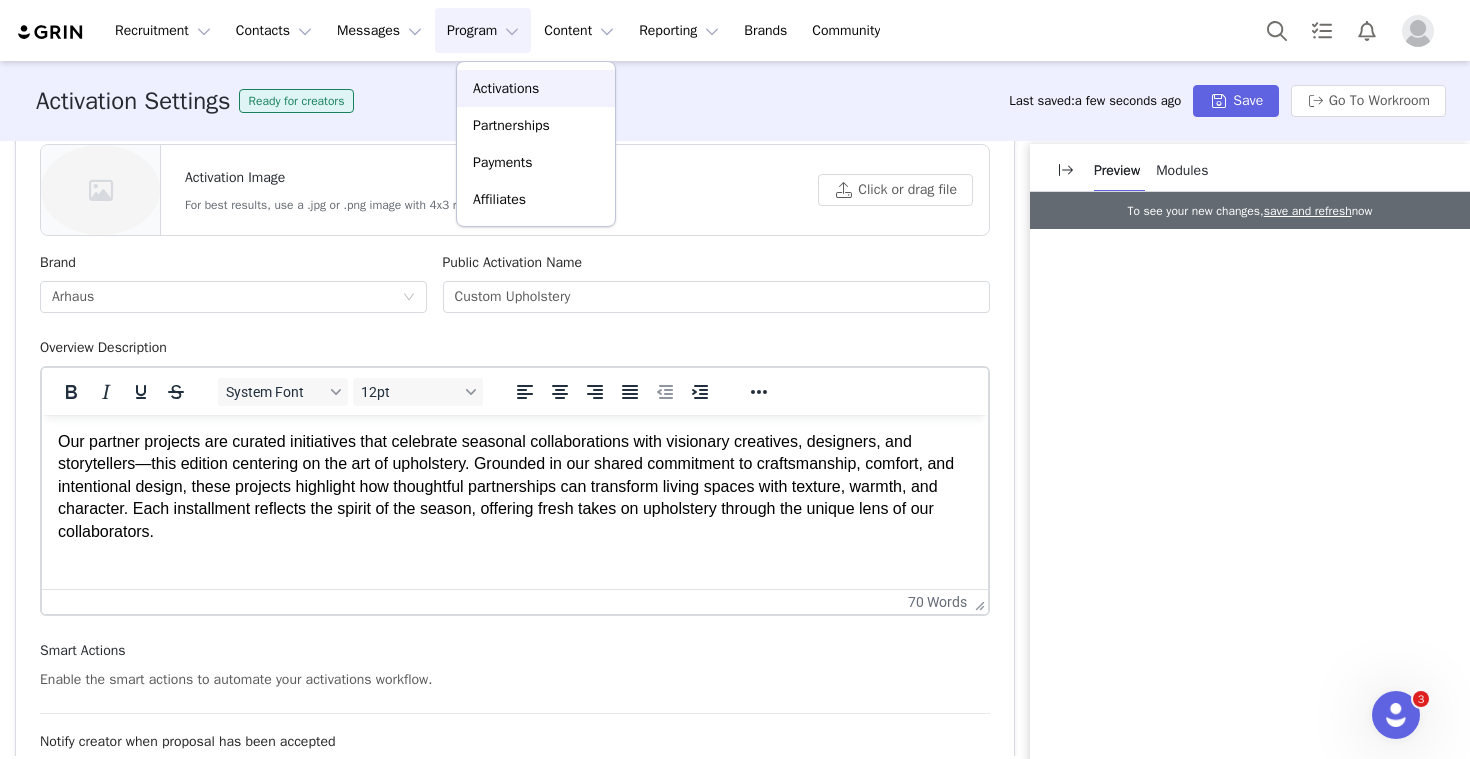 click on "Activations" at bounding box center (536, 88) 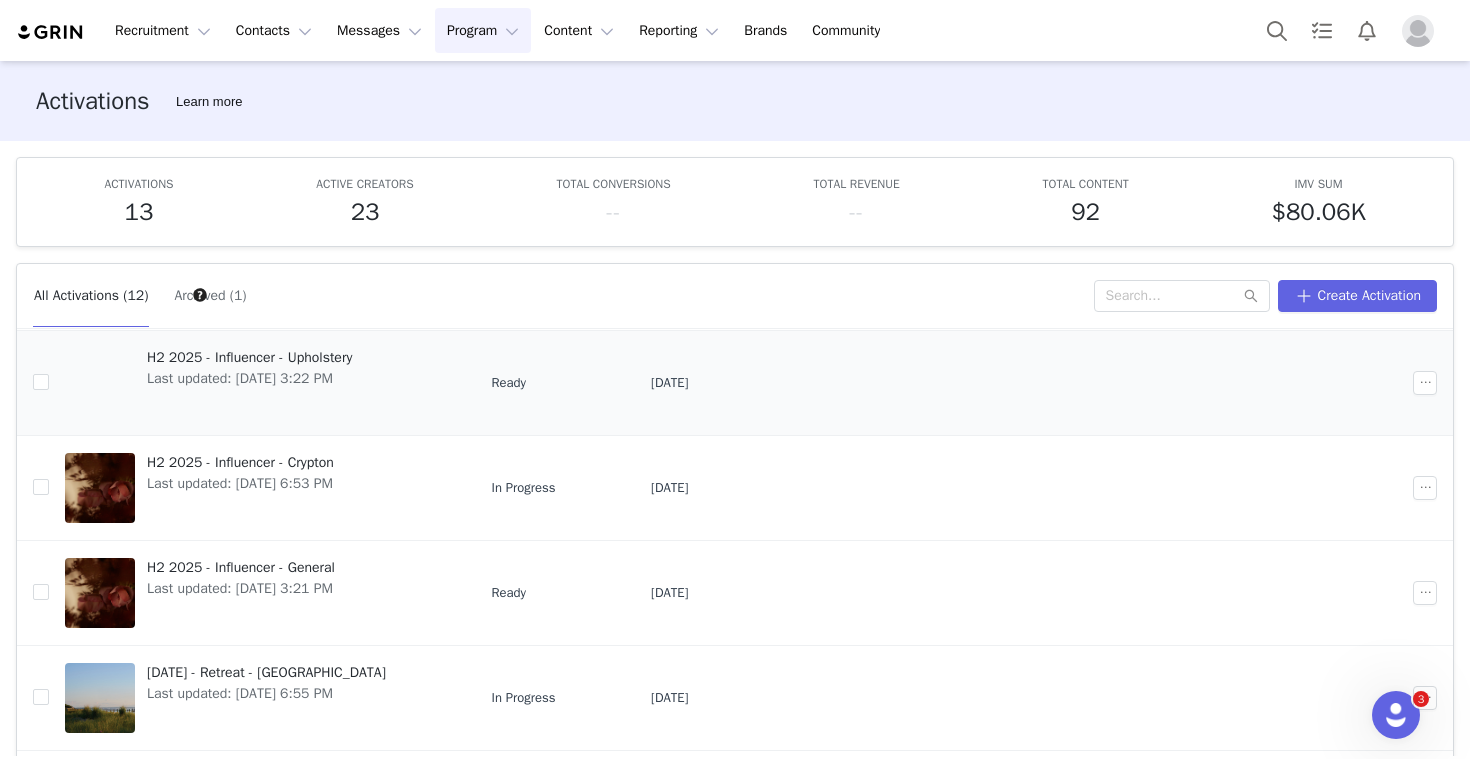 scroll, scrollTop: 153, scrollLeft: 0, axis: vertical 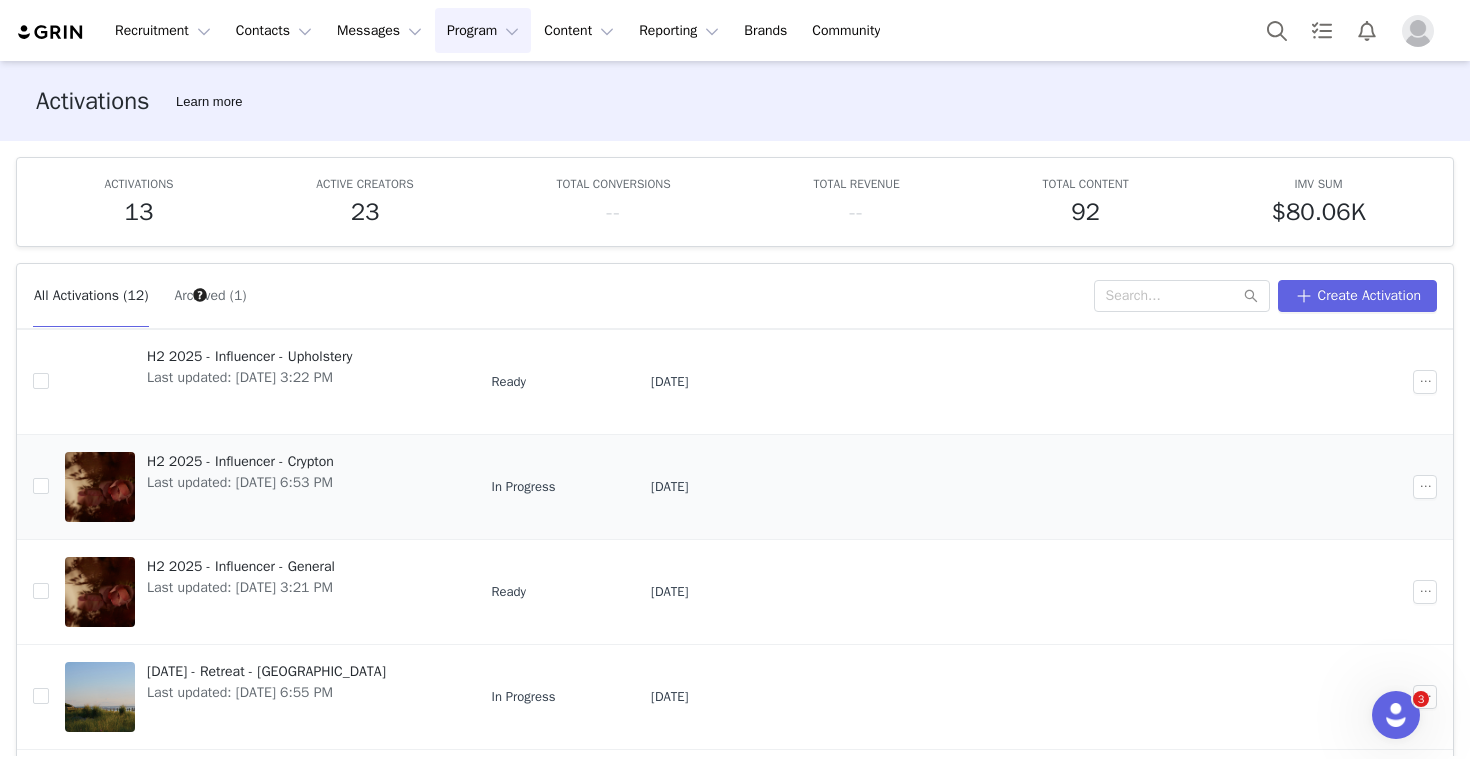 click on "H2 2025 - Influencer - Crypton" at bounding box center [240, 461] 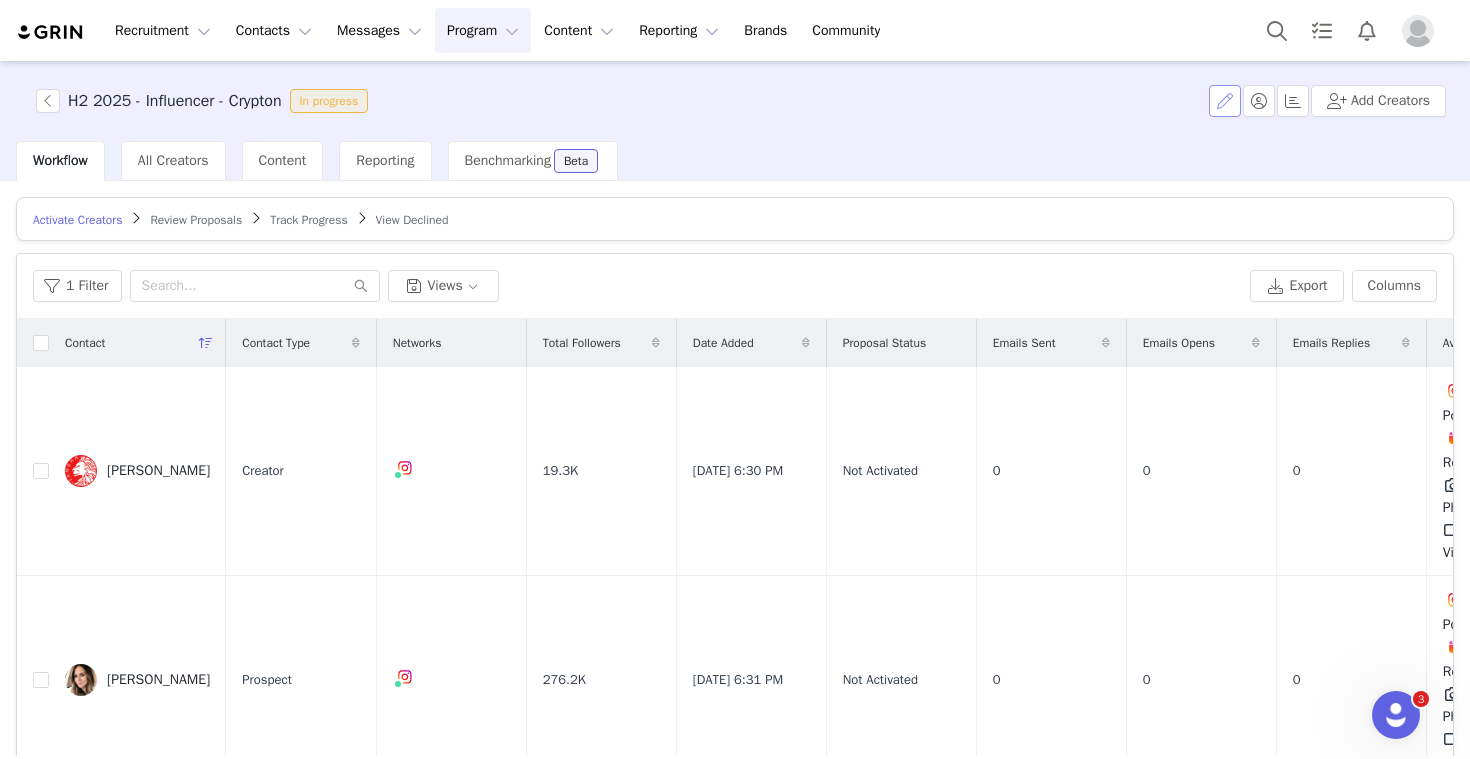 click at bounding box center (1225, 101) 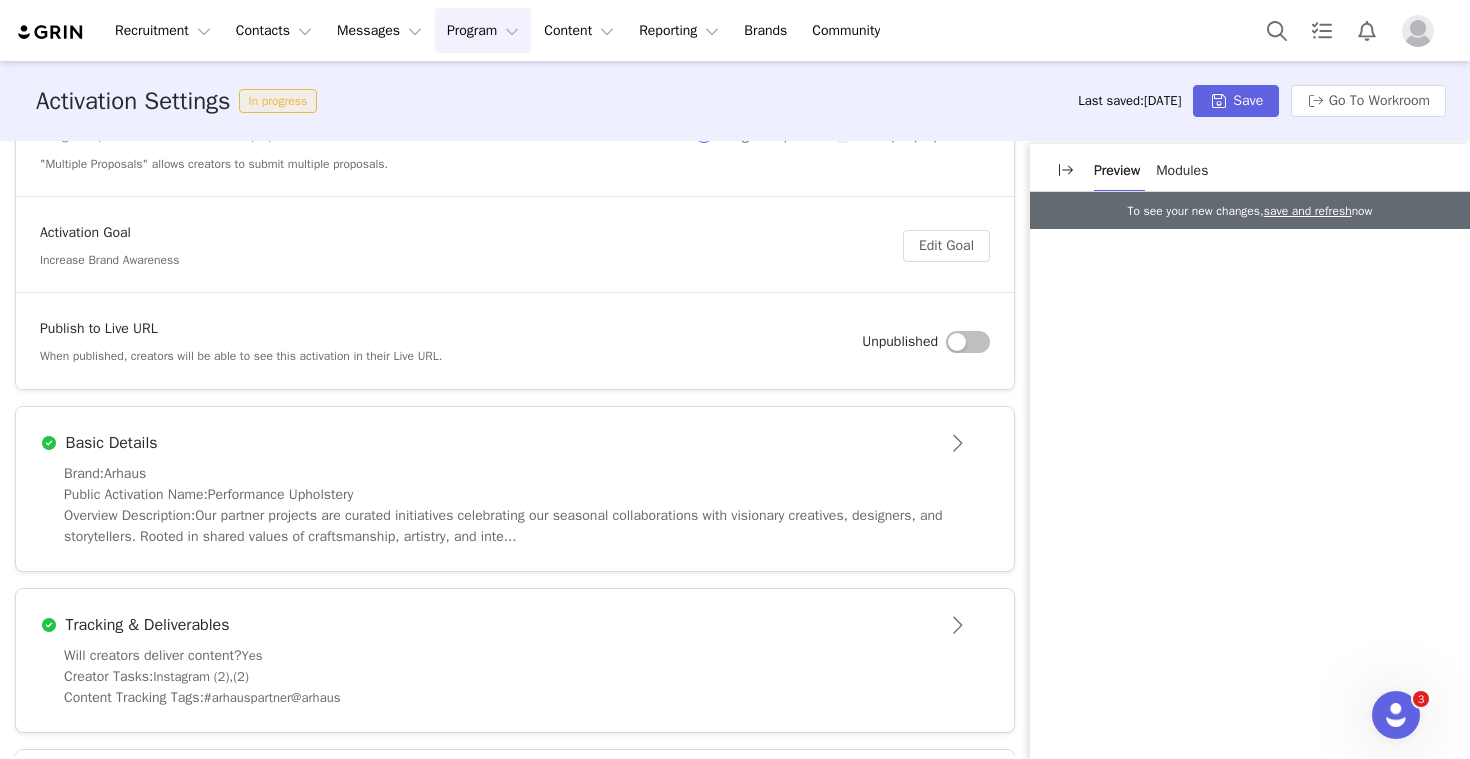 scroll, scrollTop: 221, scrollLeft: 0, axis: vertical 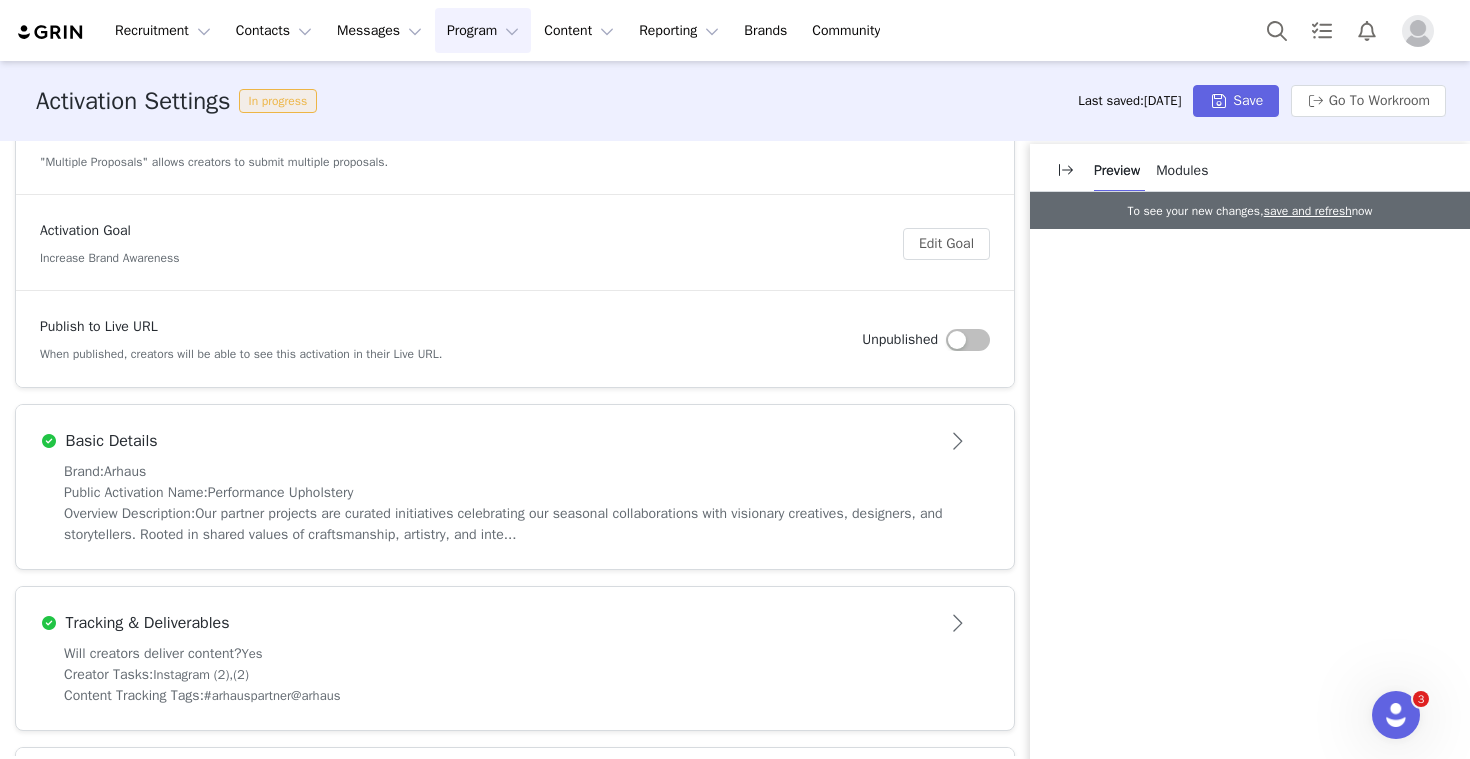 click on "Basic Details" at bounding box center [482, 441] 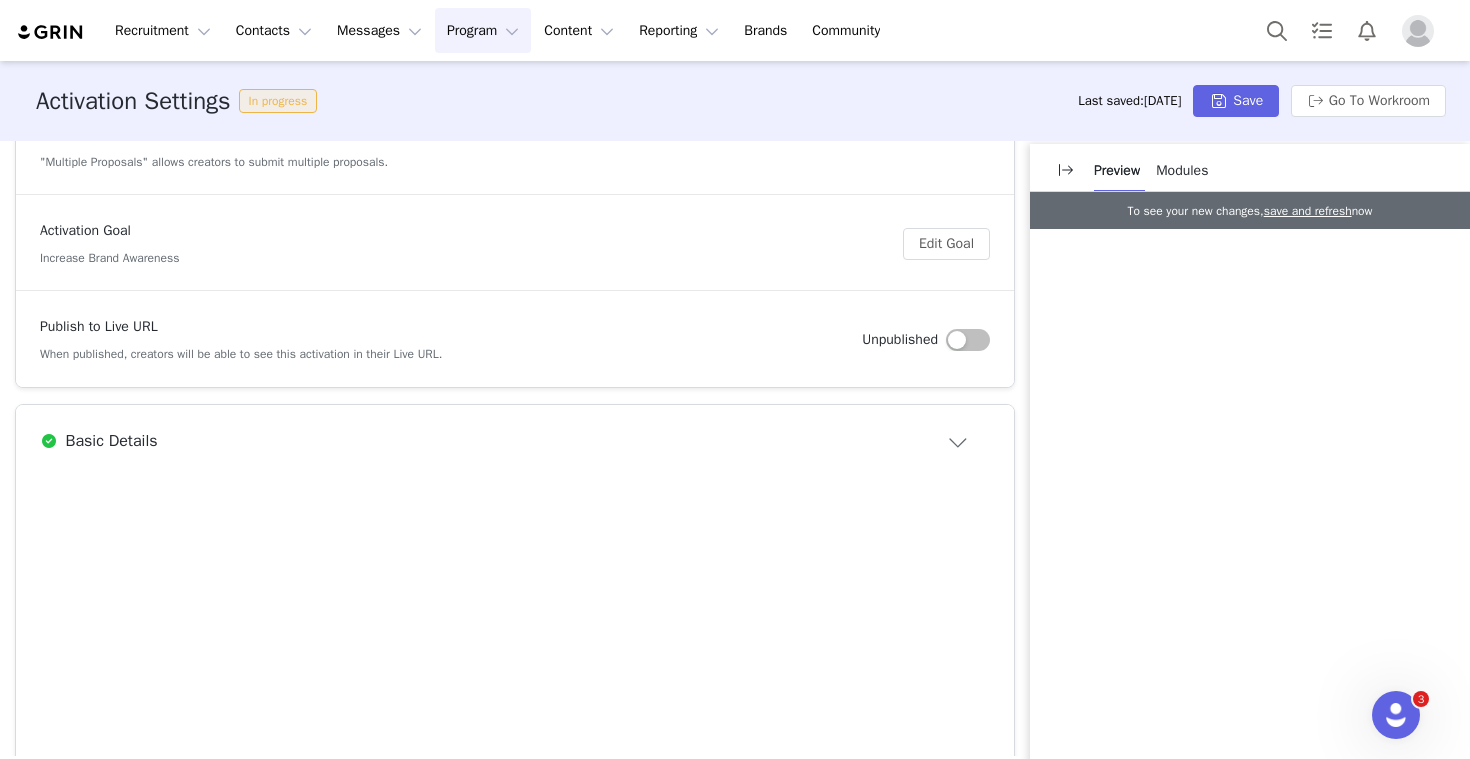 scroll, scrollTop: 0, scrollLeft: 0, axis: both 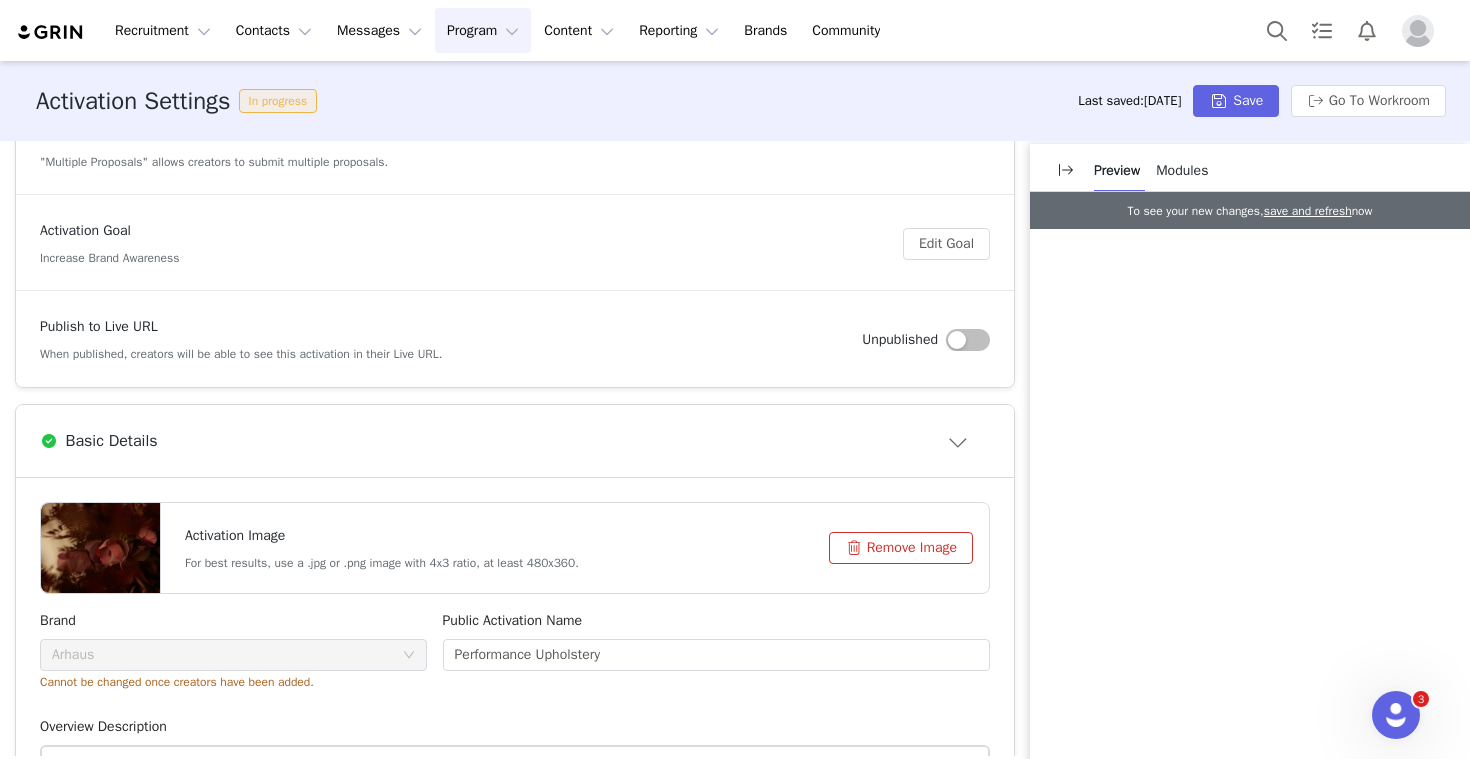 click on "Program Program" at bounding box center (483, 30) 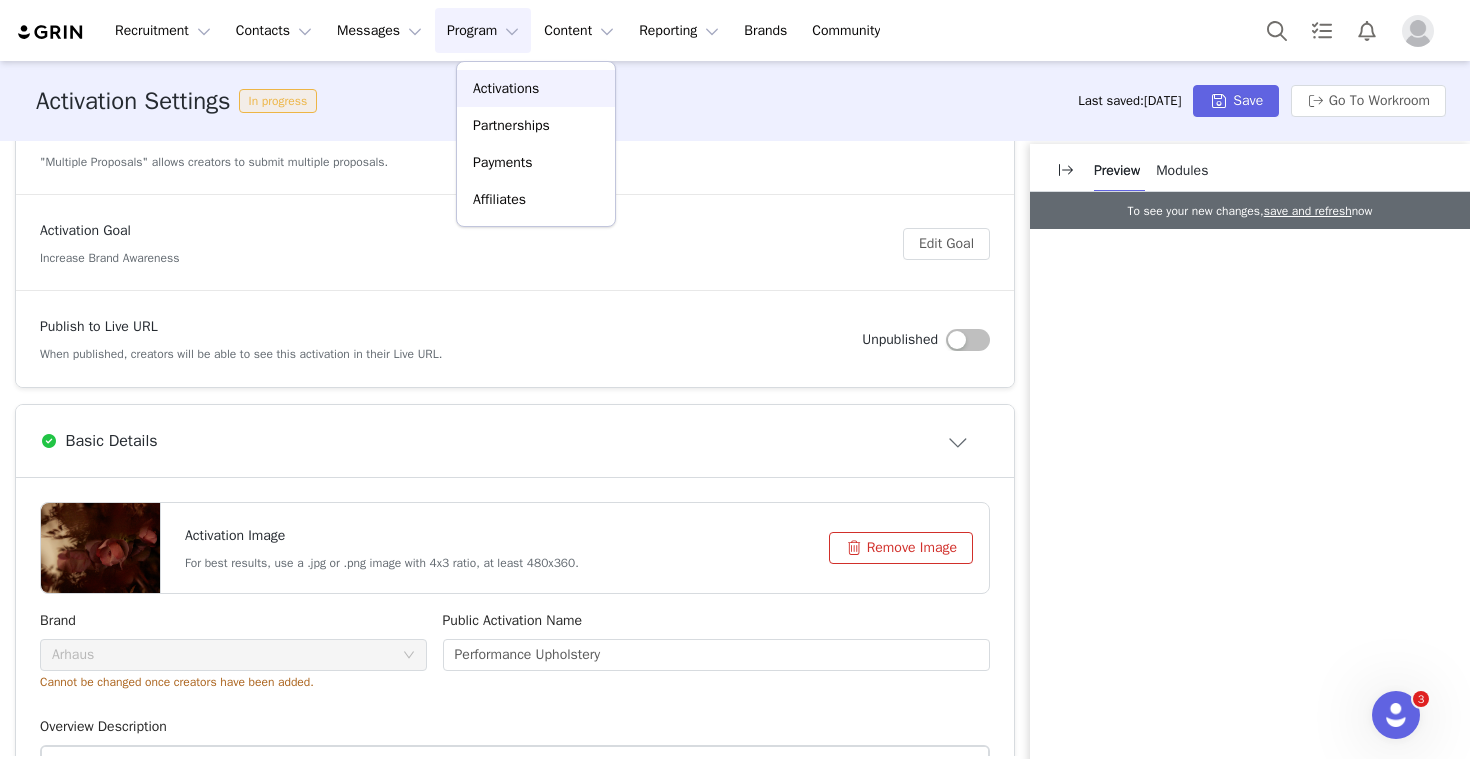 click on "Activations" at bounding box center [506, 88] 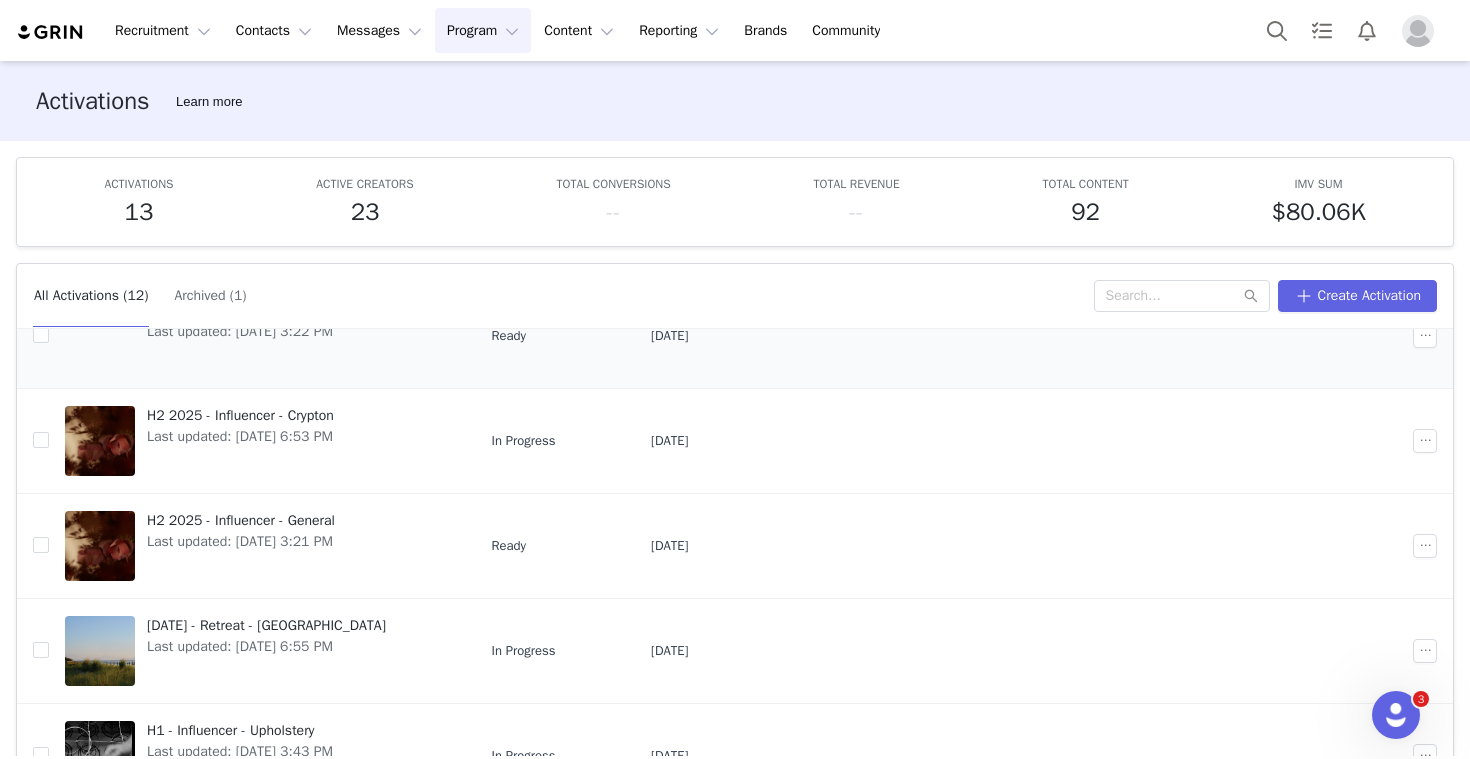 scroll, scrollTop: 204, scrollLeft: 0, axis: vertical 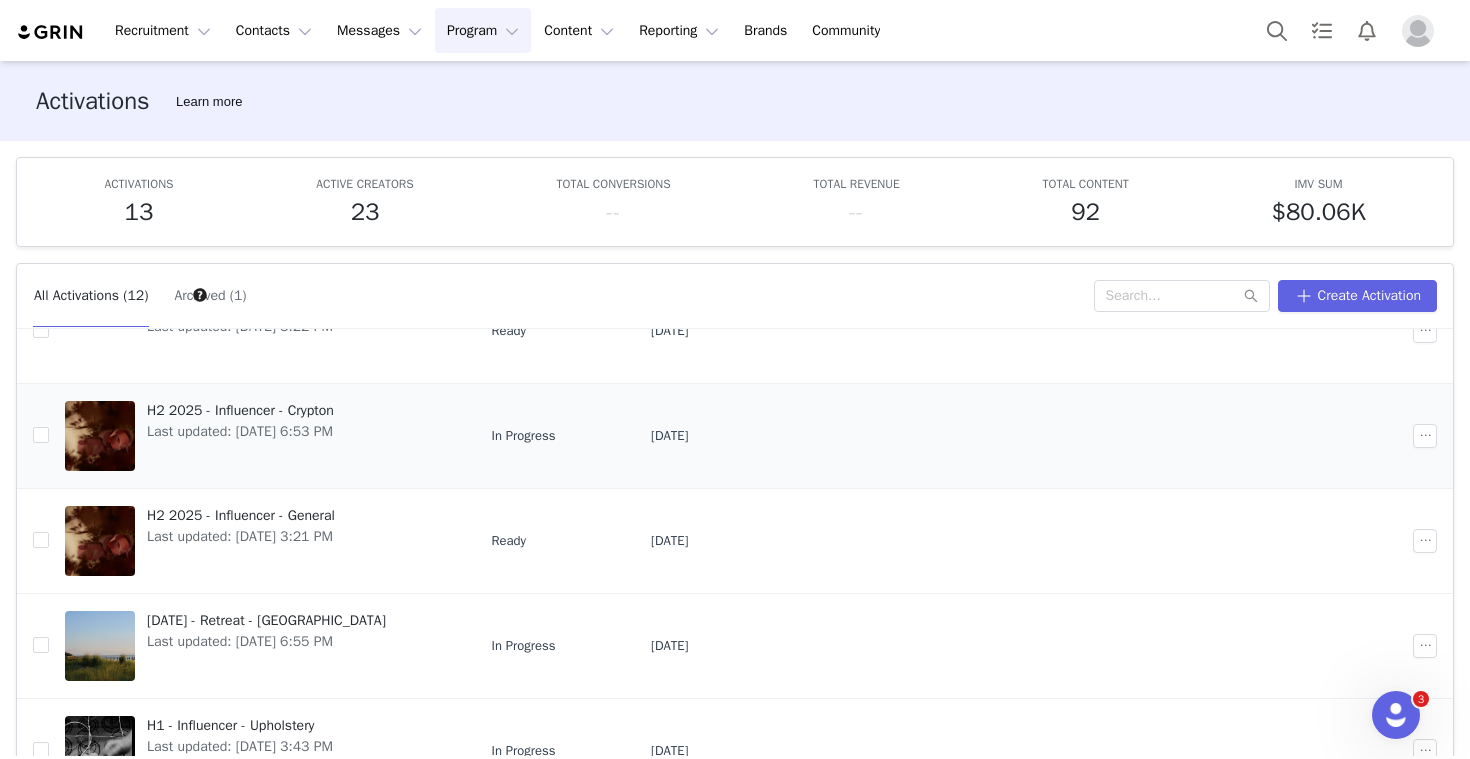 click on "Last updated: [DATE] 6:53 PM" at bounding box center [240, 431] 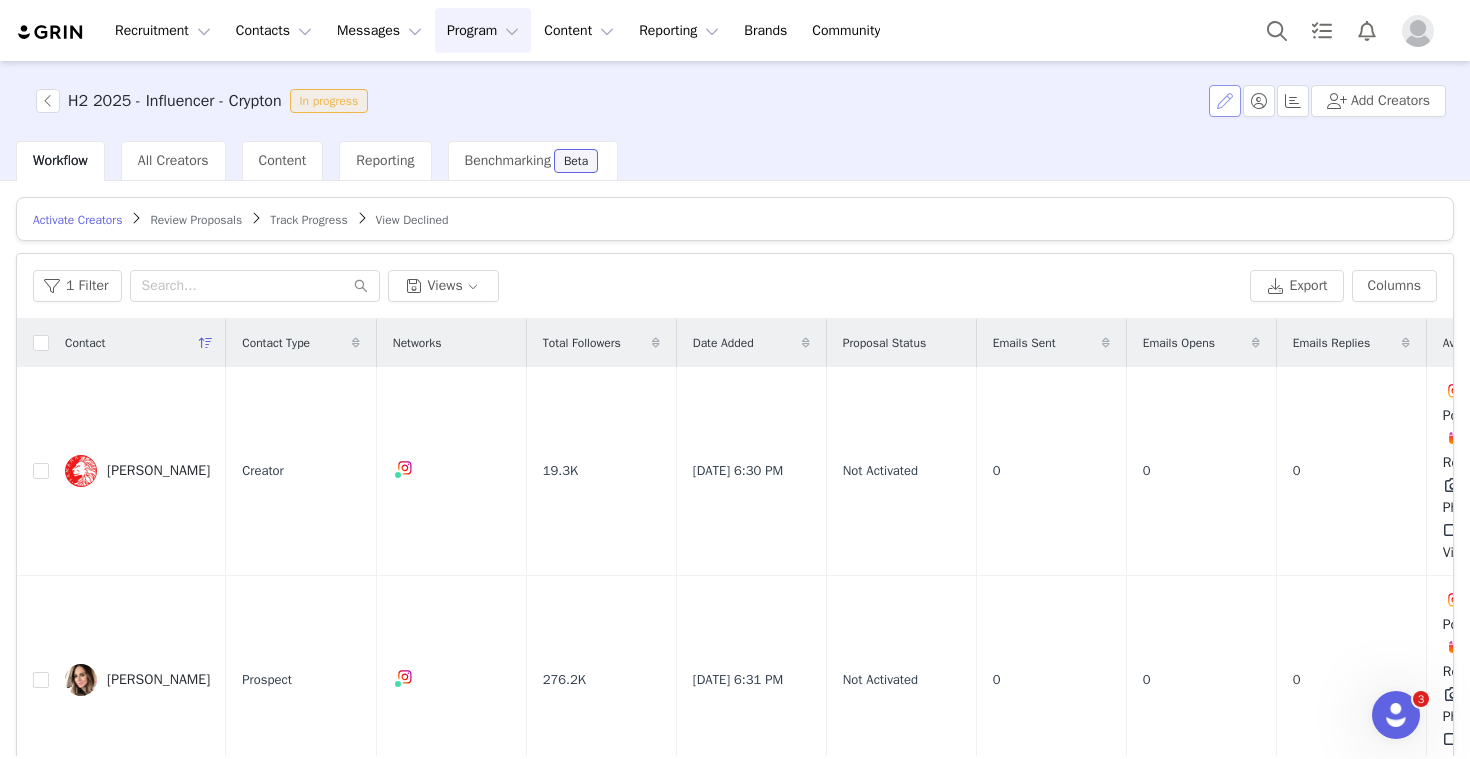 click at bounding box center [1225, 101] 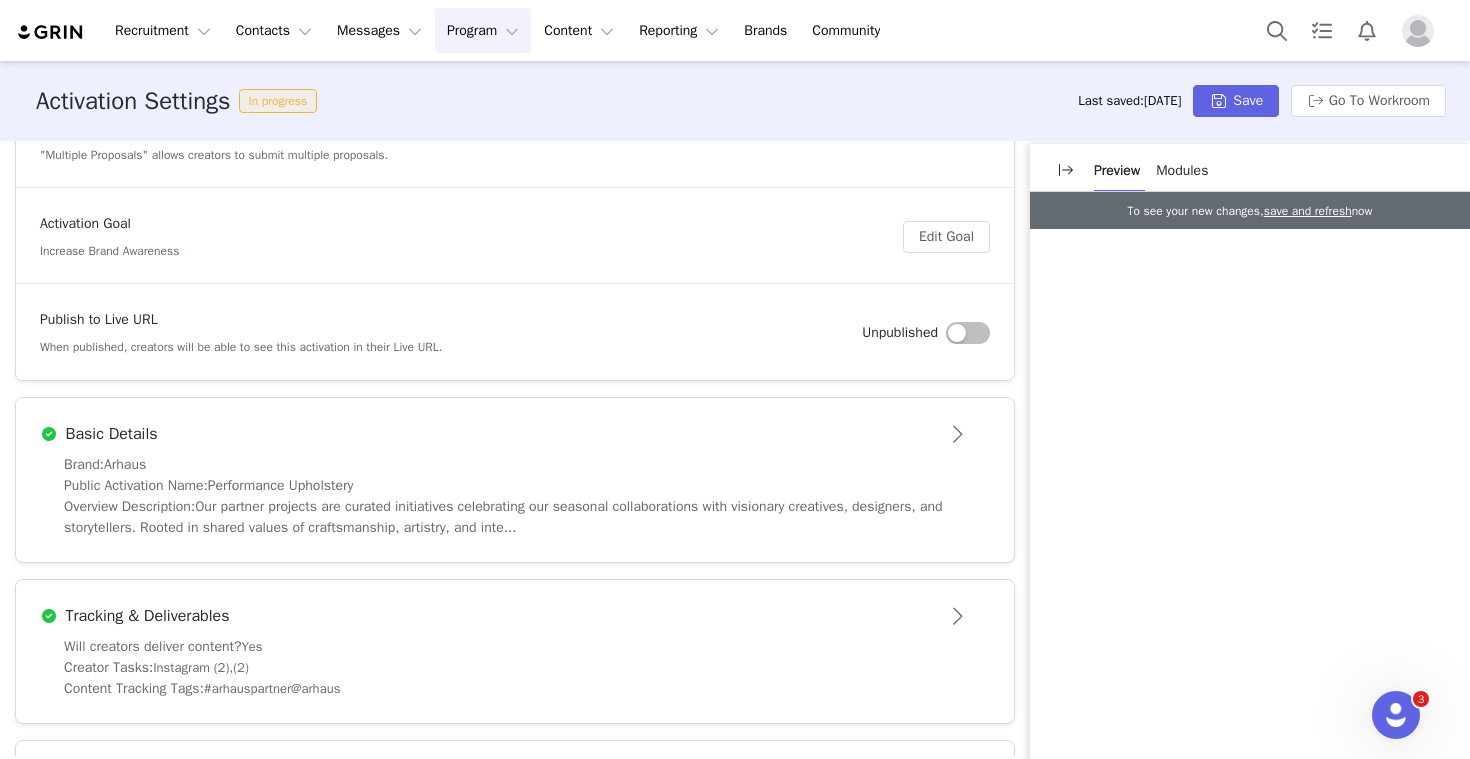 scroll, scrollTop: 240, scrollLeft: 0, axis: vertical 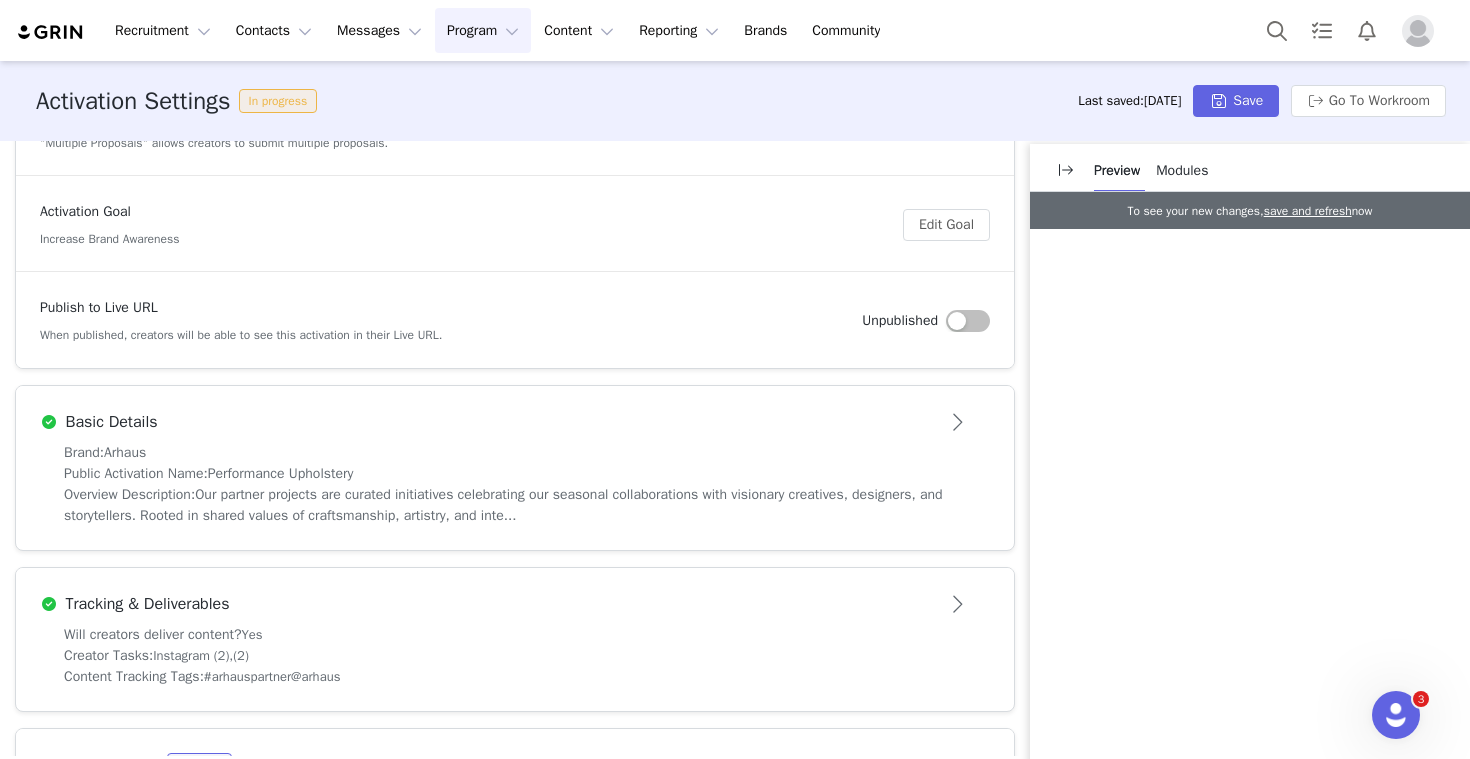 click on "Basic Details" at bounding box center [482, 422] 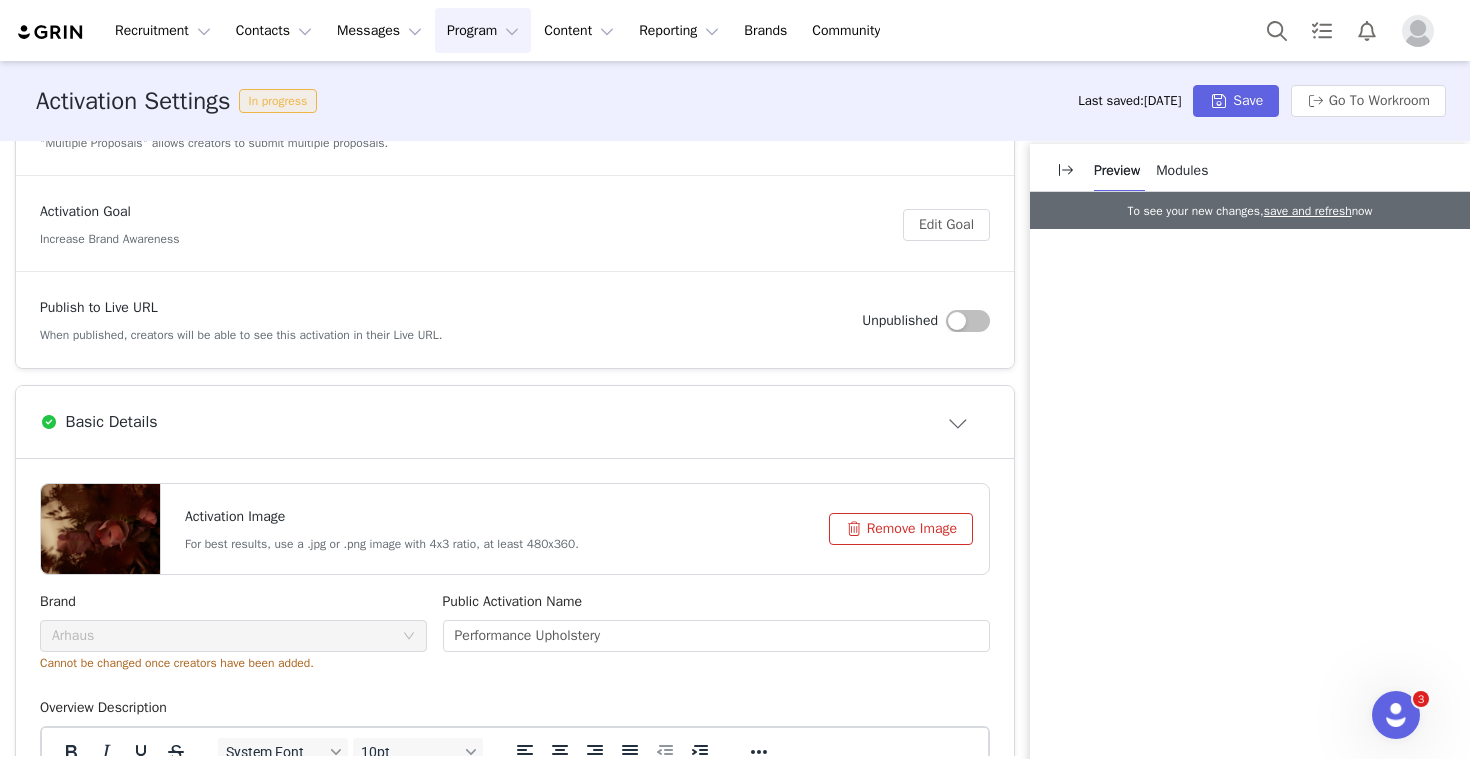 scroll, scrollTop: 0, scrollLeft: 0, axis: both 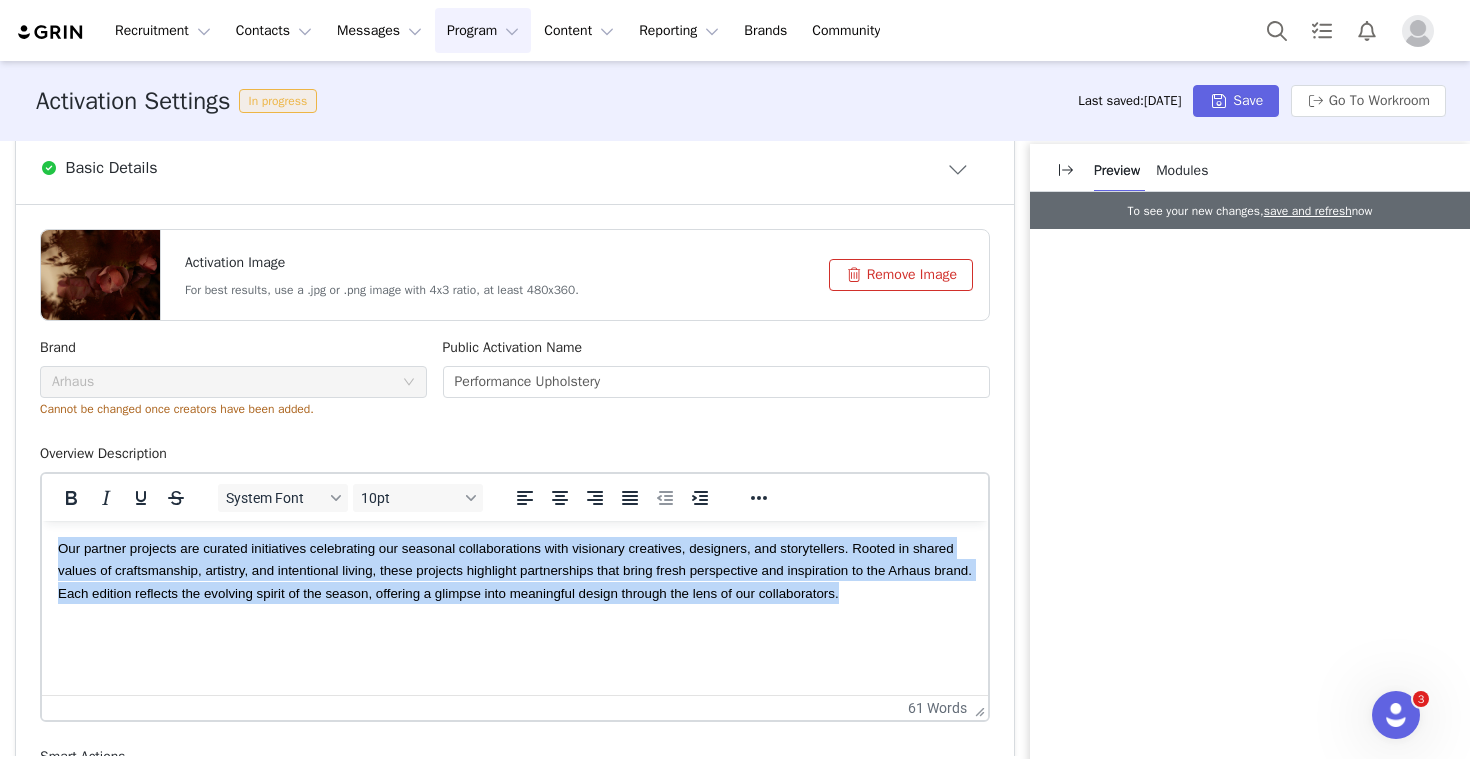 drag, startPoint x: 203, startPoint y: 610, endPoint x: 20, endPoint y: 551, distance: 192.27585 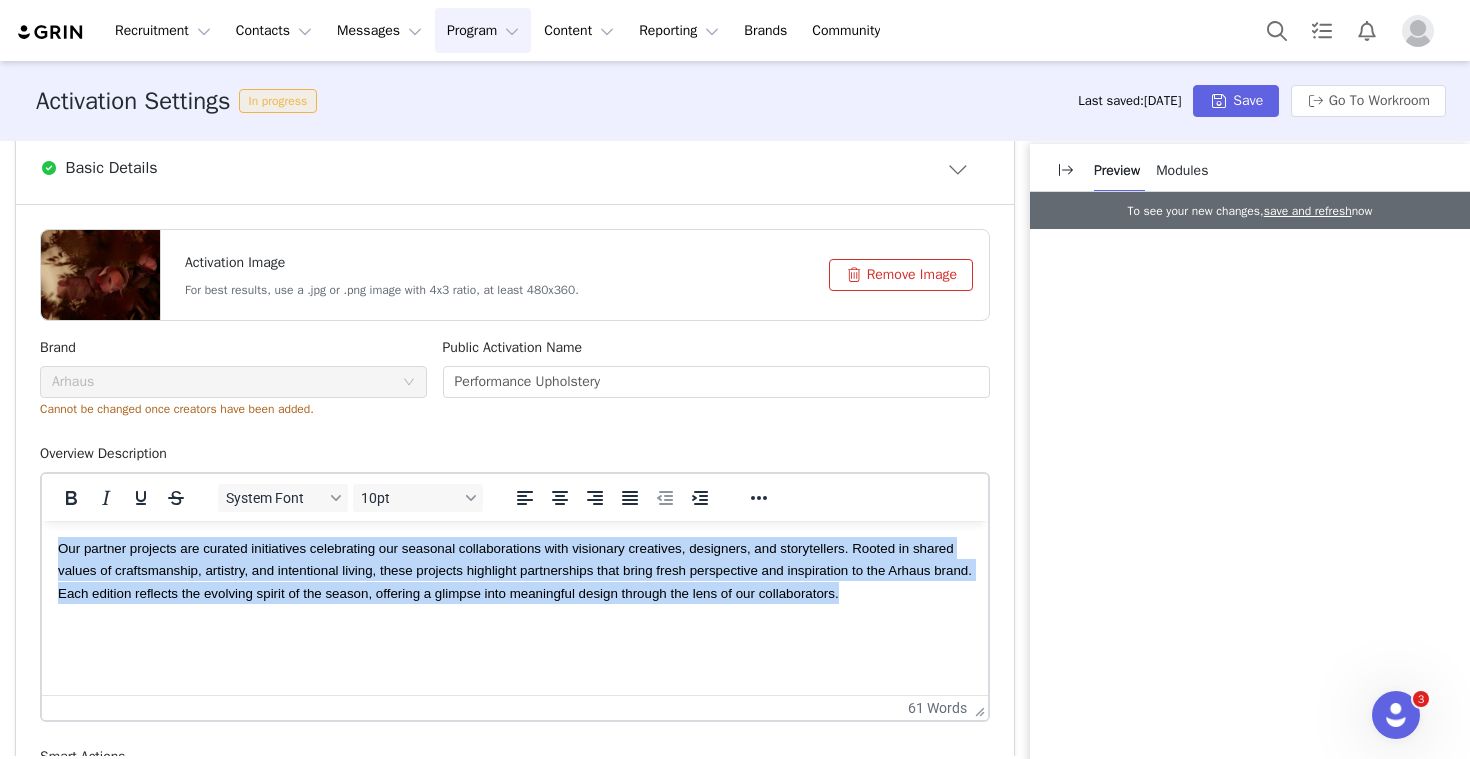 paste 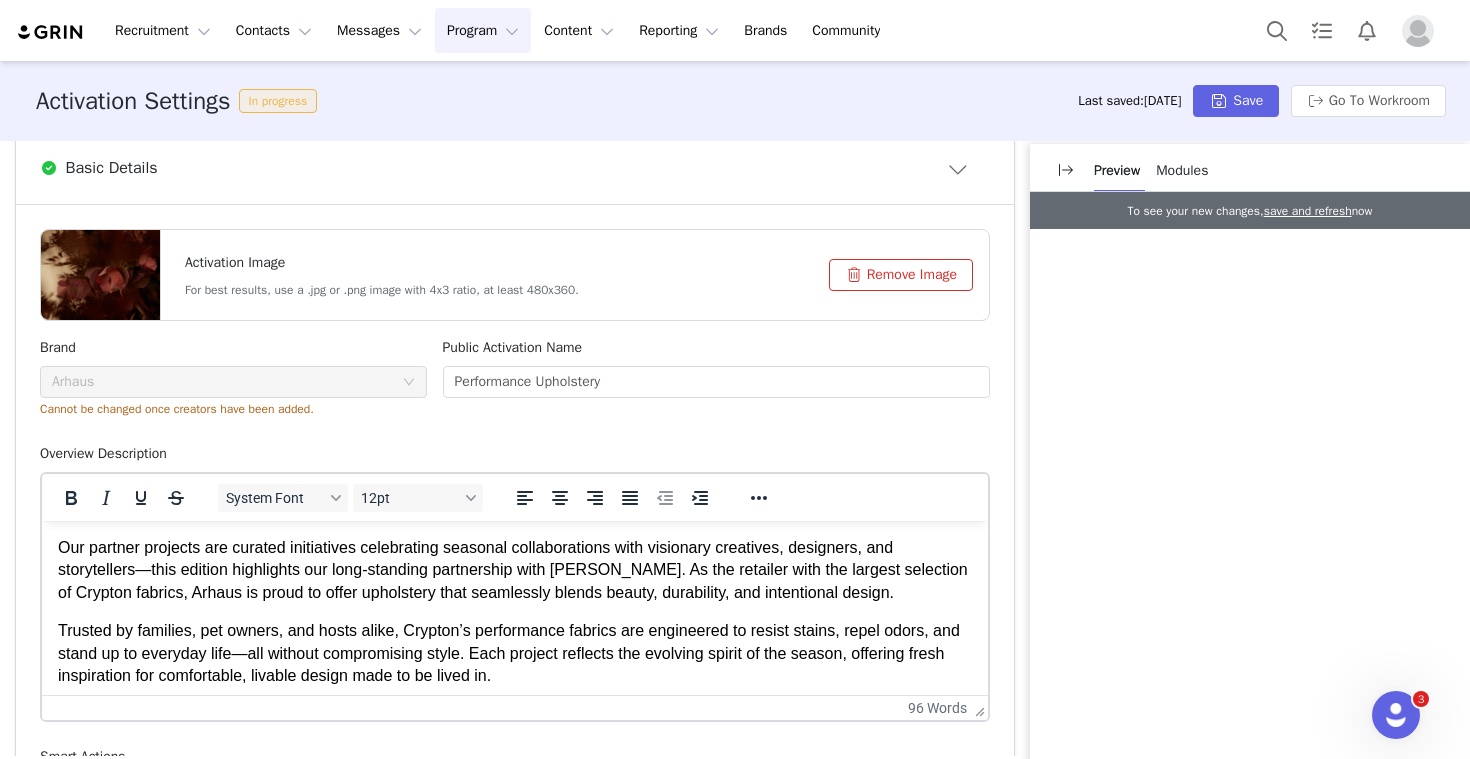 scroll, scrollTop: 8, scrollLeft: 0, axis: vertical 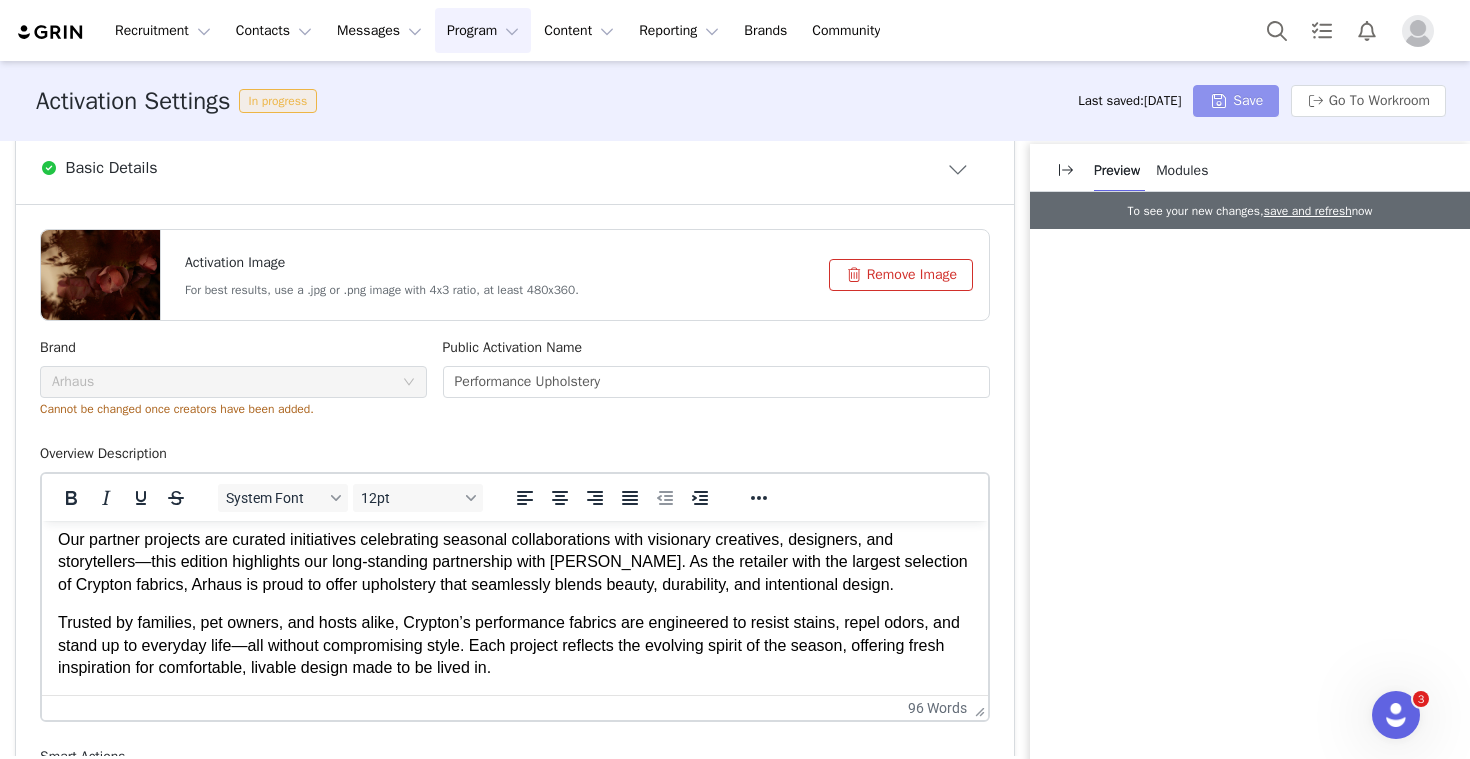 click on "Save" at bounding box center [1236, 101] 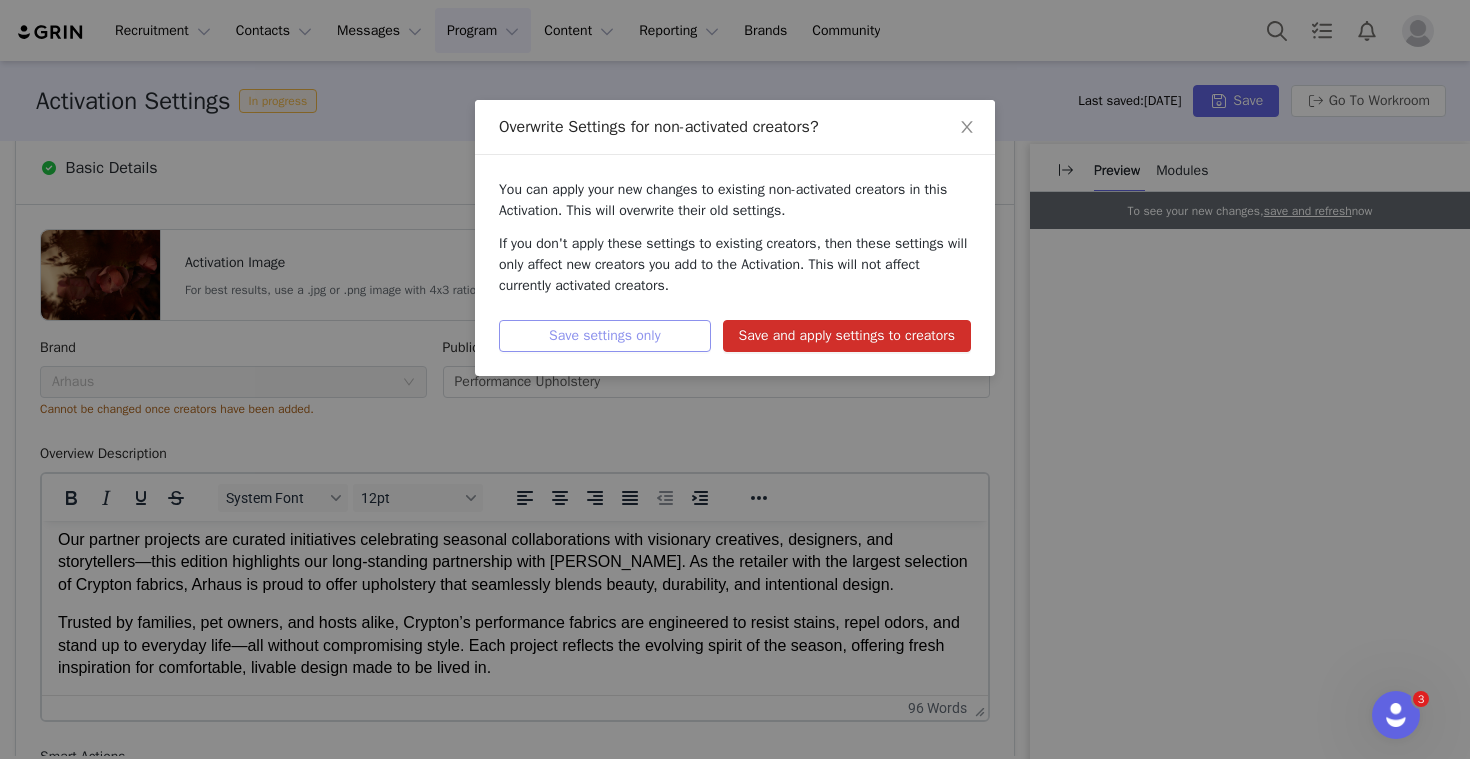 click on "Save settings only" at bounding box center [605, 336] 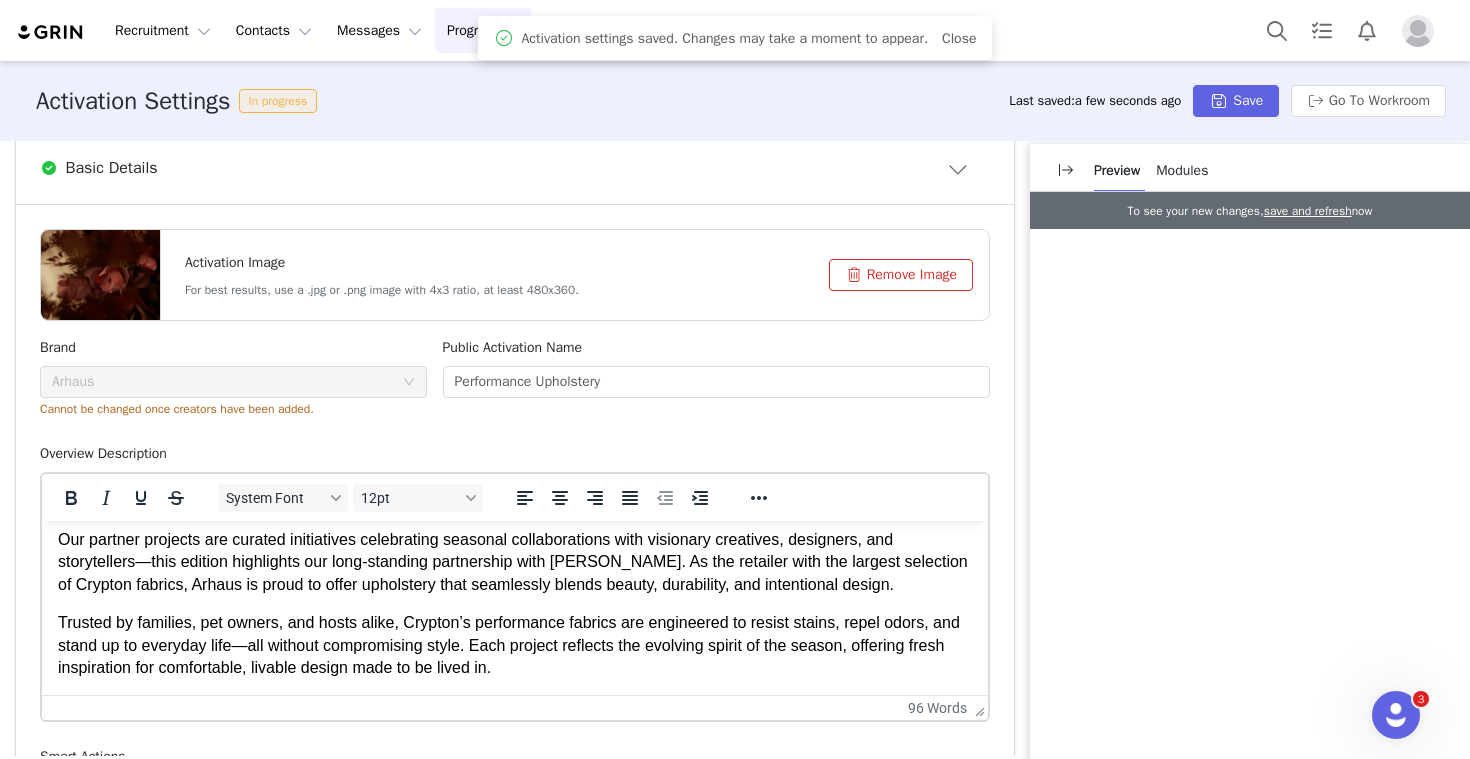click on "Program Program" at bounding box center [483, 30] 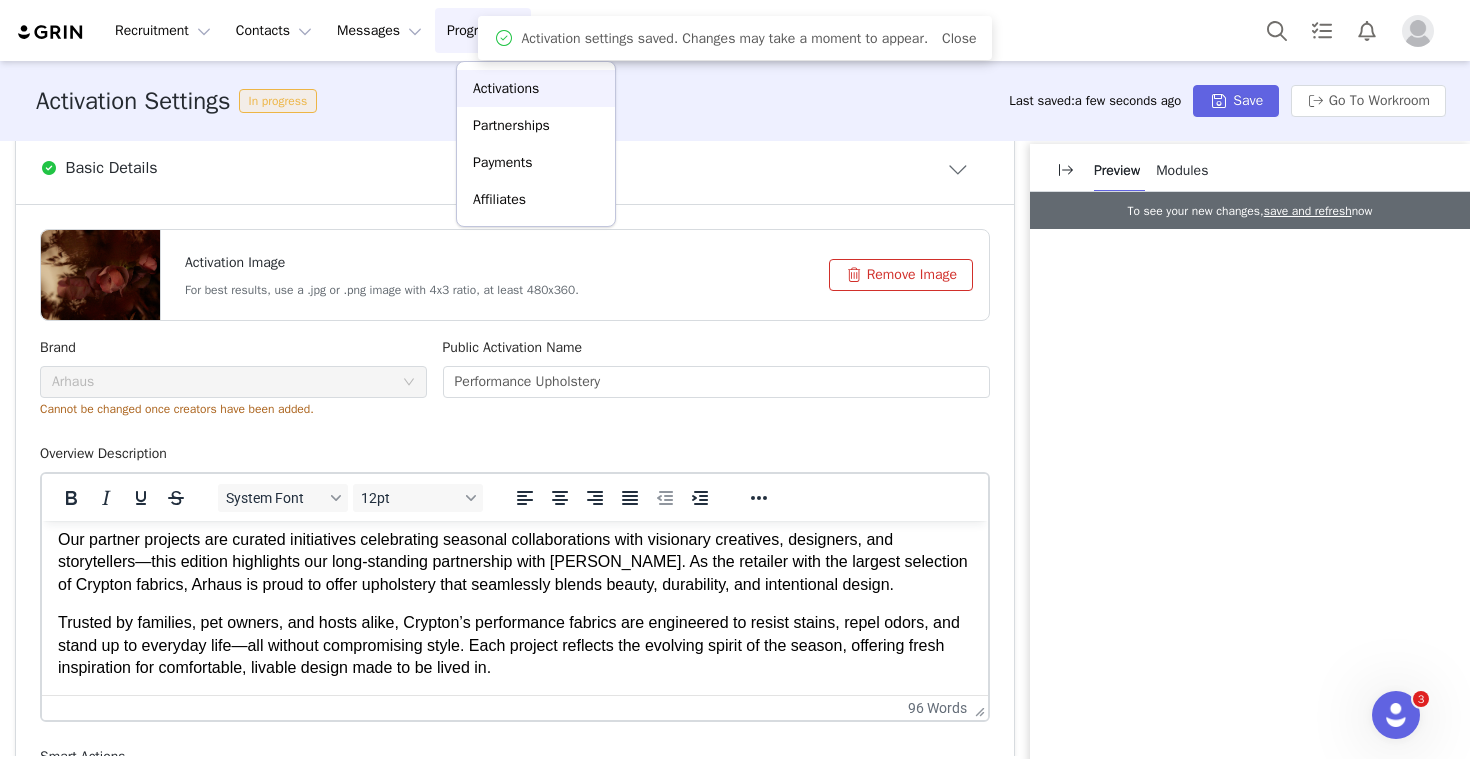 click on "Activations" at bounding box center [536, 88] 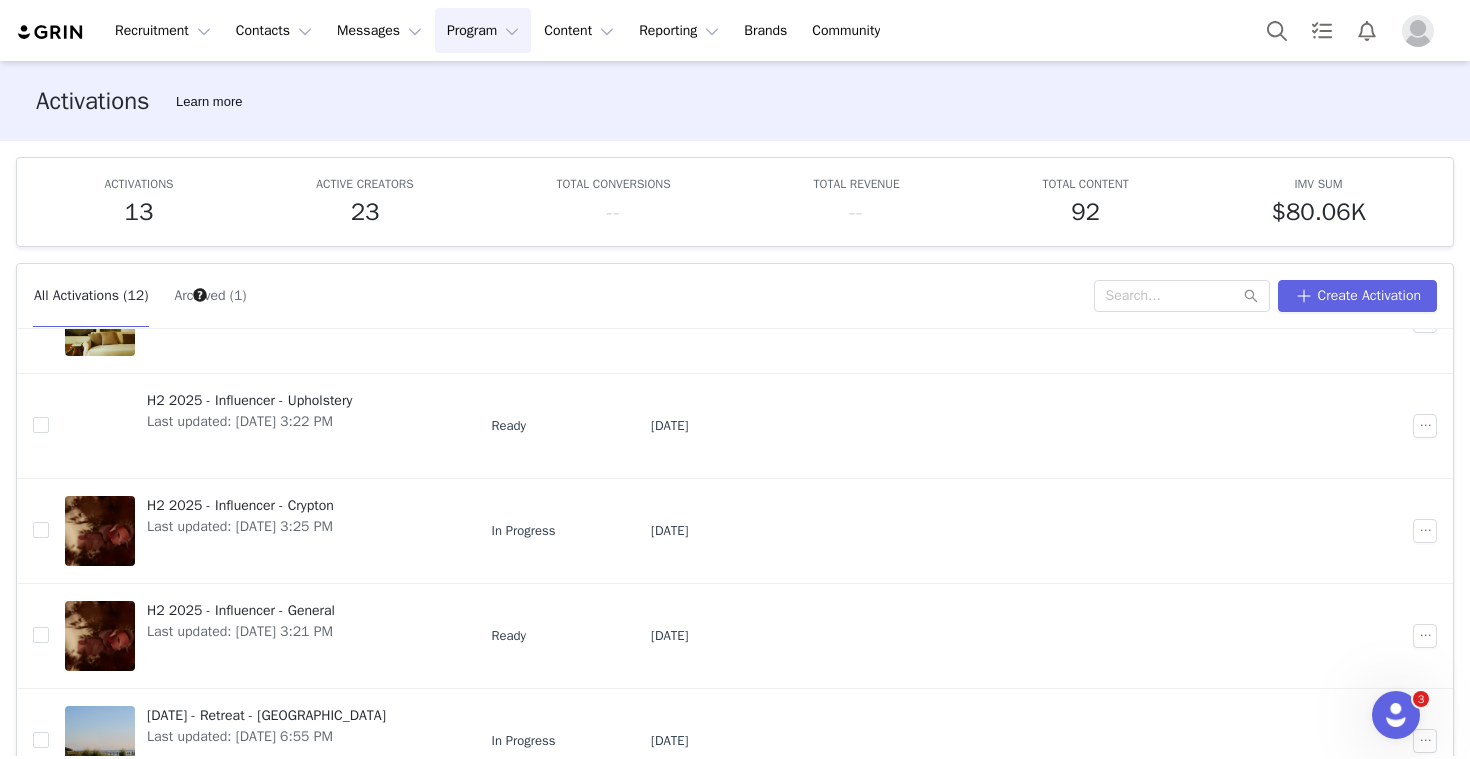 scroll, scrollTop: 0, scrollLeft: 0, axis: both 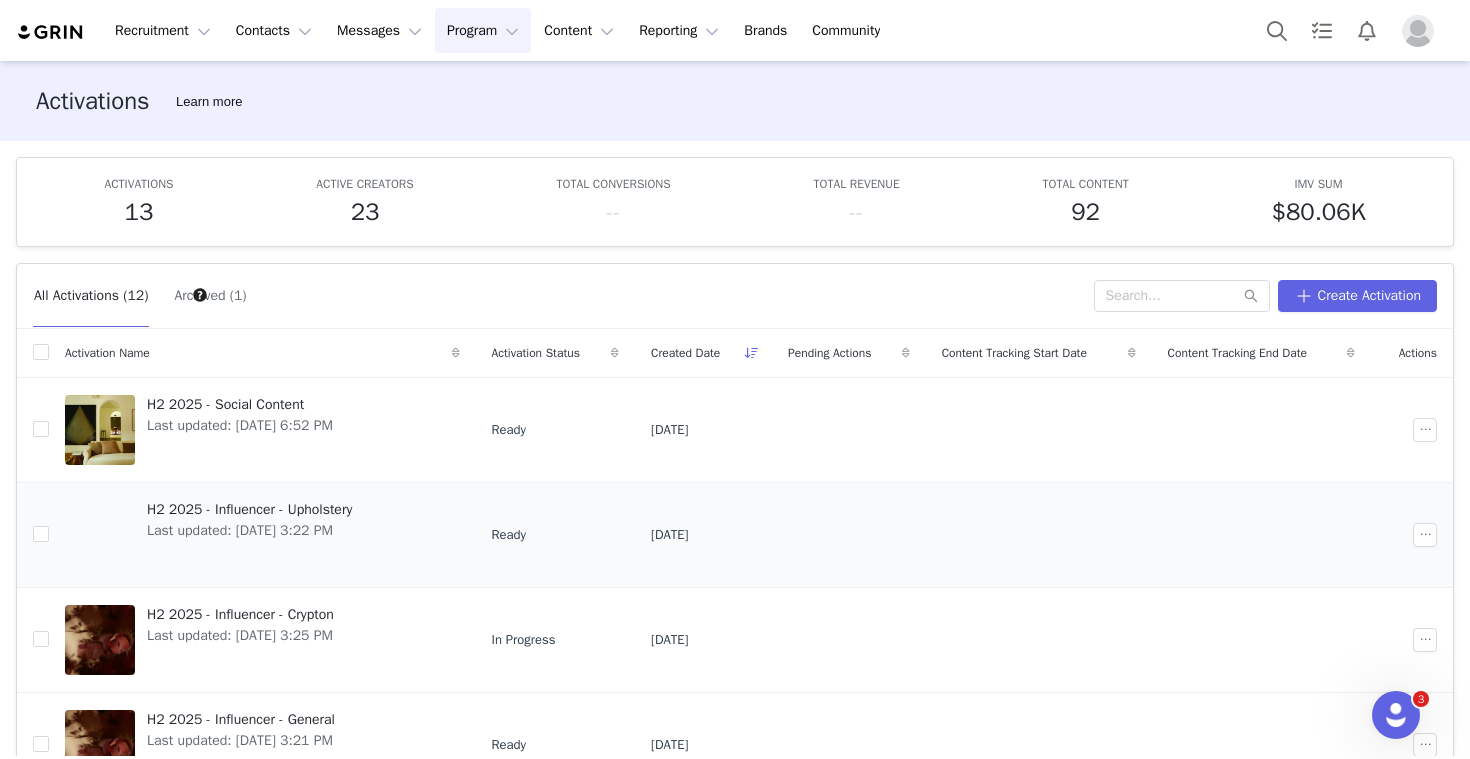 click on "H2 2025 - Influencer - Upholstery" at bounding box center (249, 509) 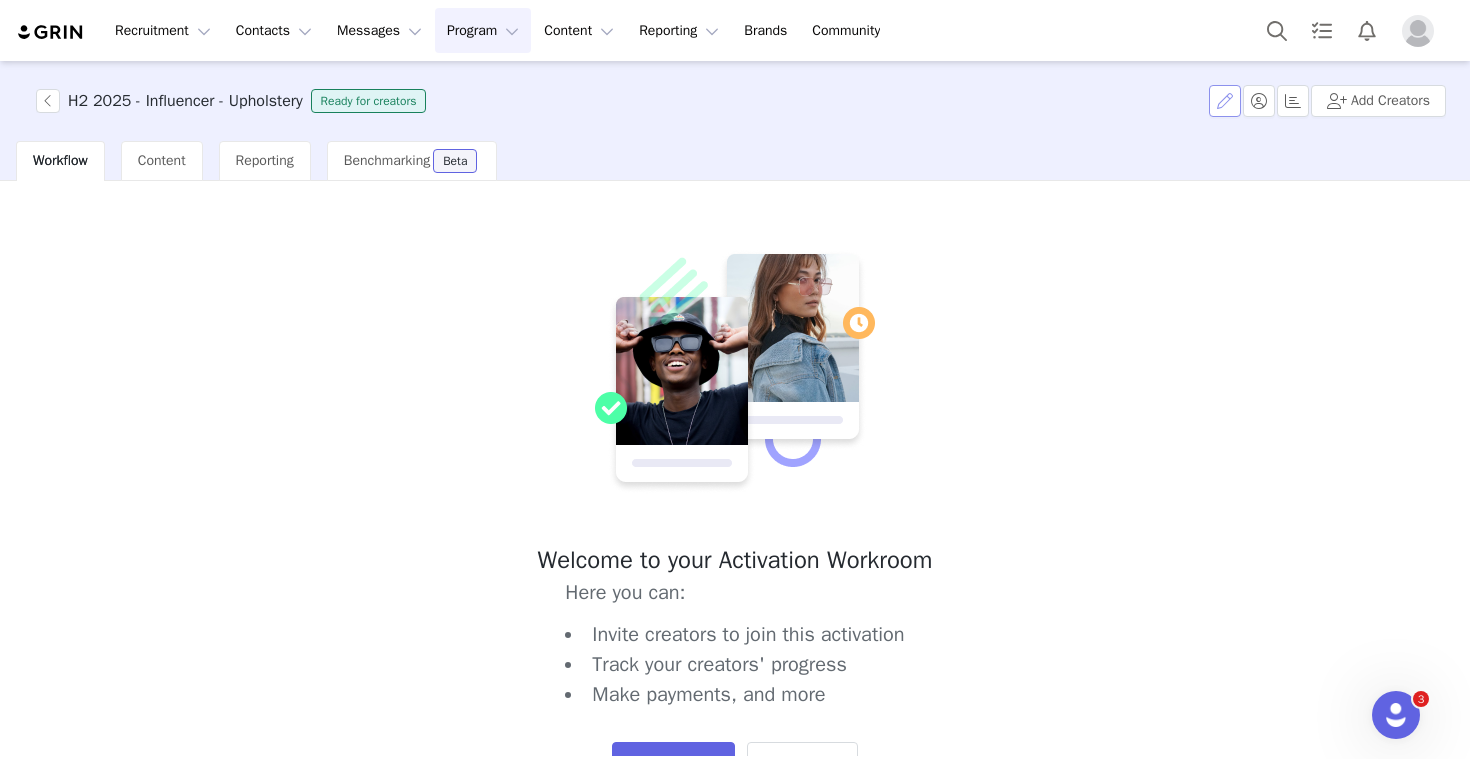 click at bounding box center (1225, 101) 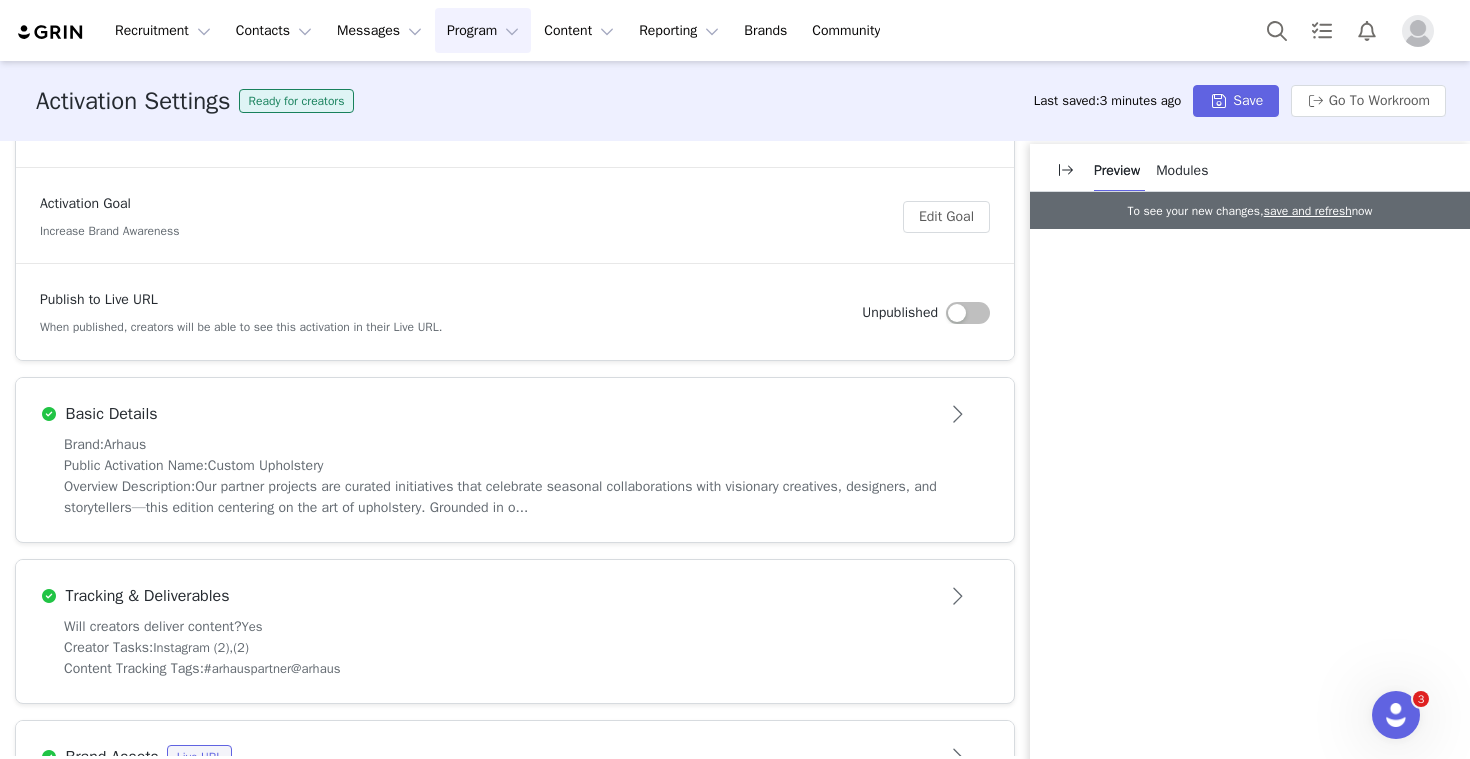 scroll, scrollTop: 239, scrollLeft: 0, axis: vertical 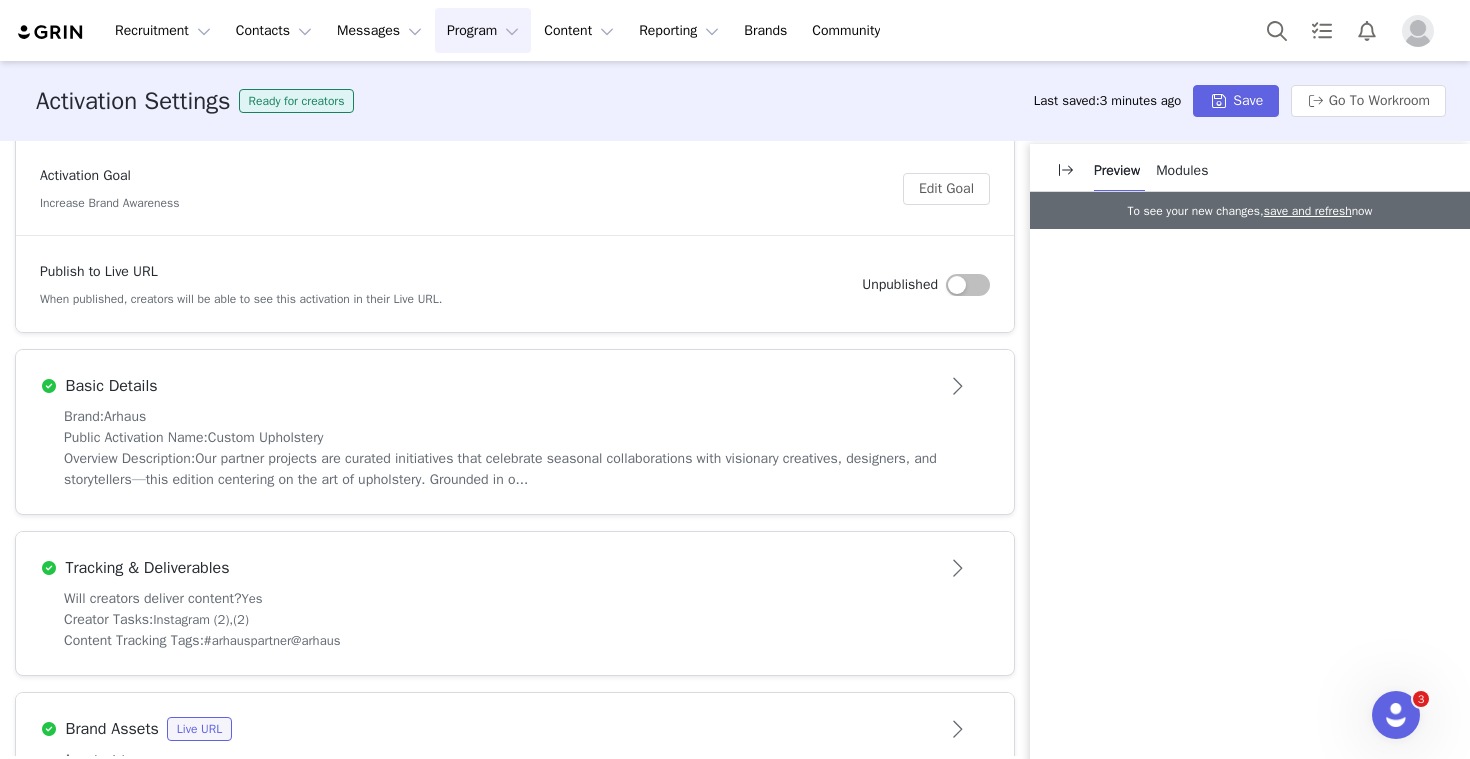 click on "Basic Details" at bounding box center (482, 386) 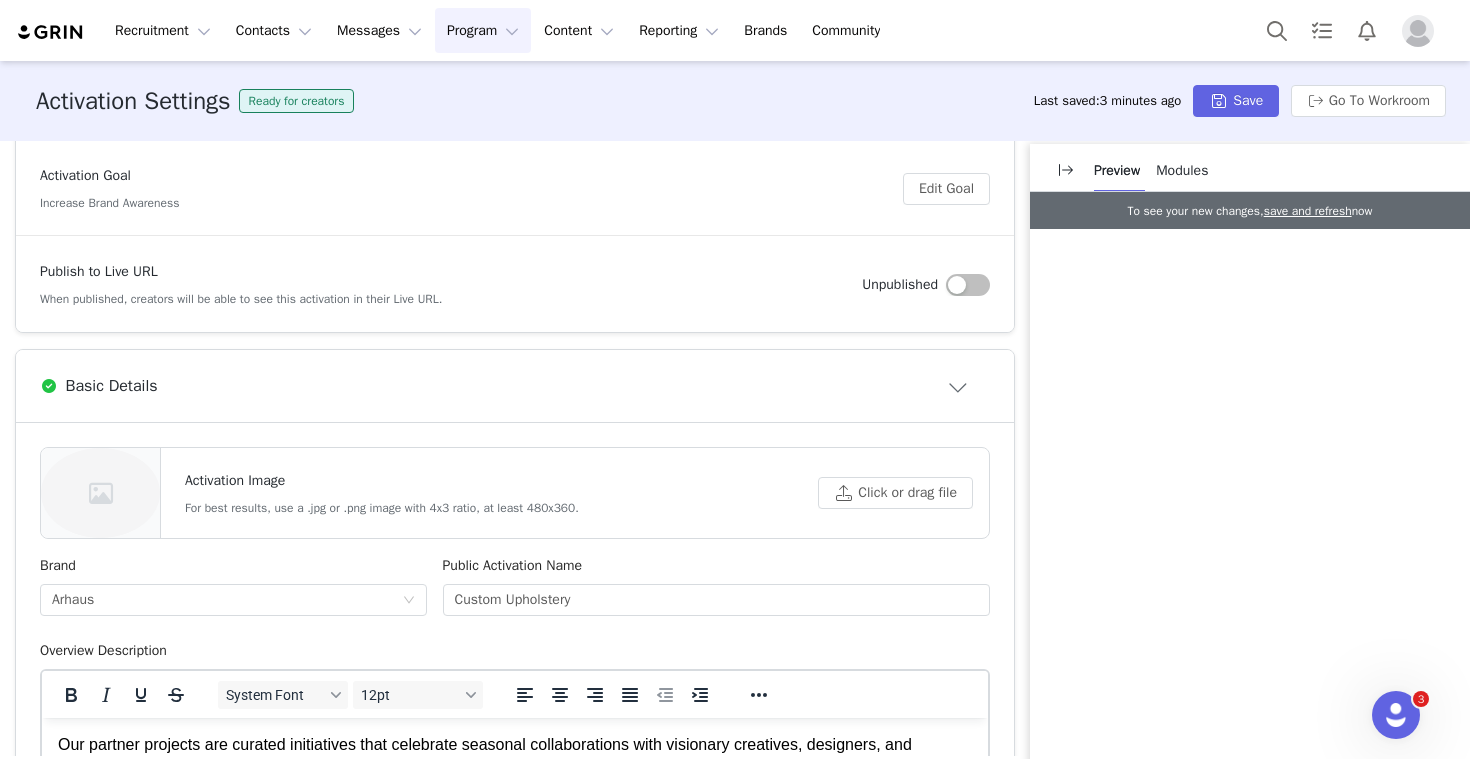 scroll, scrollTop: 0, scrollLeft: 0, axis: both 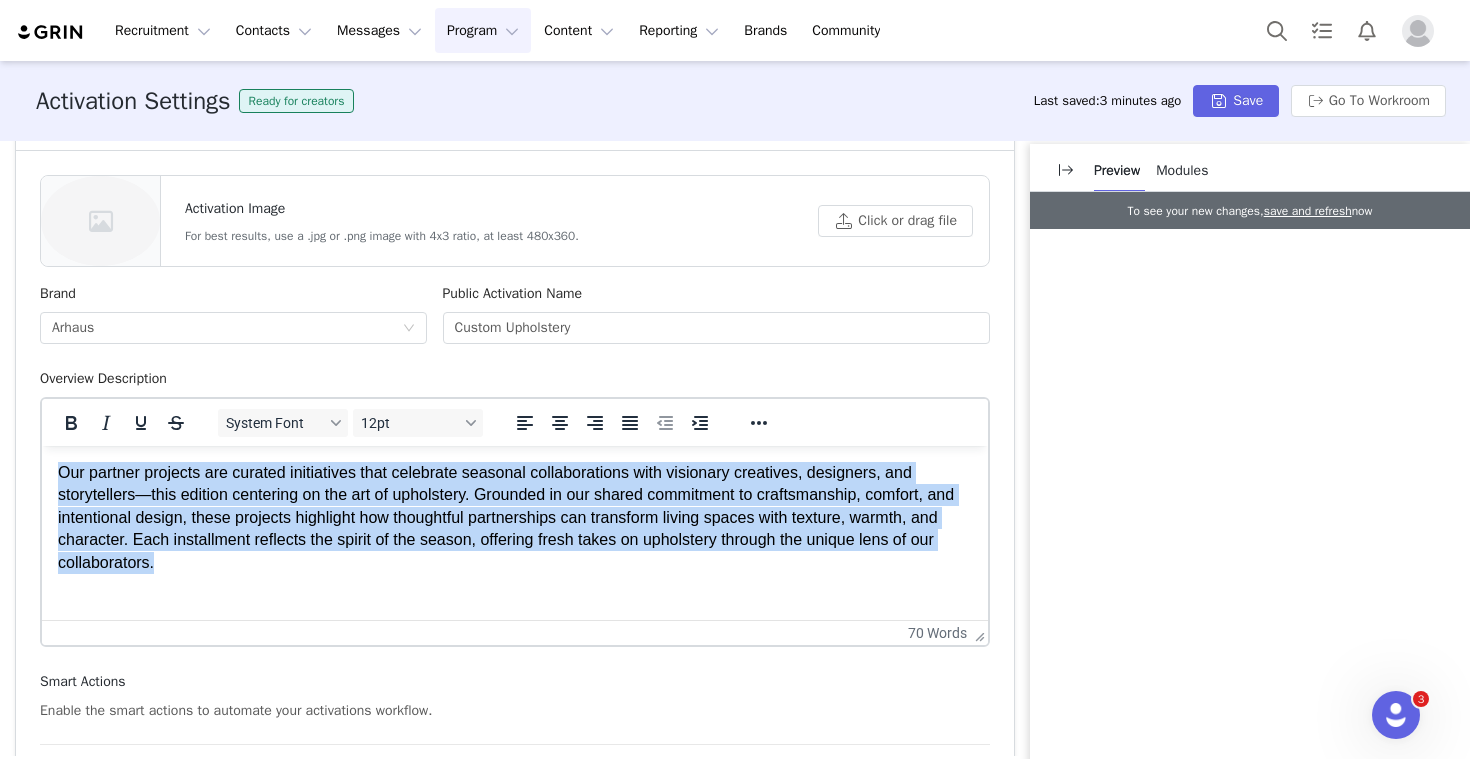 drag, startPoint x: 205, startPoint y: 562, endPoint x: 49, endPoint y: 467, distance: 182.64993 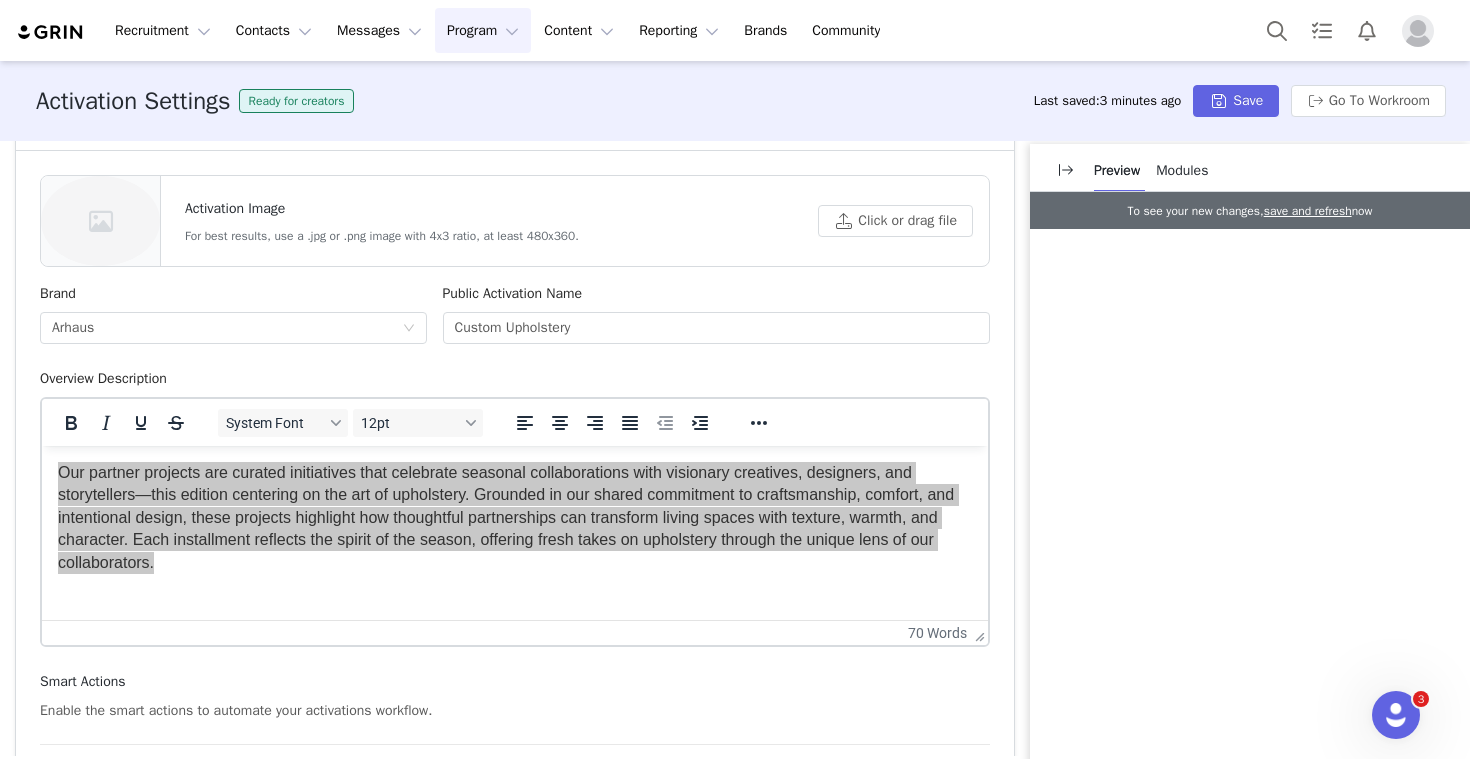 click on "Program Program" at bounding box center (483, 30) 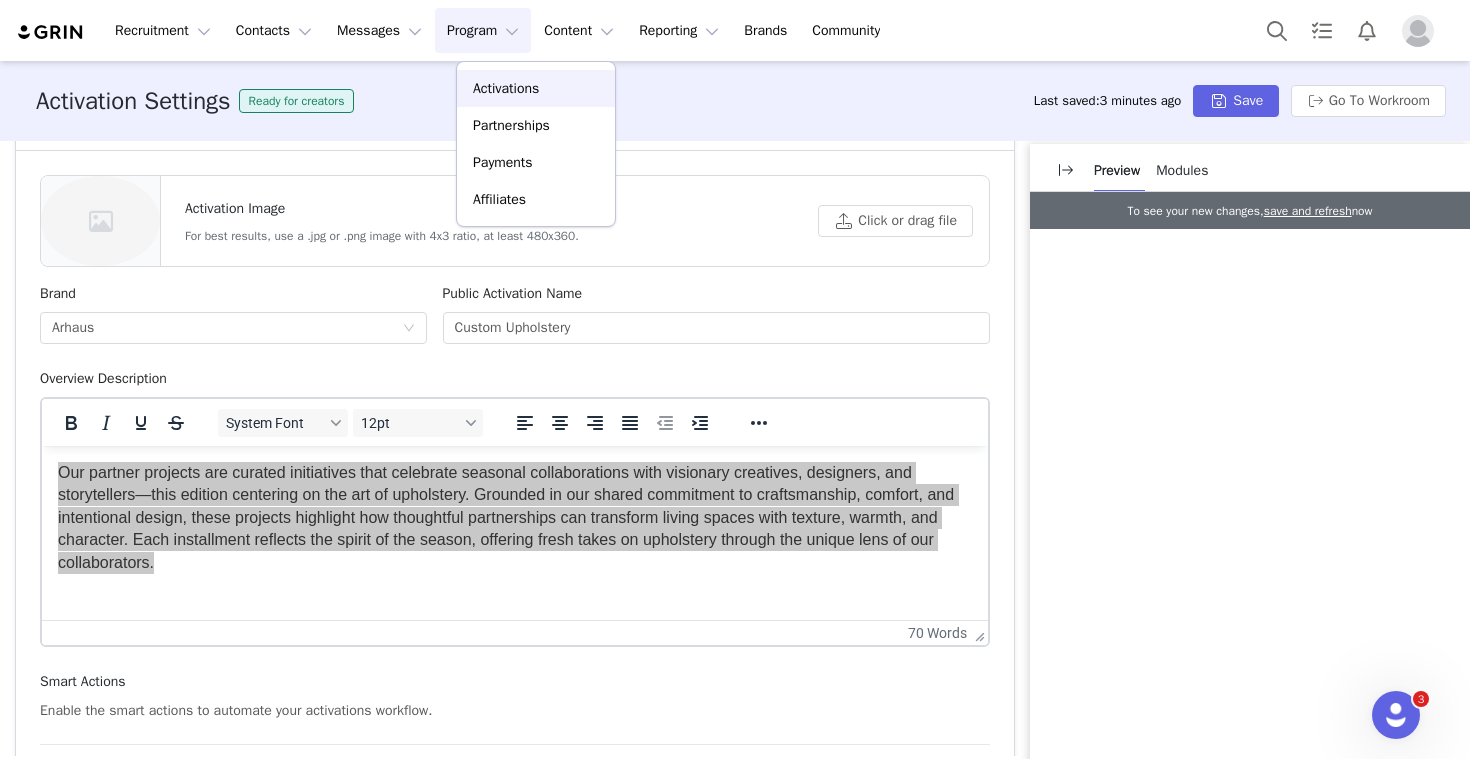 click on "Activations" at bounding box center [536, 88] 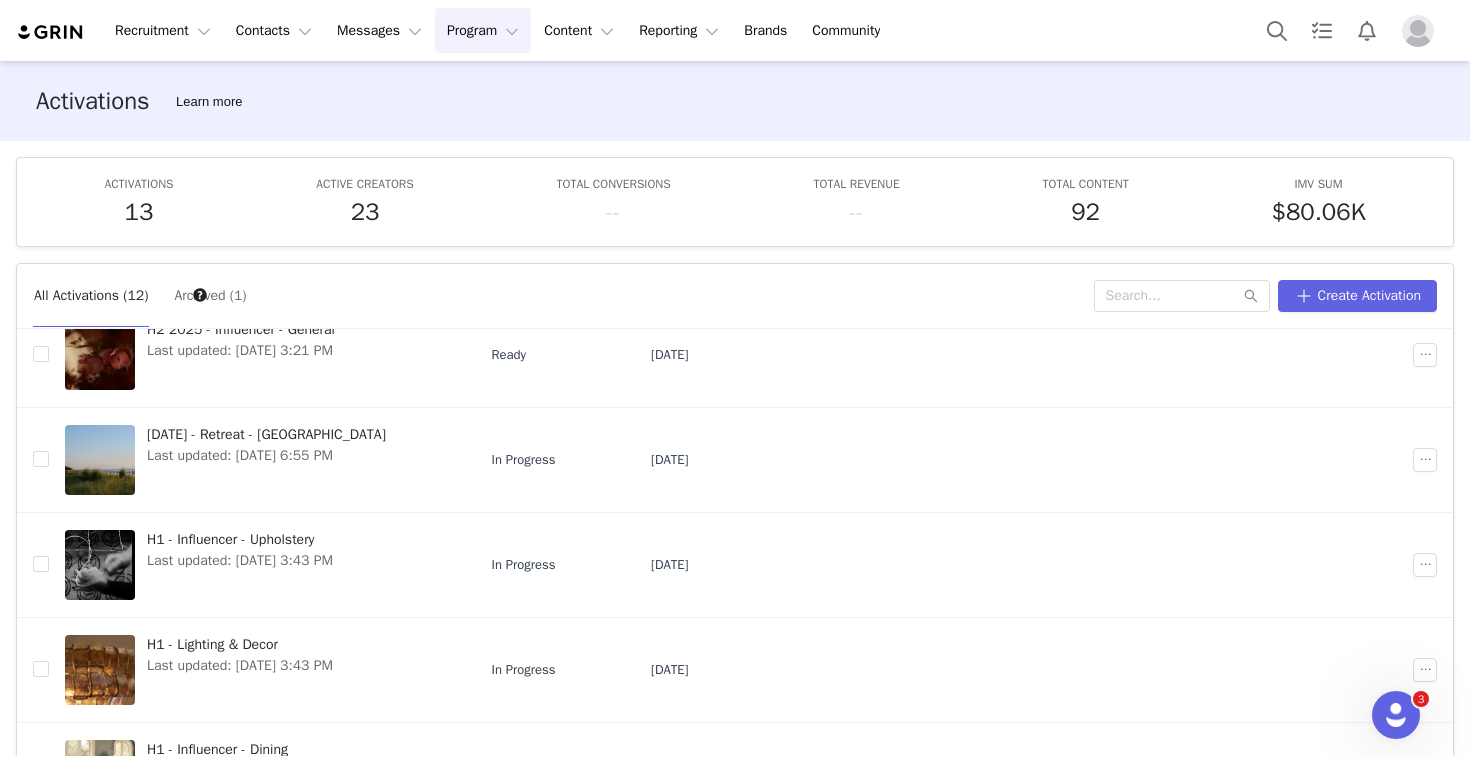 scroll, scrollTop: 391, scrollLeft: 0, axis: vertical 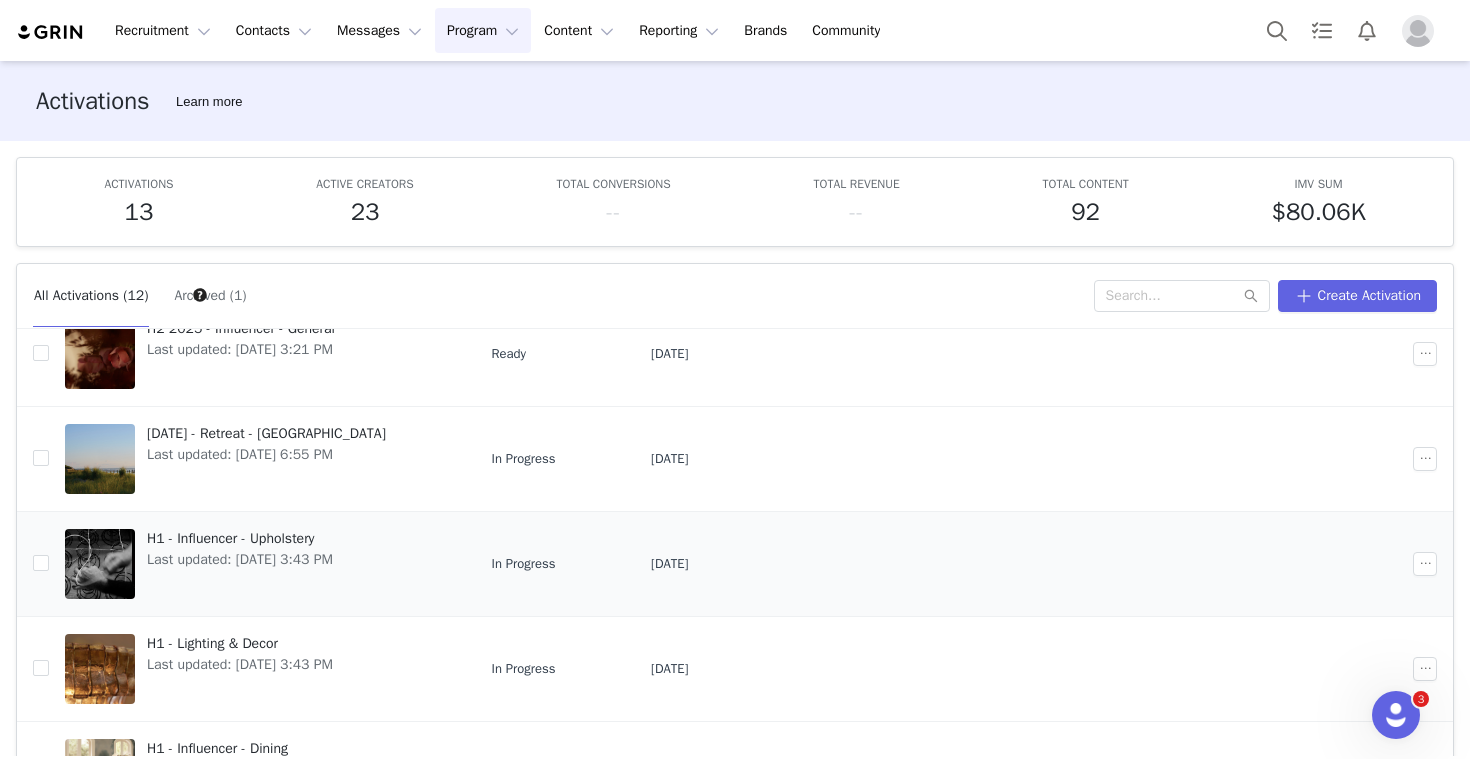 click on "H1 - Influencer - Upholstery" at bounding box center [240, 538] 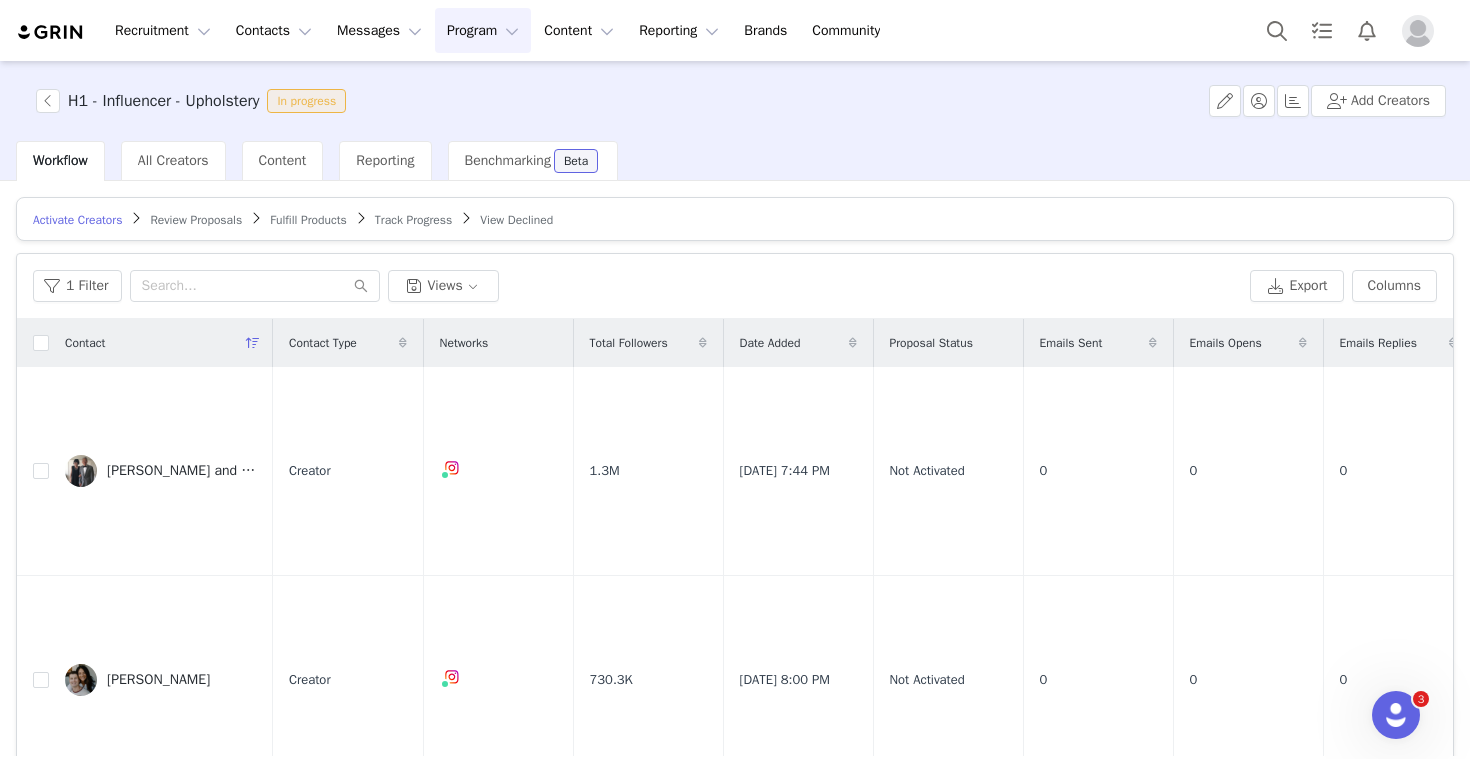 click on "H1 - Influencer - Upholstery In progress     Add Creators" at bounding box center [735, 101] 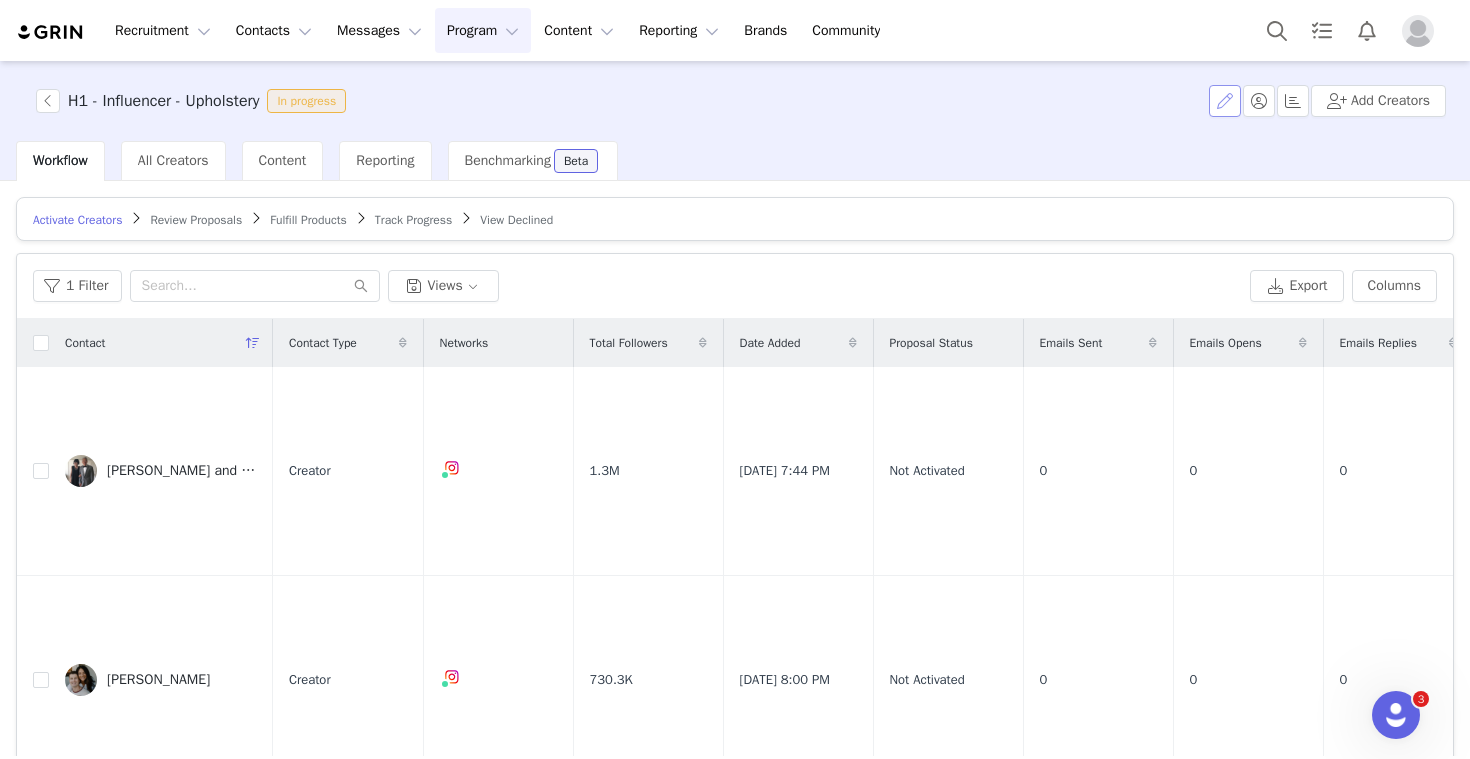 click at bounding box center [1225, 101] 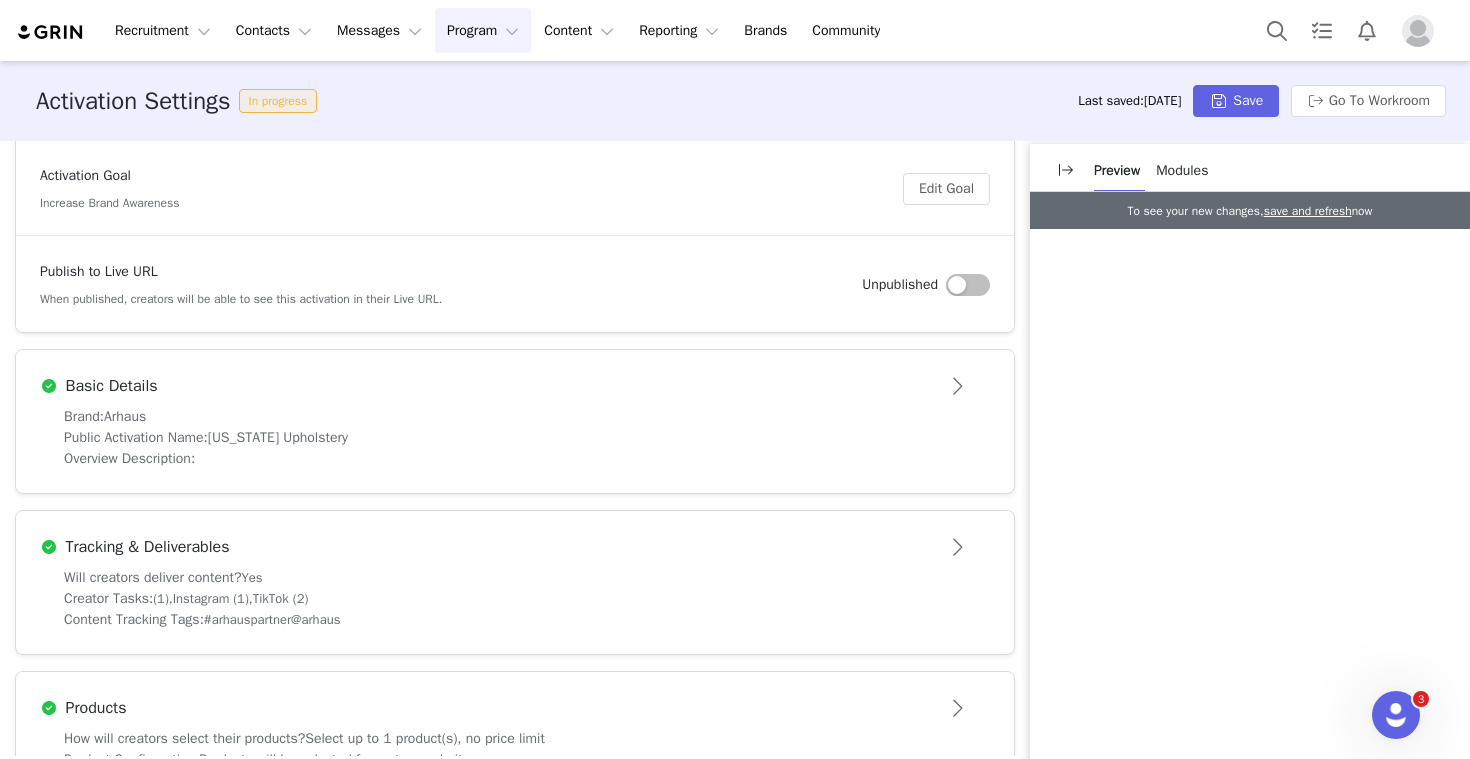 scroll, scrollTop: 309, scrollLeft: 0, axis: vertical 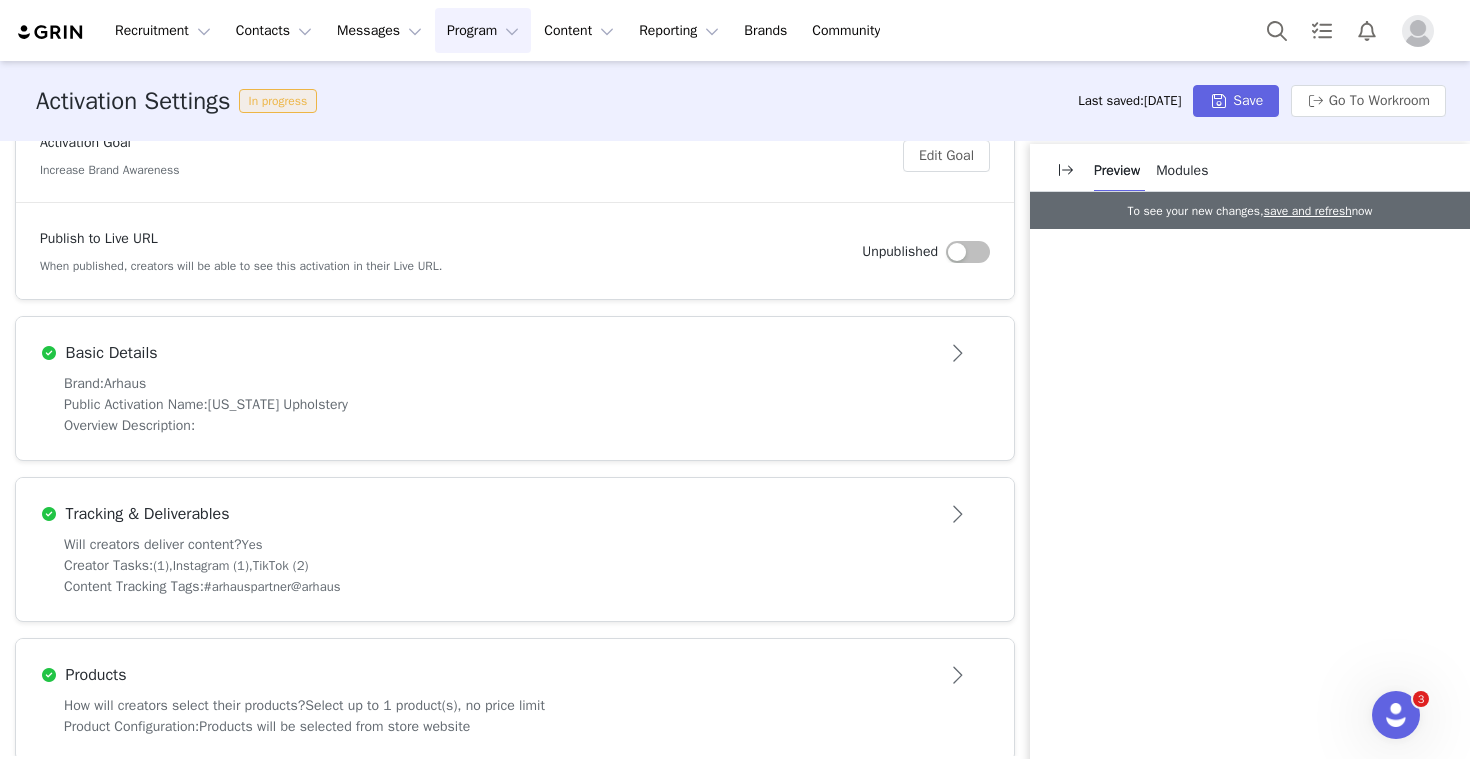 click on "Basic Details" at bounding box center [515, 345] 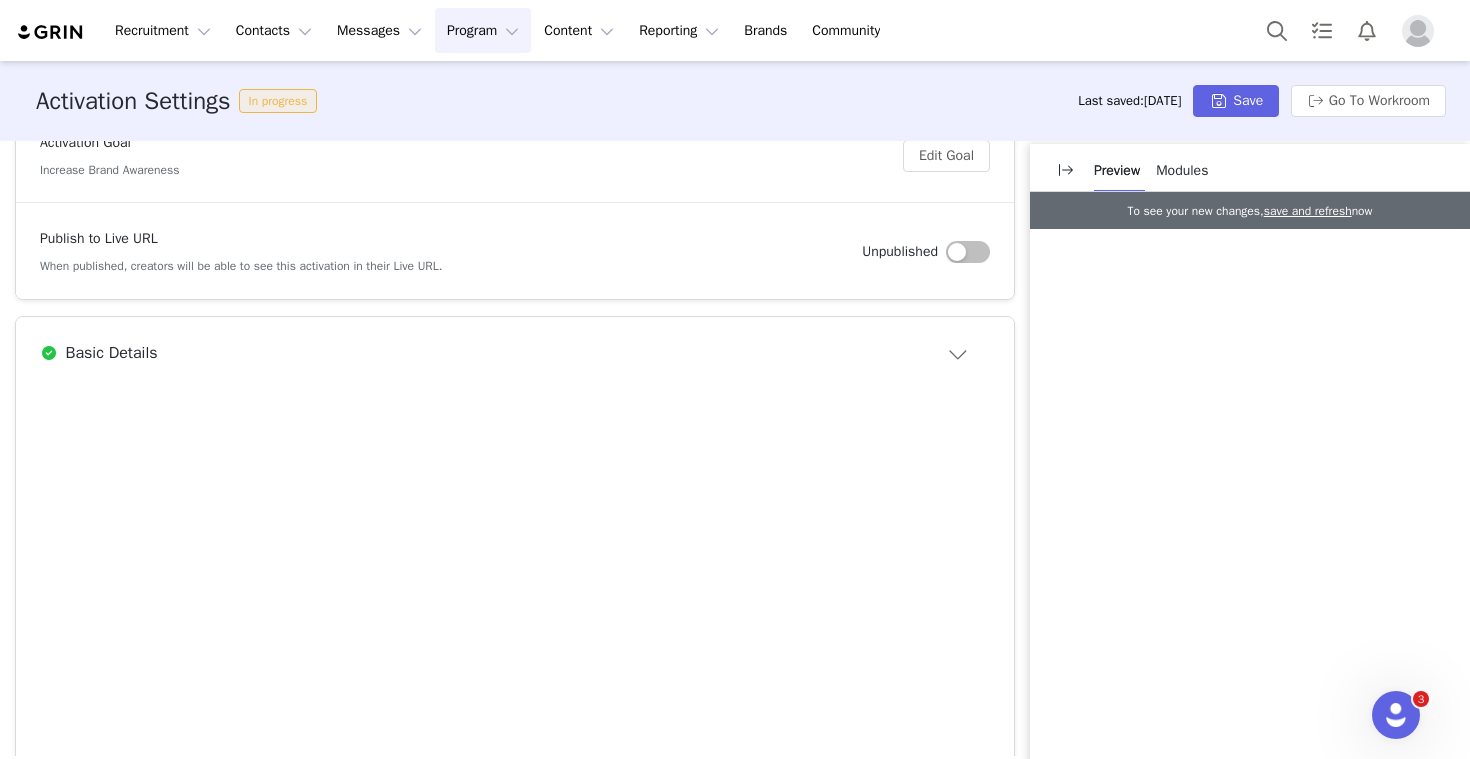 scroll, scrollTop: 0, scrollLeft: 0, axis: both 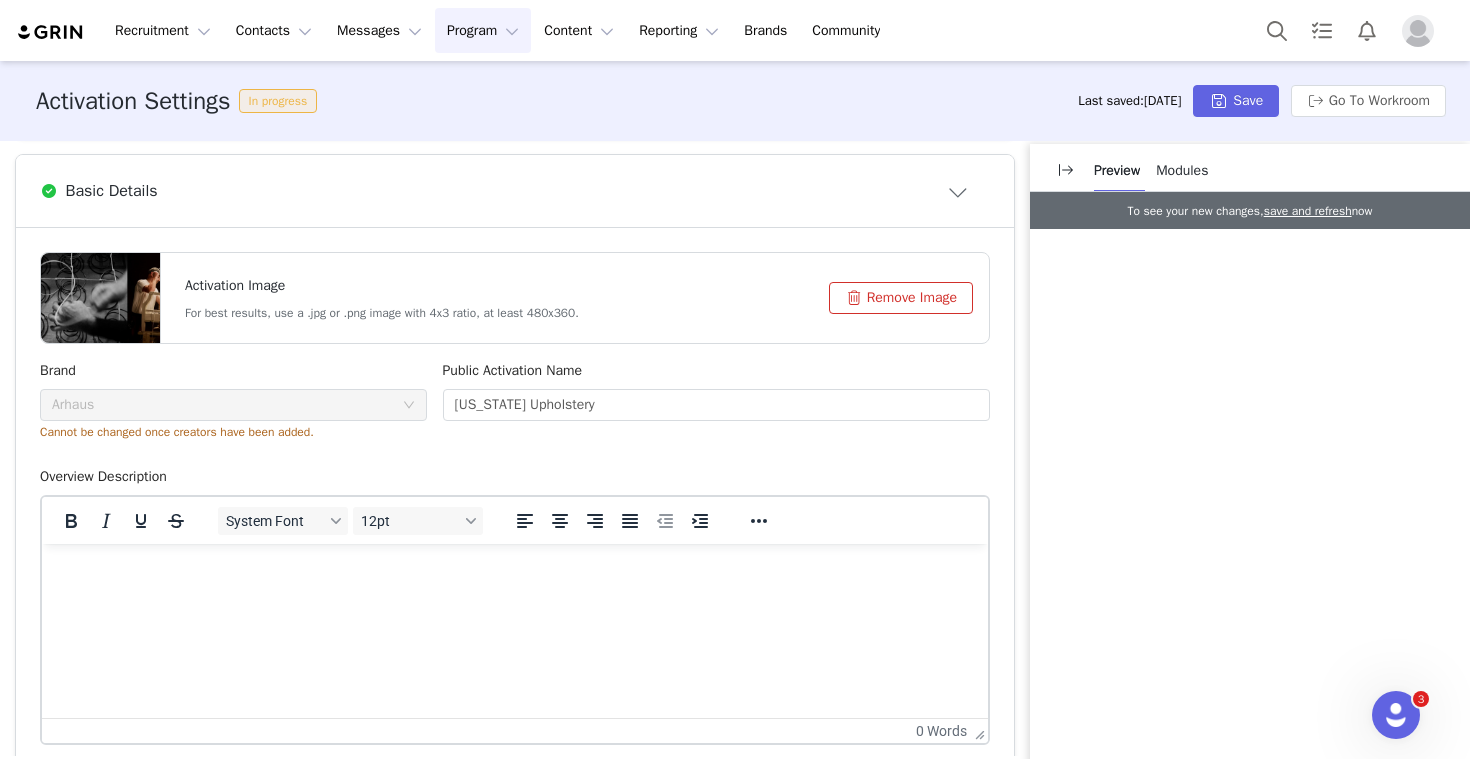 click at bounding box center (515, 571) 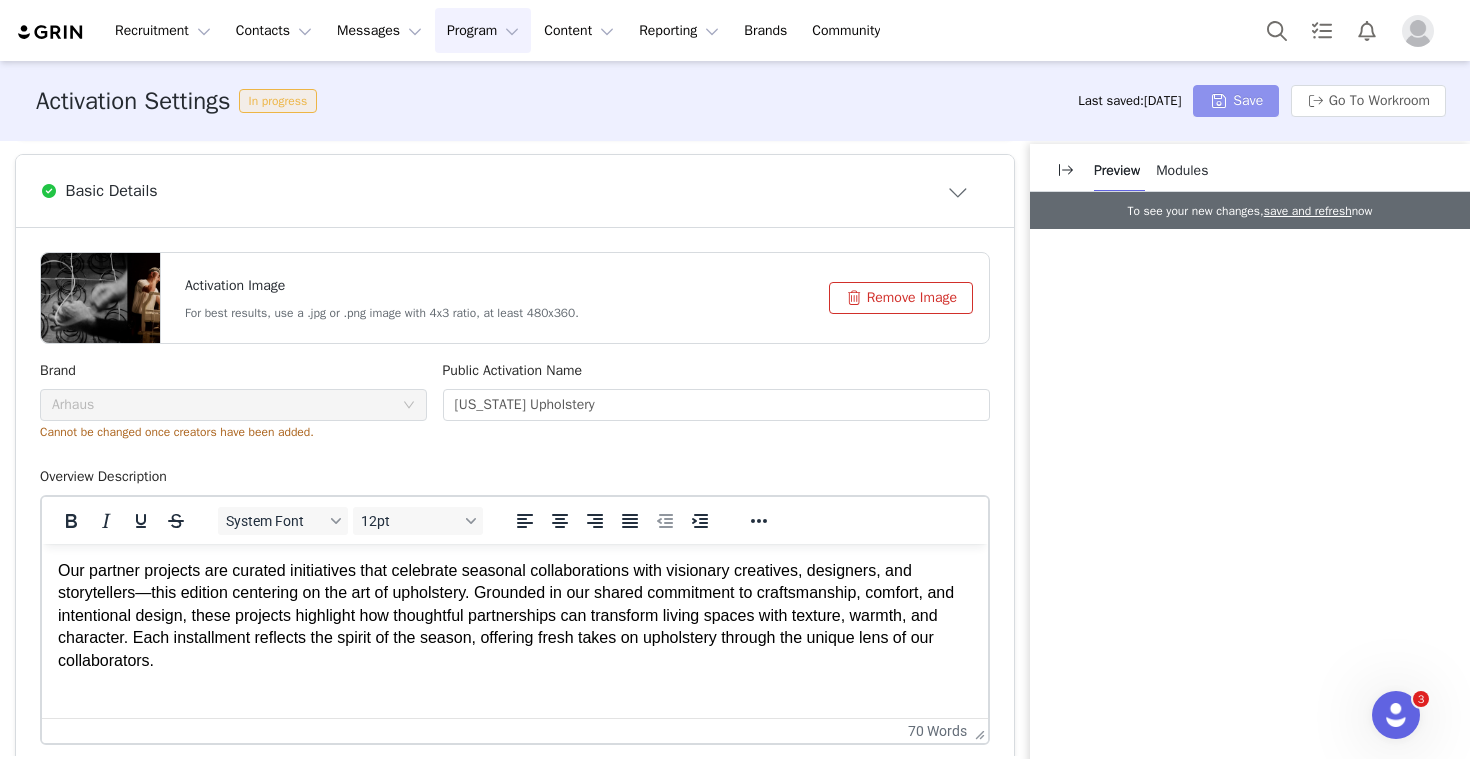 click on "Save" at bounding box center [1236, 101] 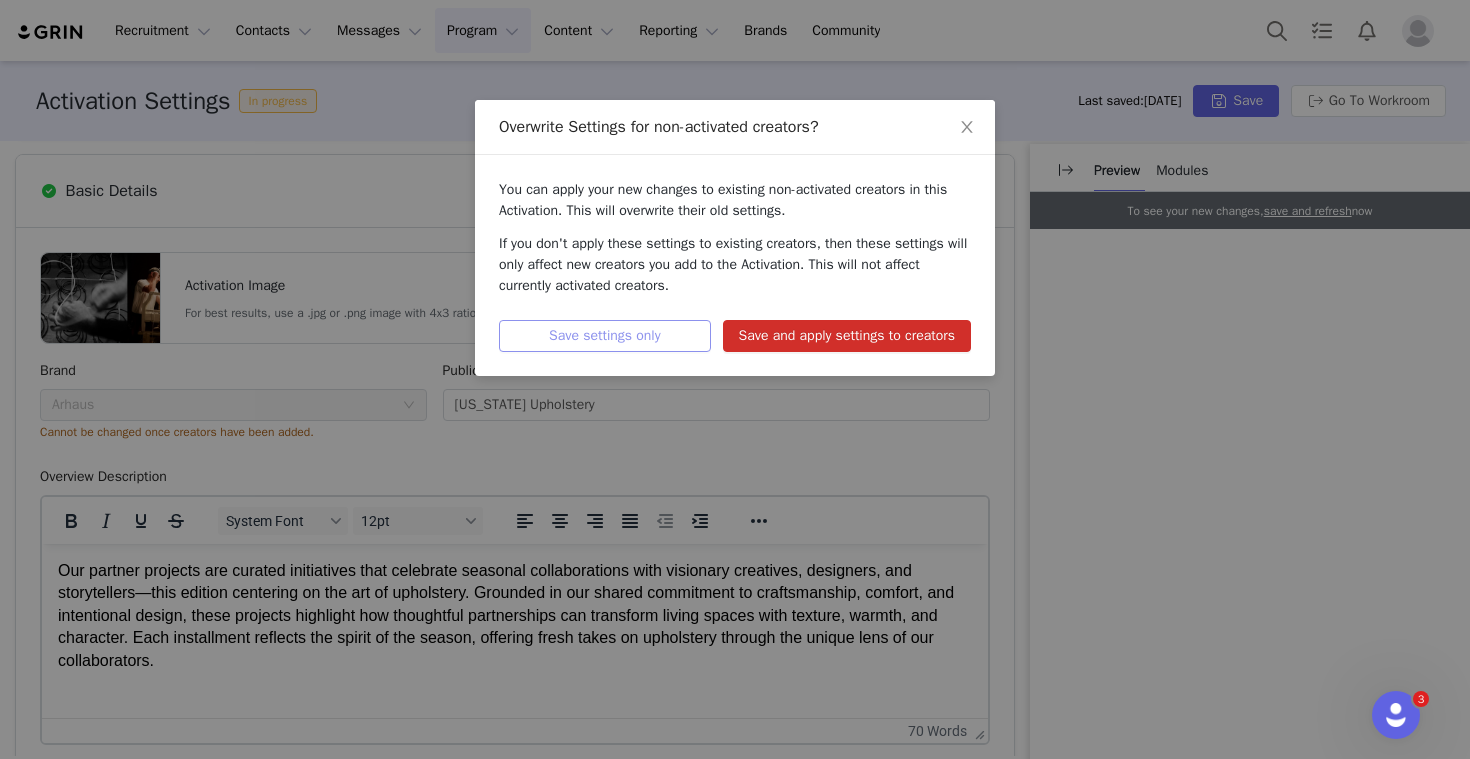 click on "Save settings only" at bounding box center (605, 336) 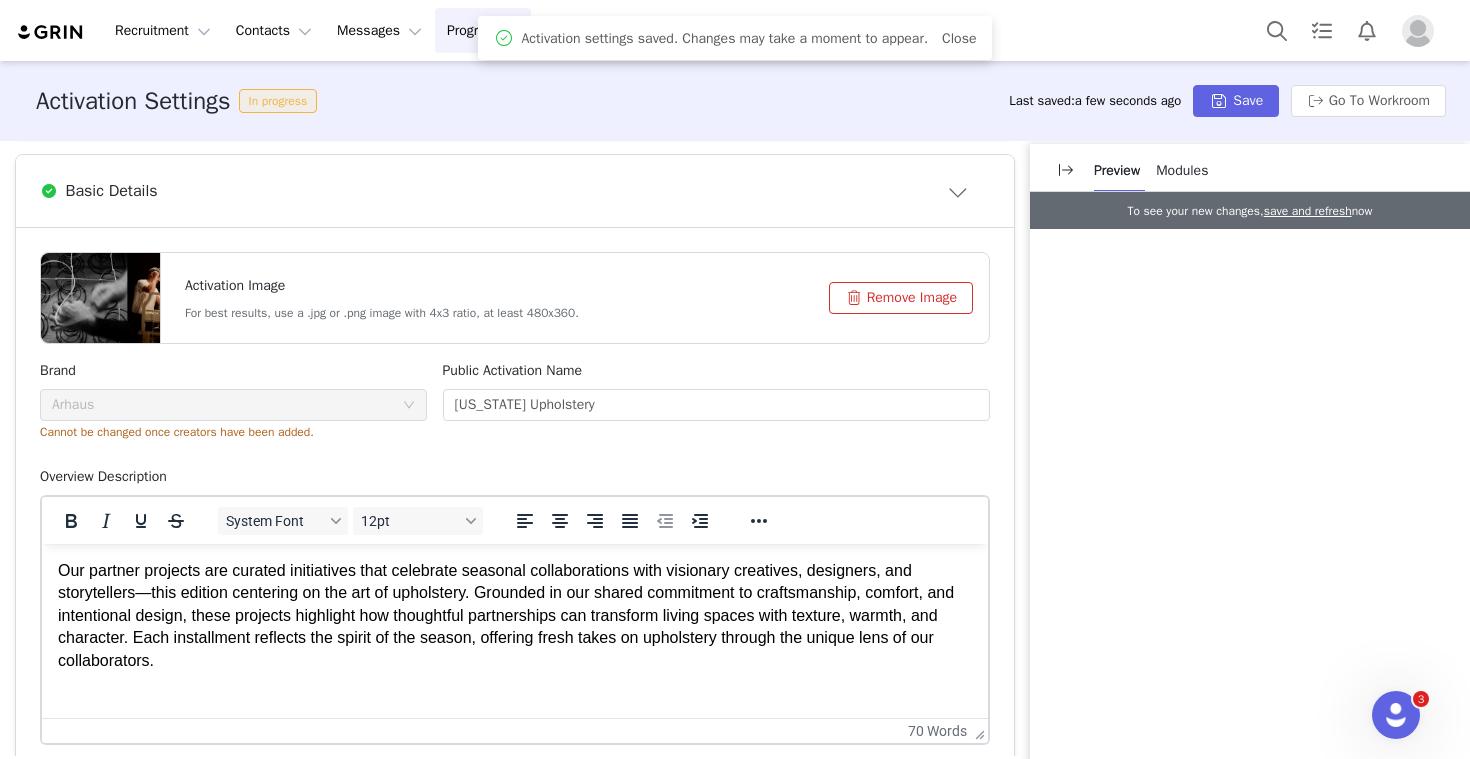 click on "Activation settings saved. Changes may take a moment to appear. Close" at bounding box center (735, 38) 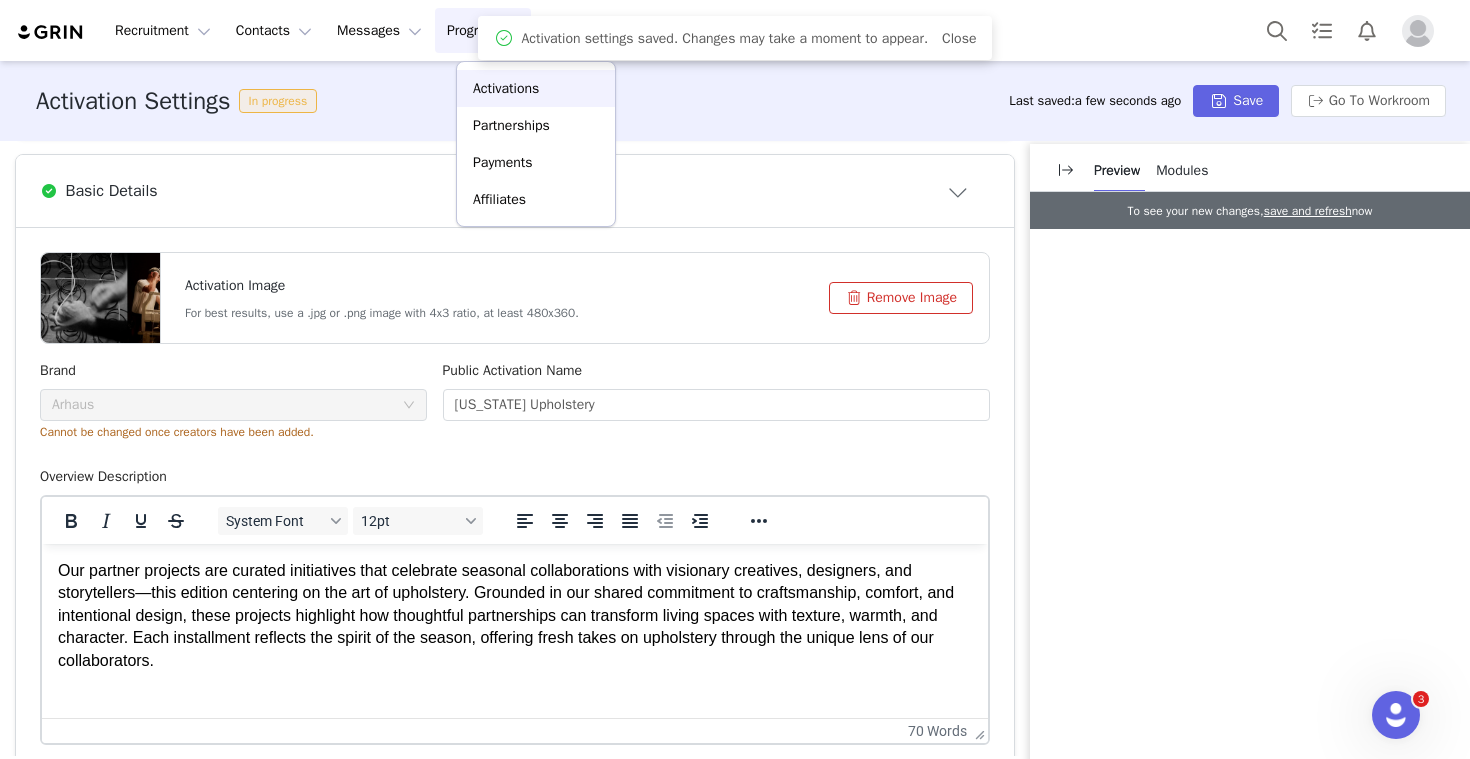click on "Activations" at bounding box center (536, 88) 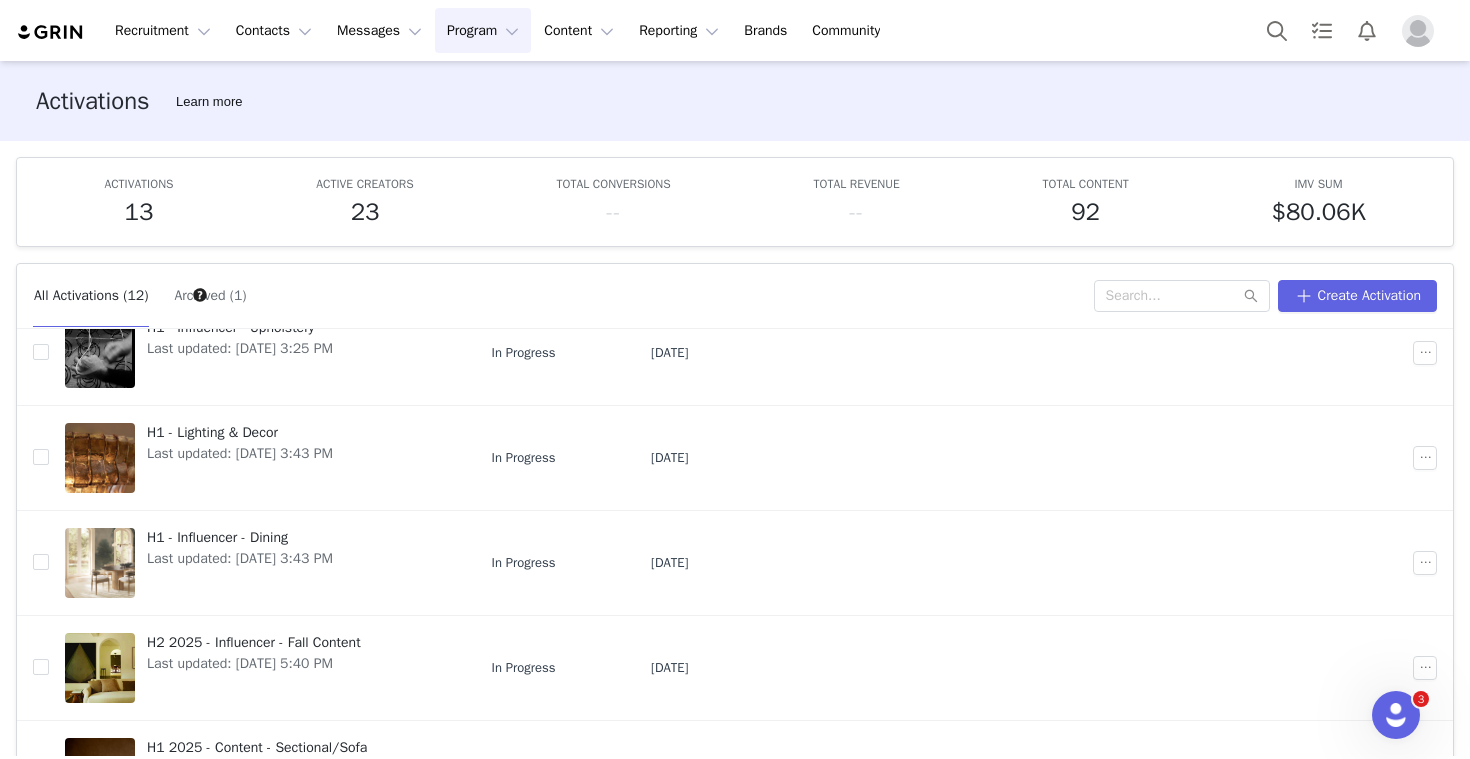 scroll, scrollTop: 639, scrollLeft: 0, axis: vertical 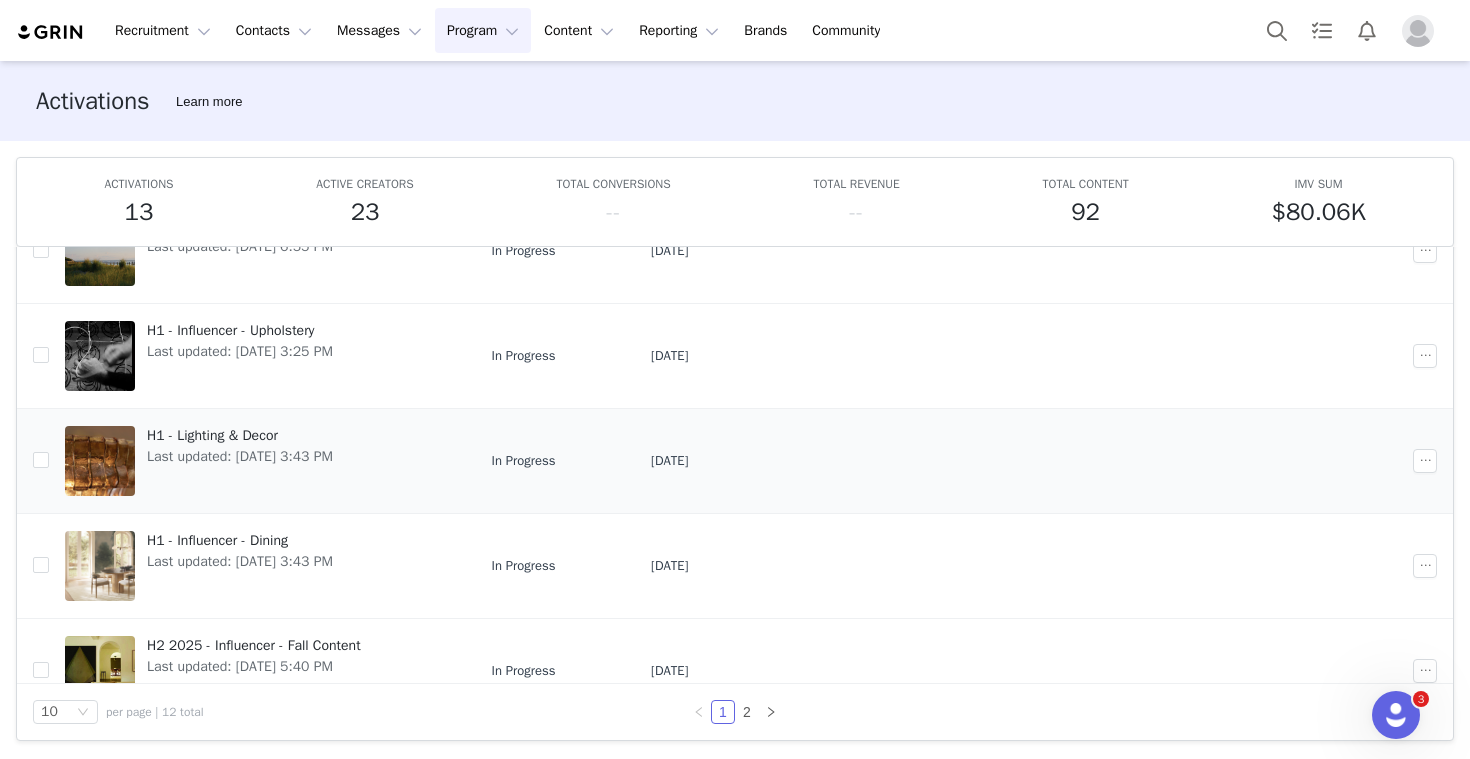 click on "H1 - Lighting & Decor" at bounding box center [240, 435] 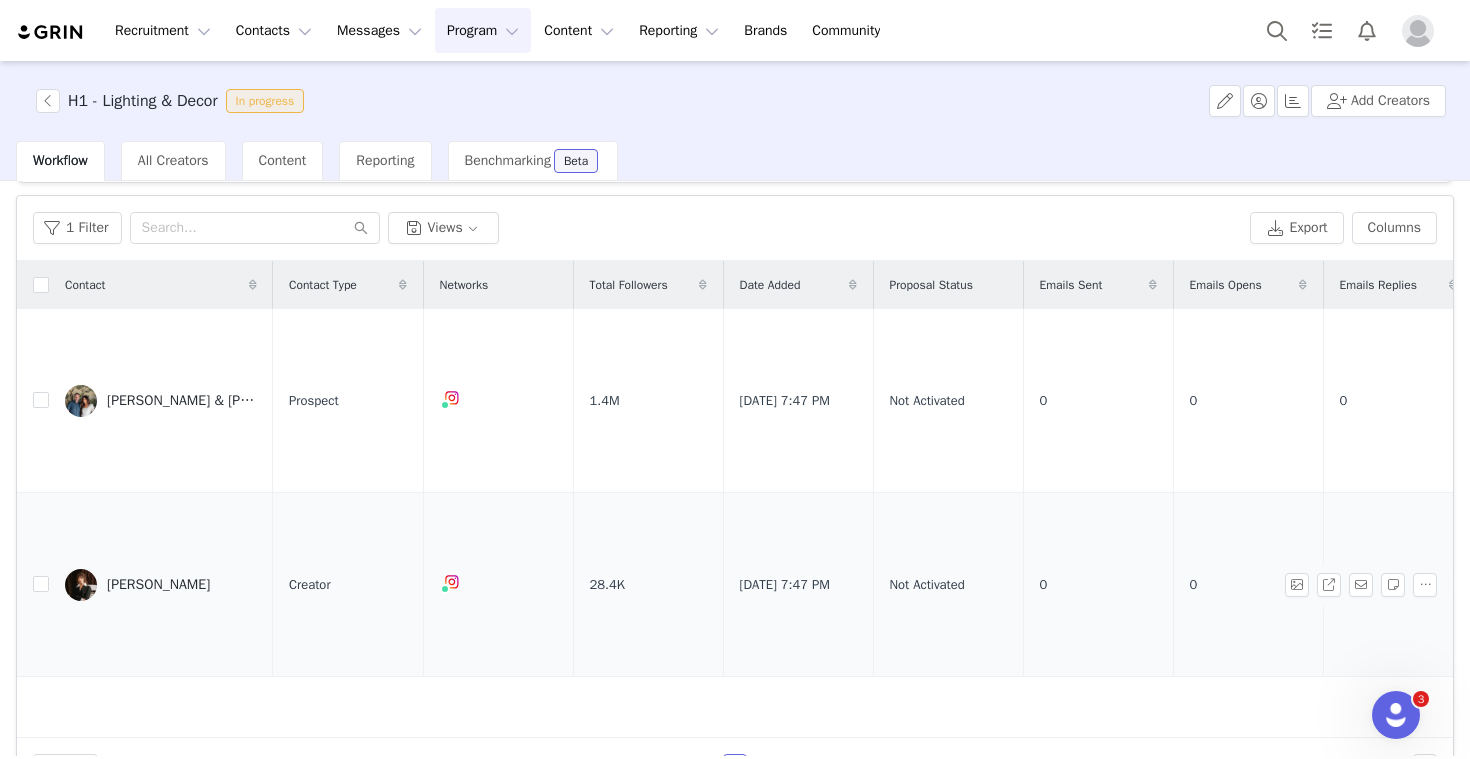 scroll, scrollTop: 112, scrollLeft: 0, axis: vertical 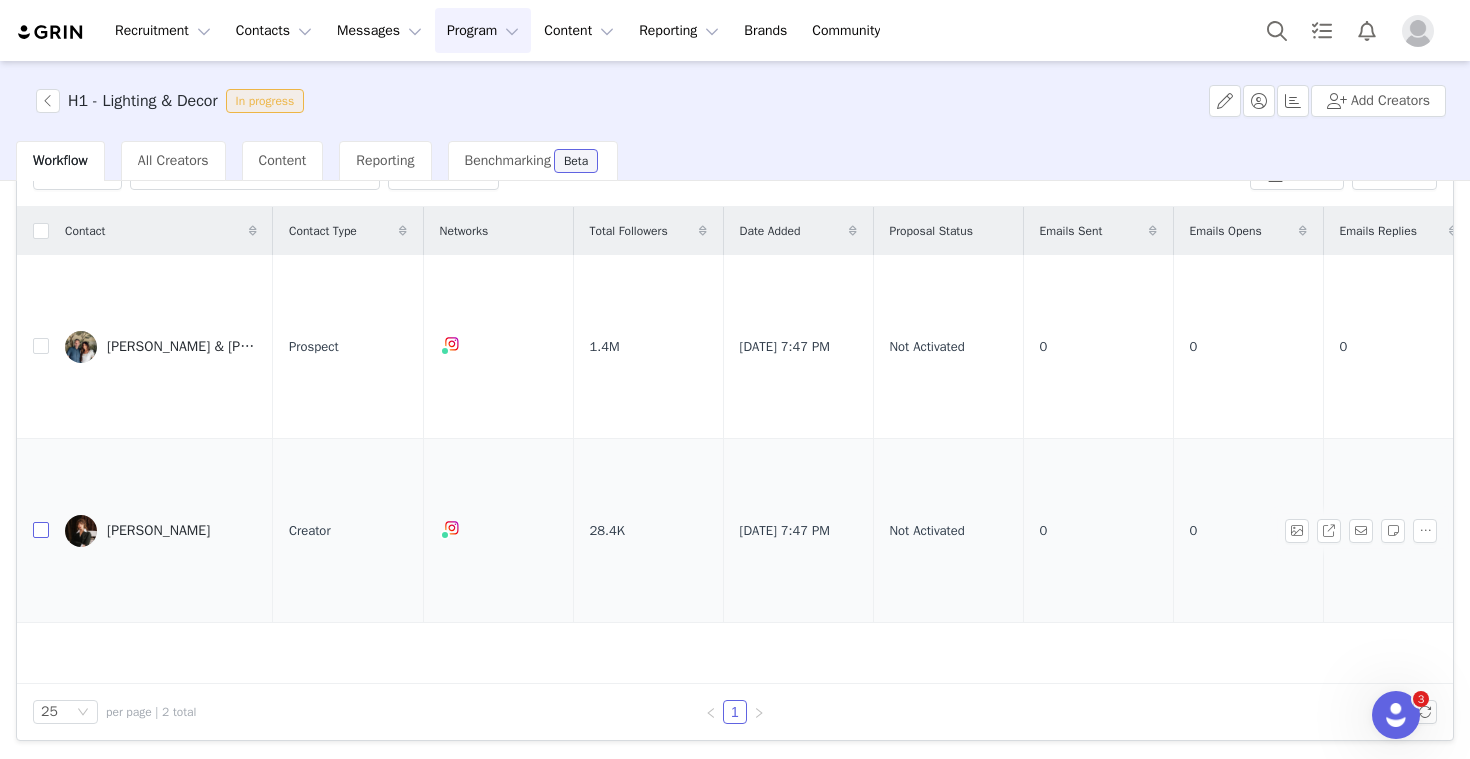 click at bounding box center [41, 530] 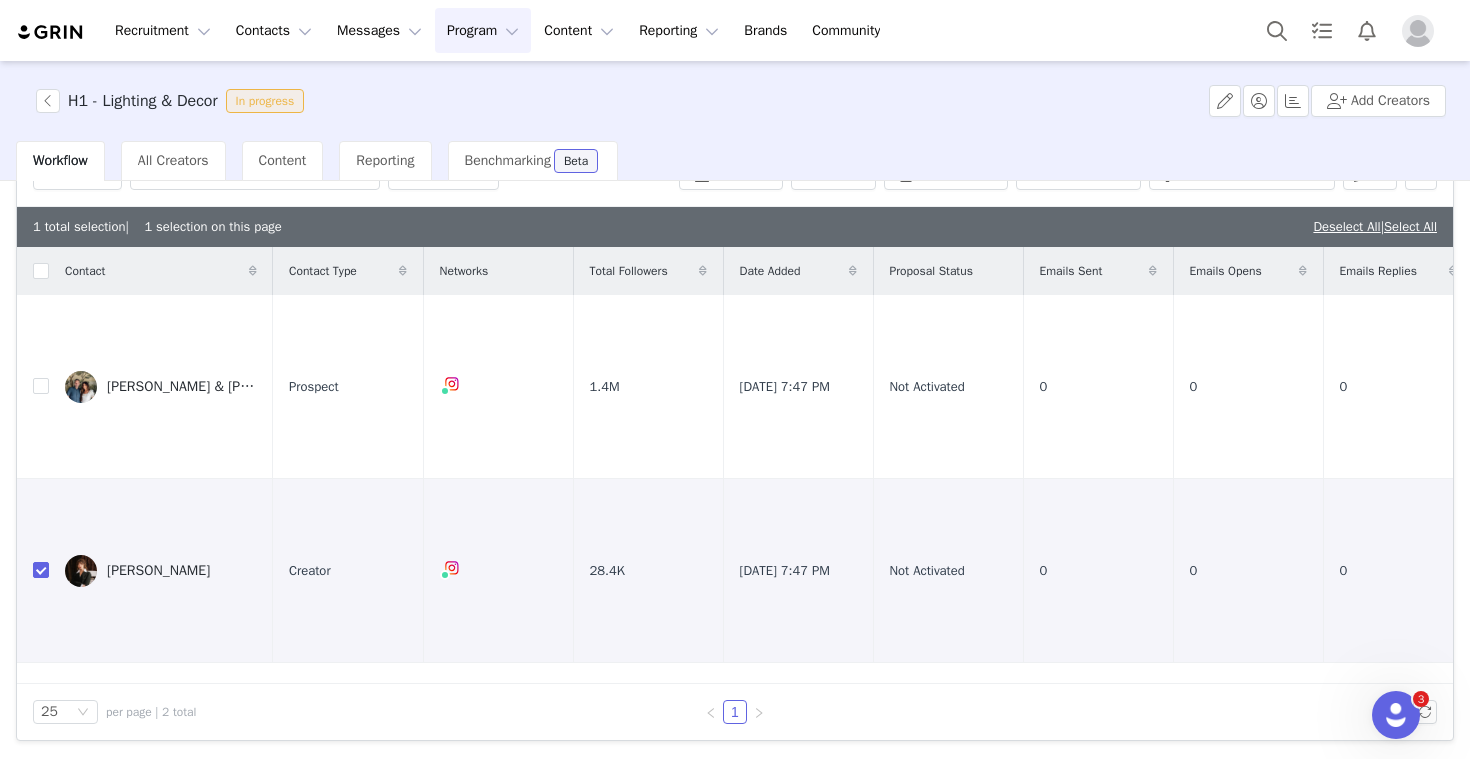 scroll, scrollTop: 0, scrollLeft: 0, axis: both 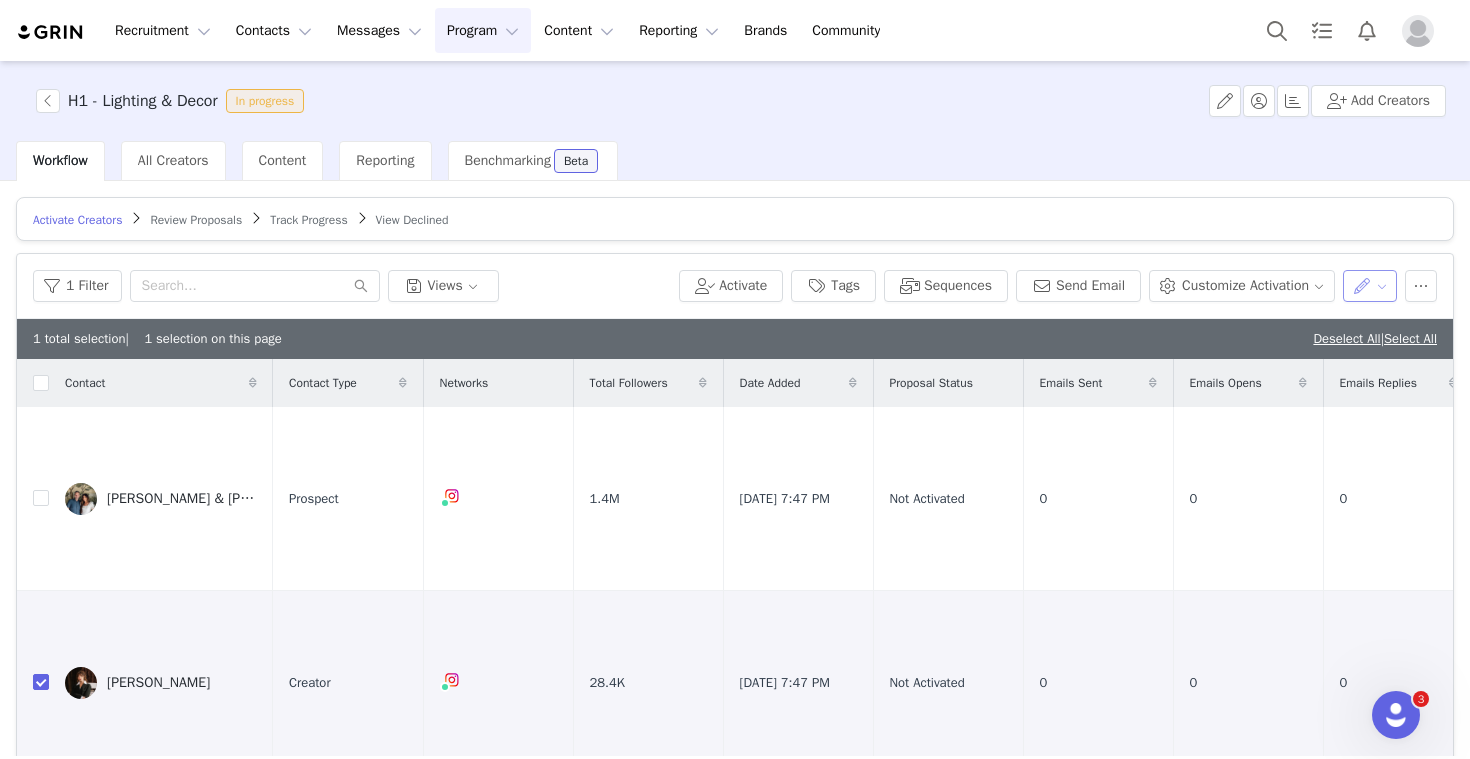 click at bounding box center (1370, 286) 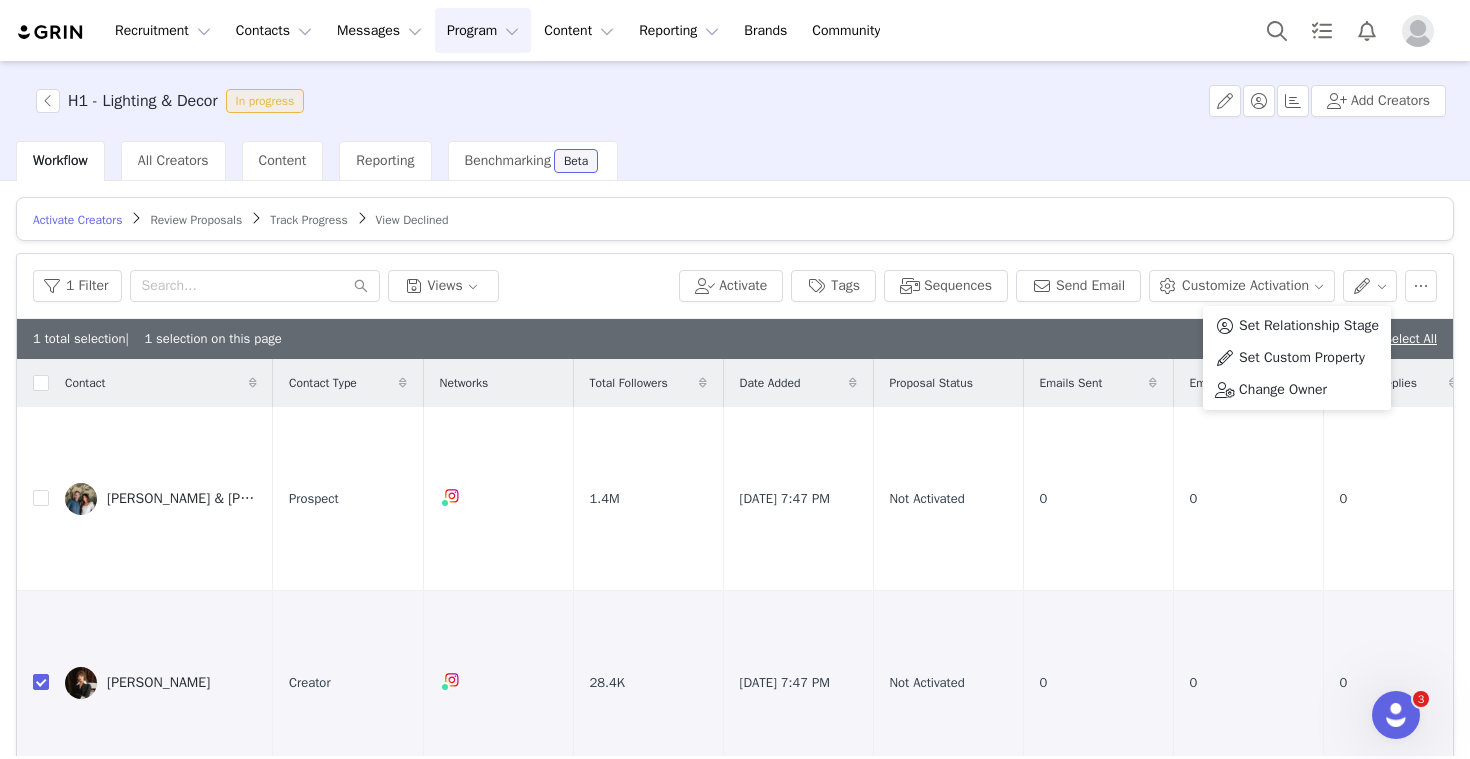 click on "Activate Creators Review Proposals Track Progress View Declined" at bounding box center [735, 219] 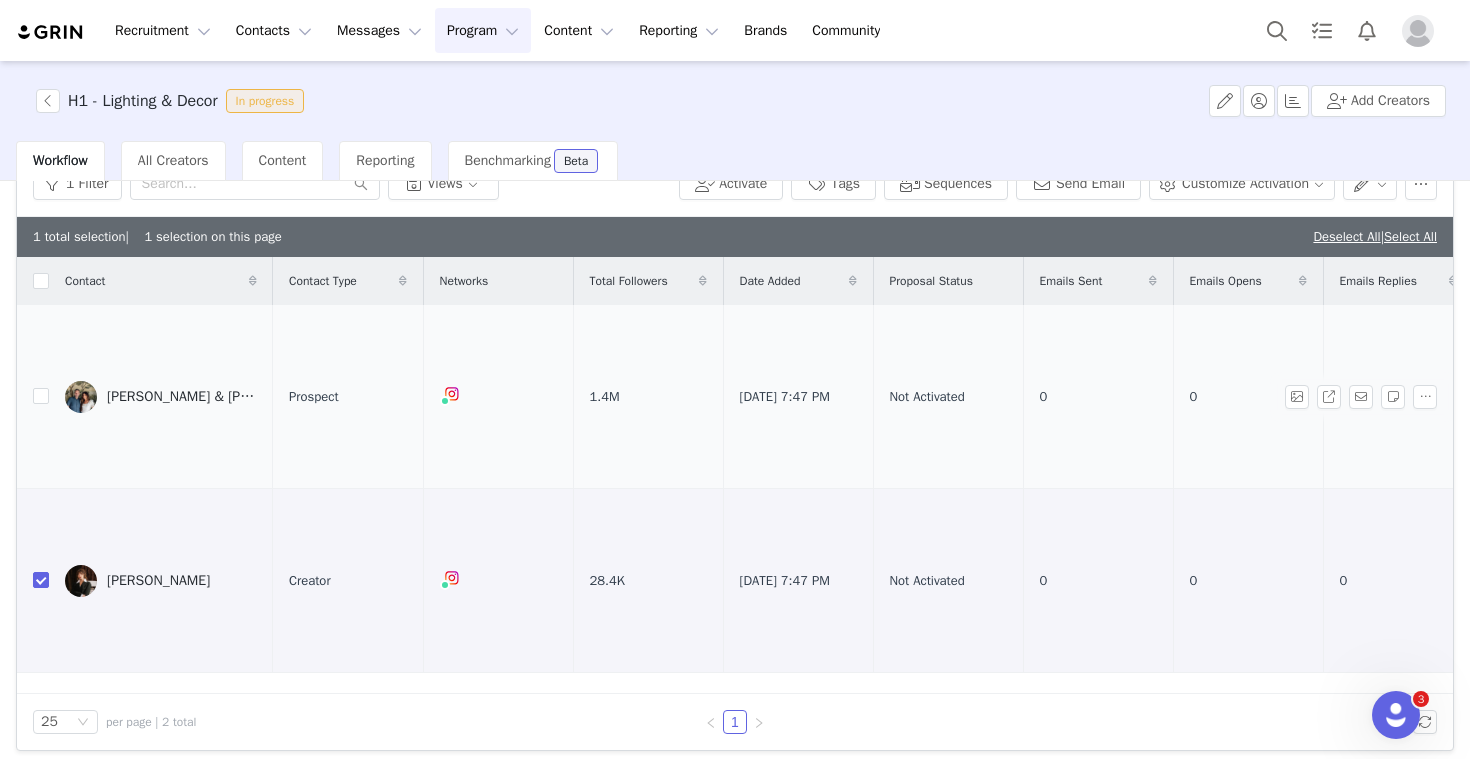 scroll, scrollTop: 112, scrollLeft: 0, axis: vertical 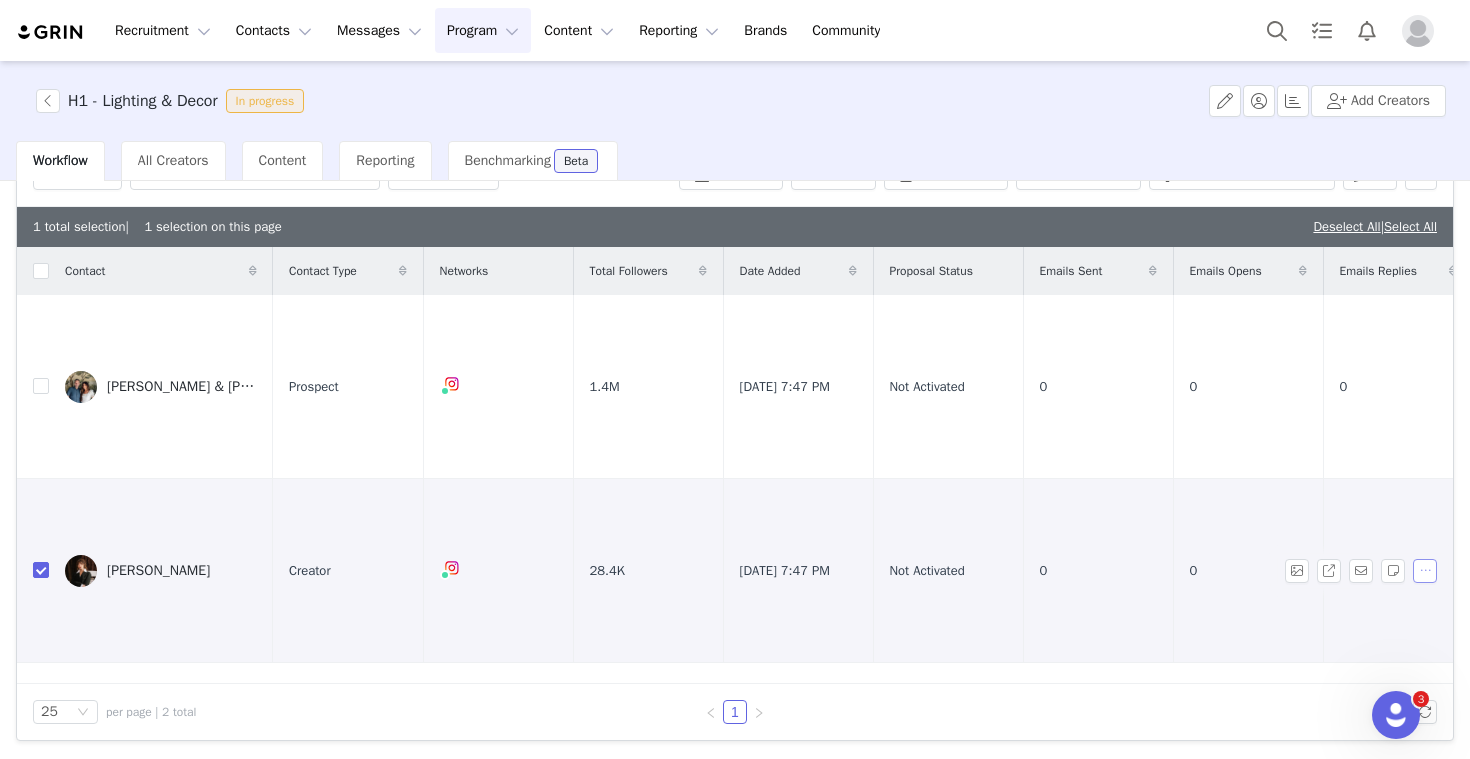 click at bounding box center (1425, 571) 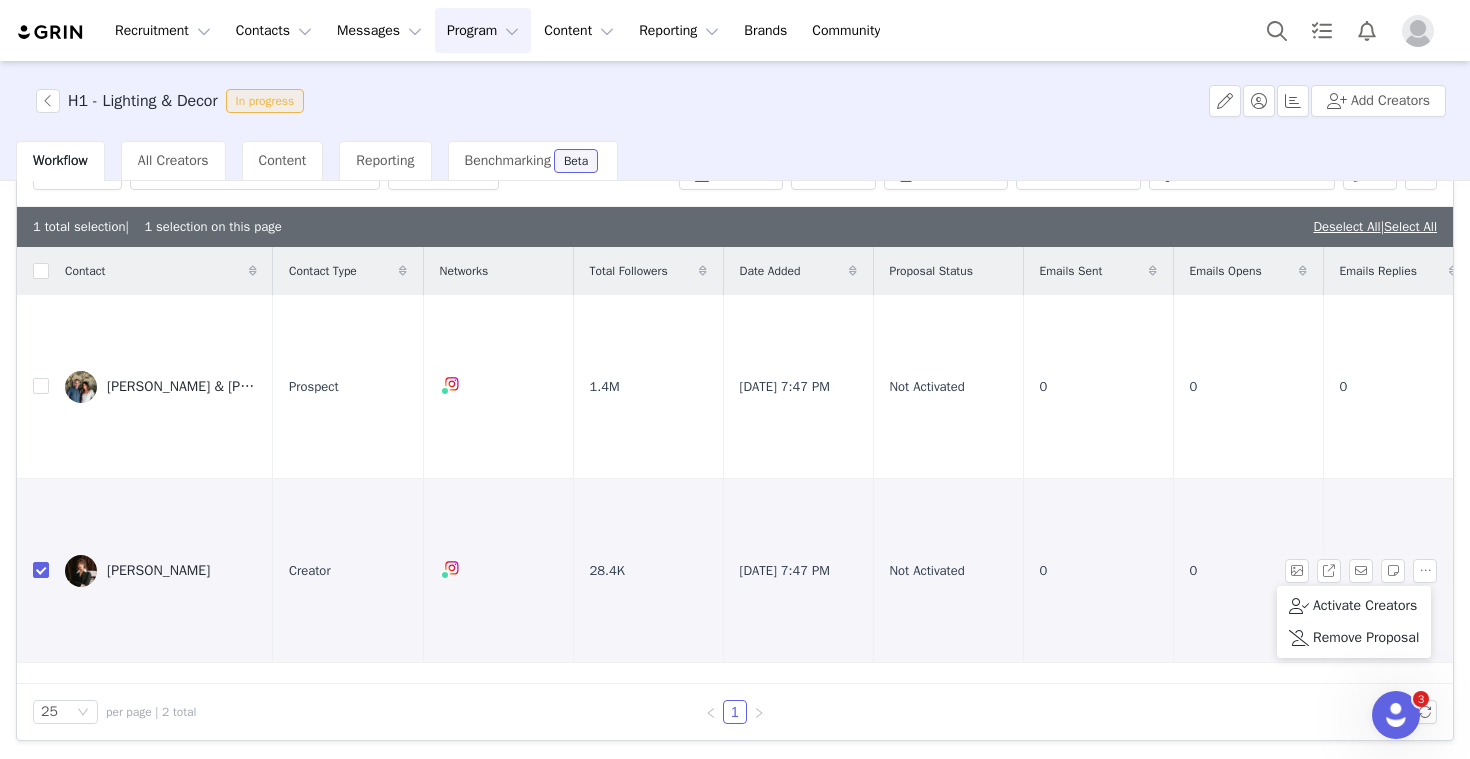 click on "25   per page | 2 total  1" at bounding box center (735, 712) 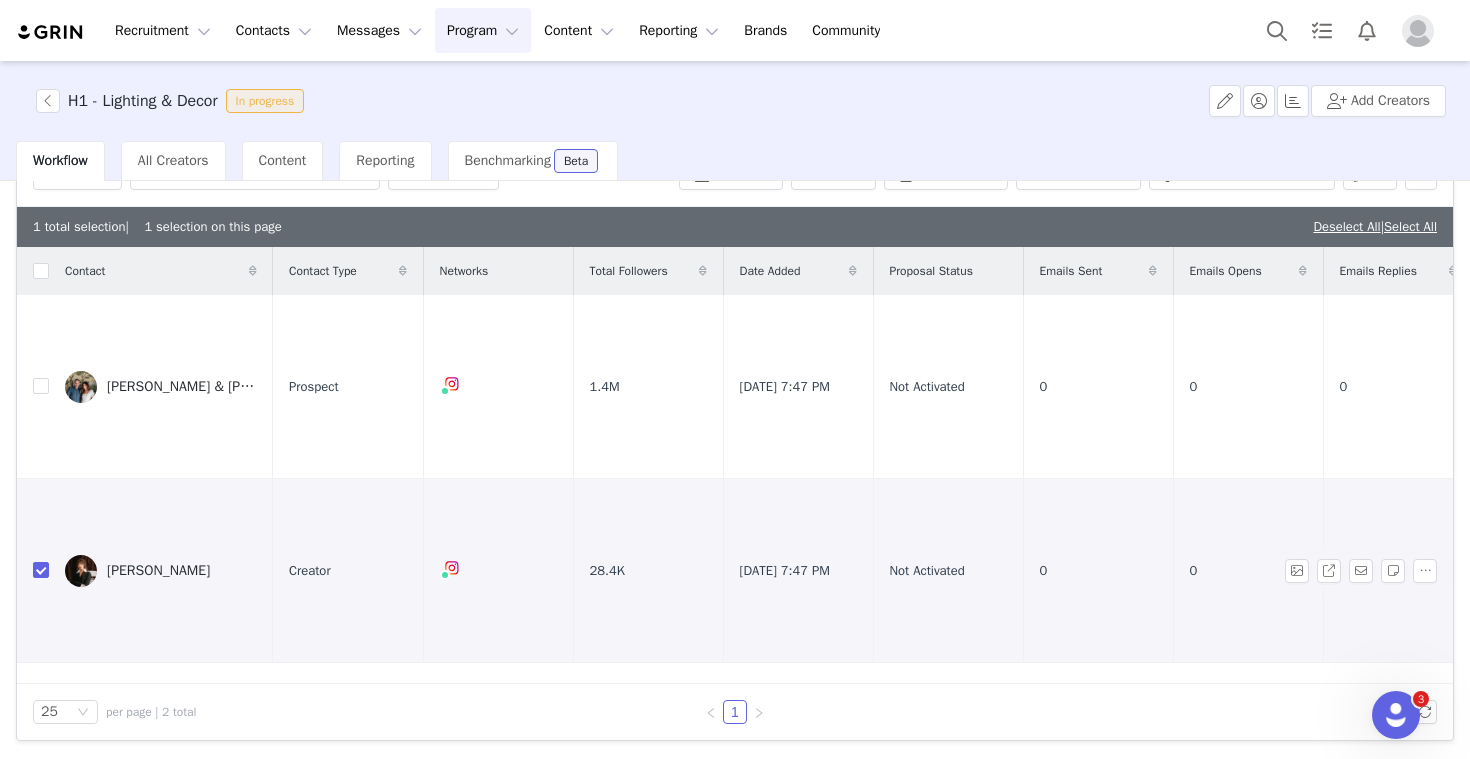 click on "[PERSON_NAME]" at bounding box center [158, 571] 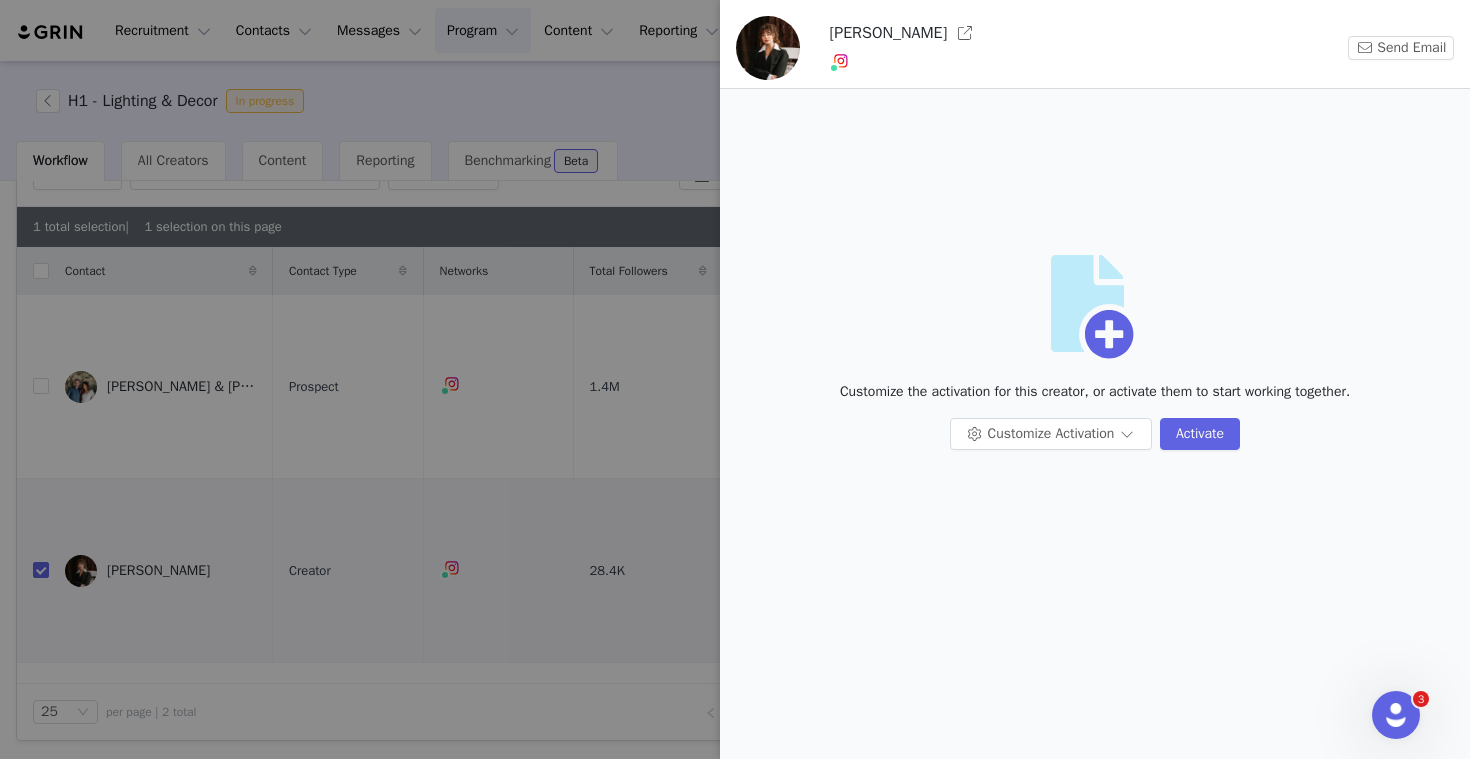 click at bounding box center [735, 379] 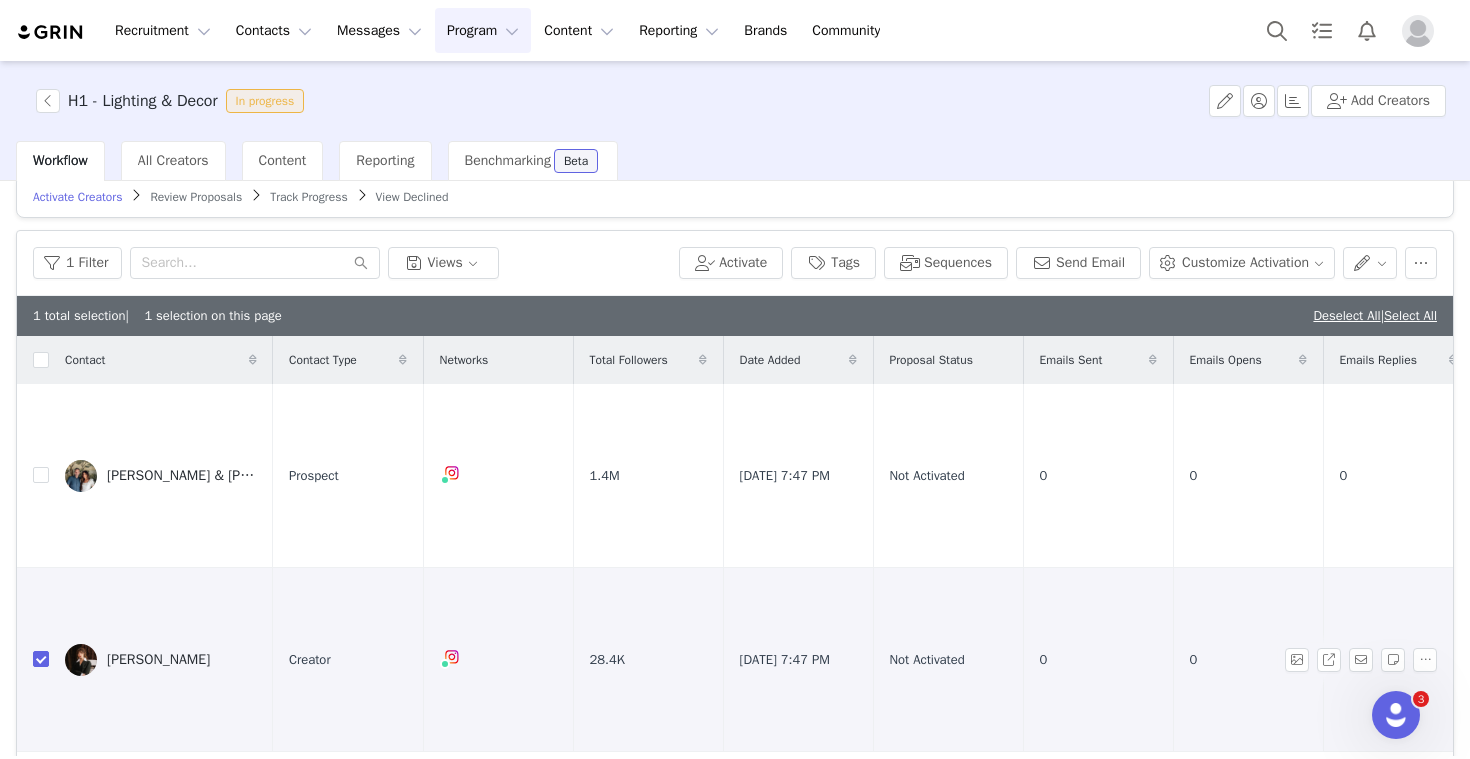 scroll, scrollTop: 0, scrollLeft: 0, axis: both 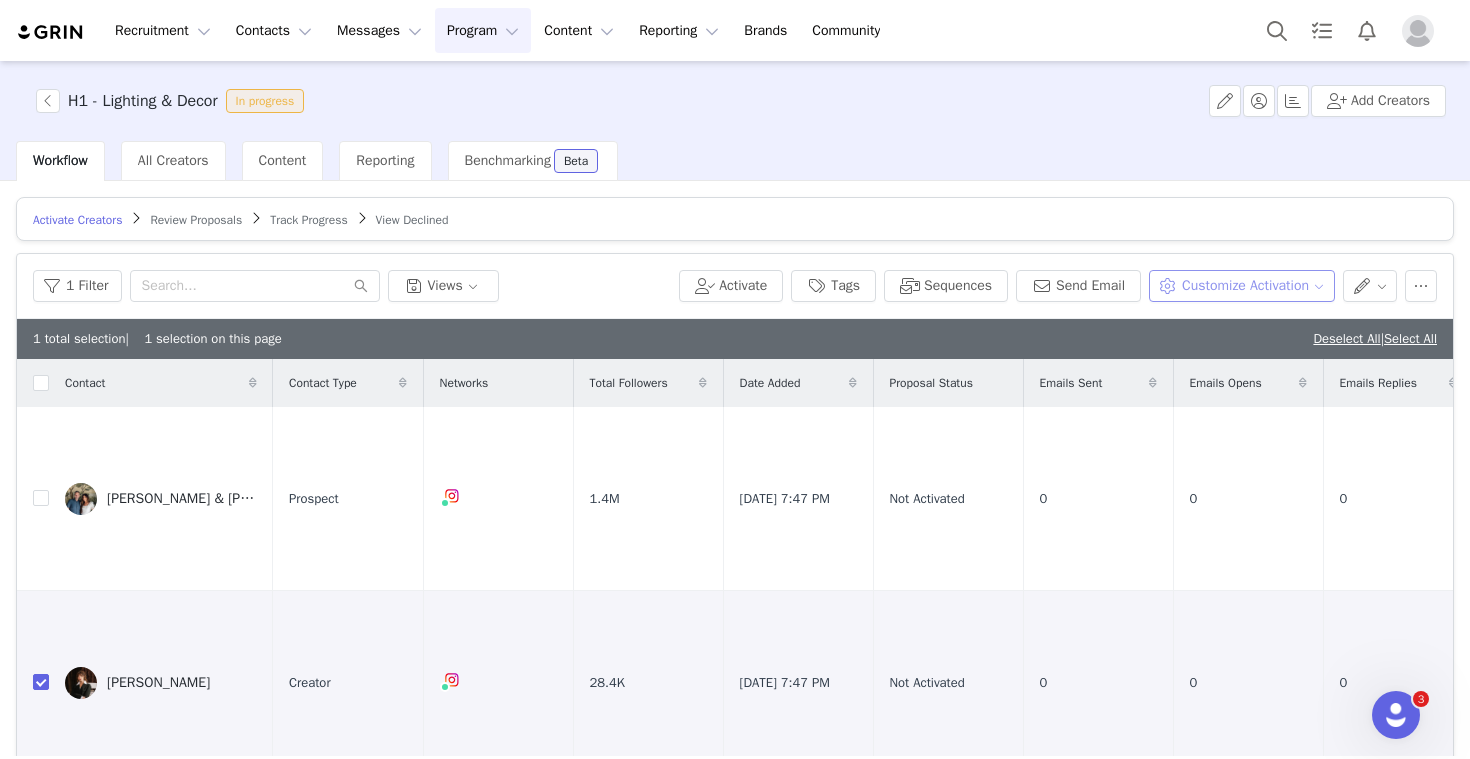 click on "Customize Activation" at bounding box center (1241, 286) 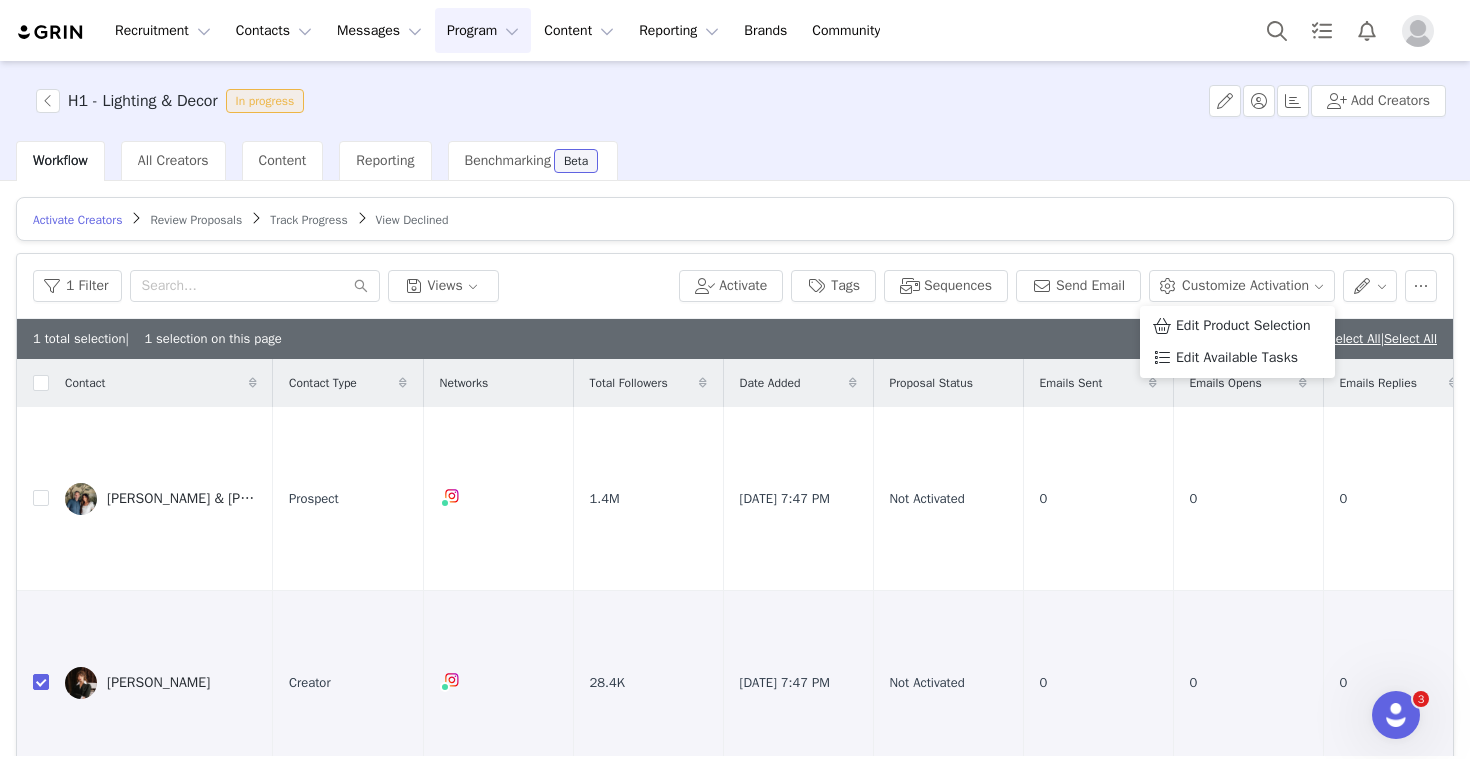 click on "Activate Creators Review Proposals Track Progress View Declined" at bounding box center (735, 219) 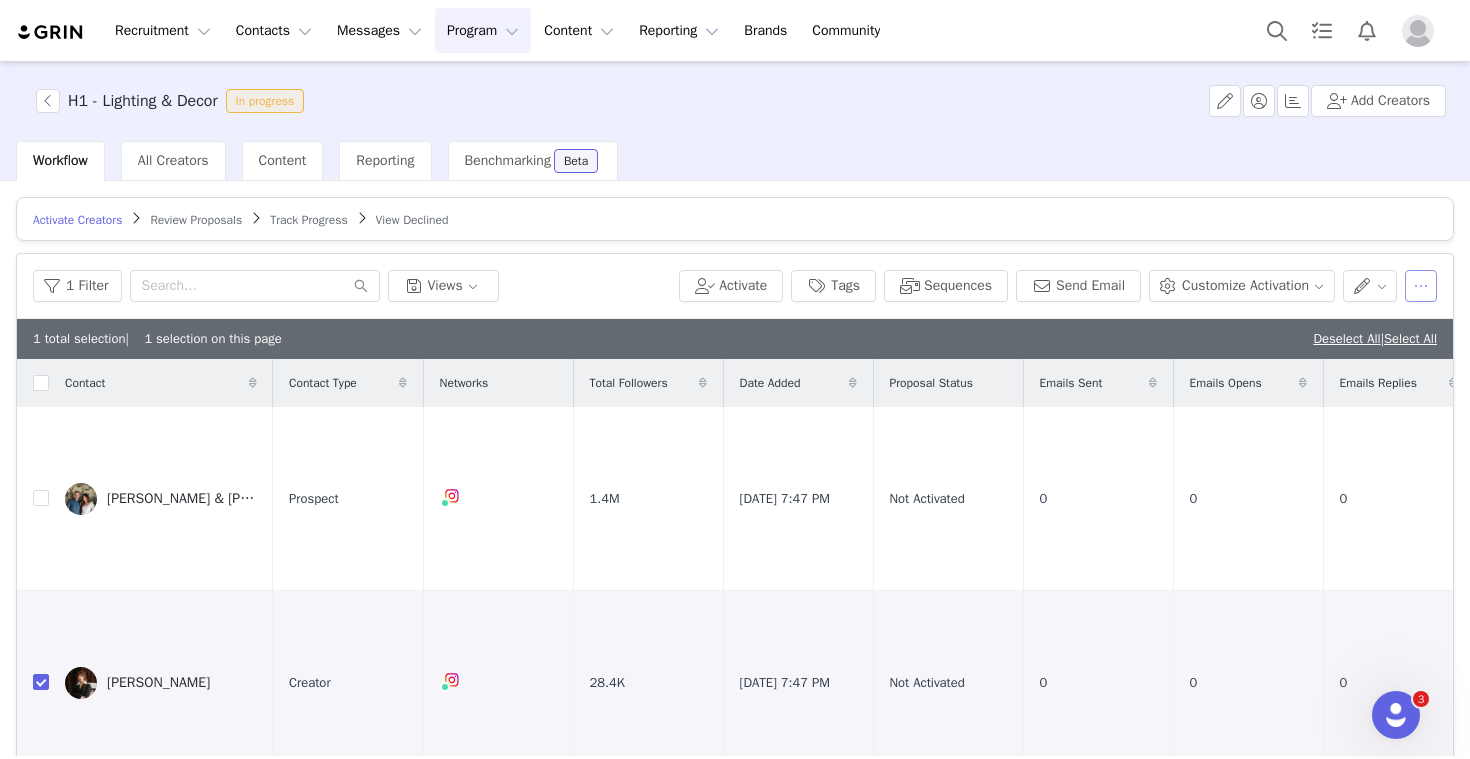 click at bounding box center [1421, 286] 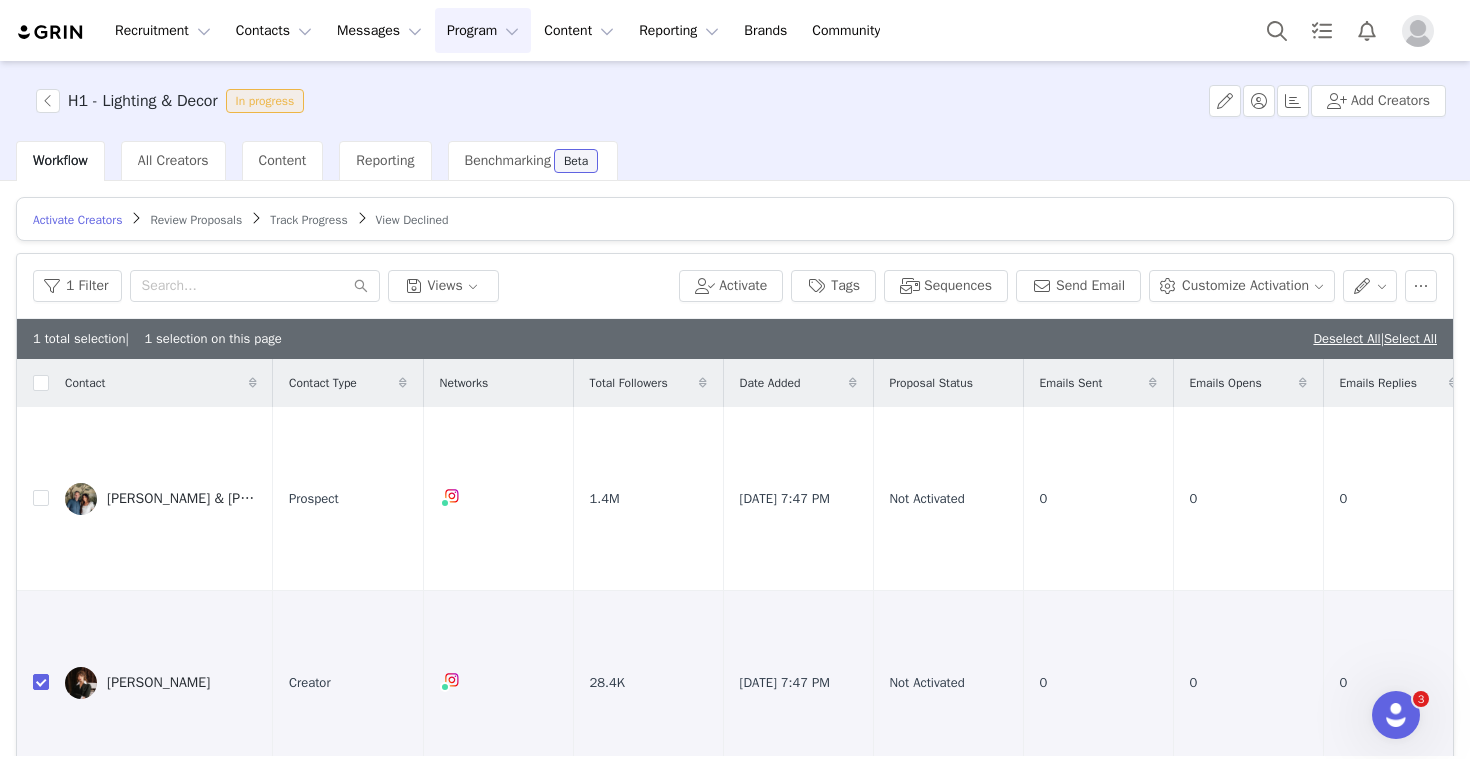 click on "Activate Creators Review Proposals Track Progress View Declined" at bounding box center (735, 219) 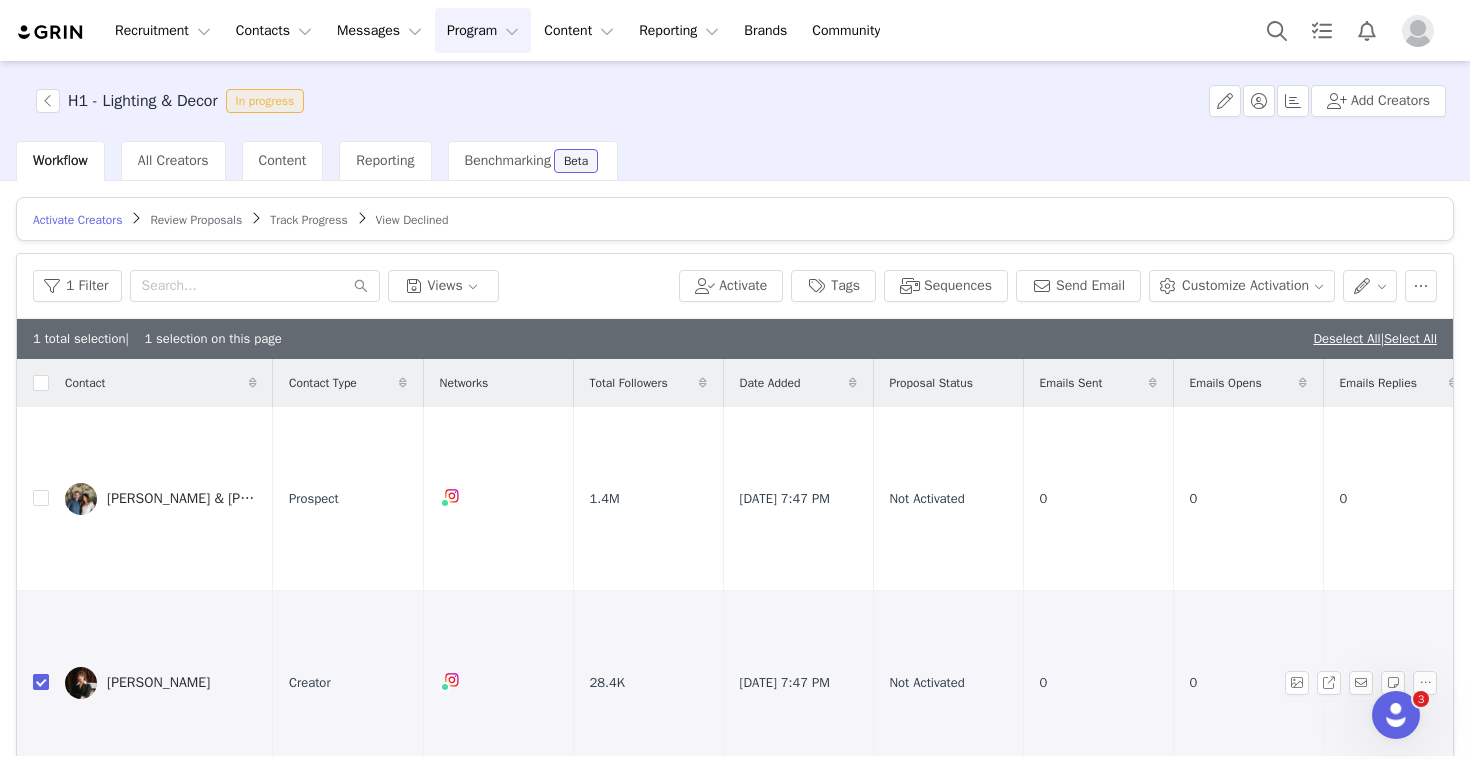 click at bounding box center [41, 682] 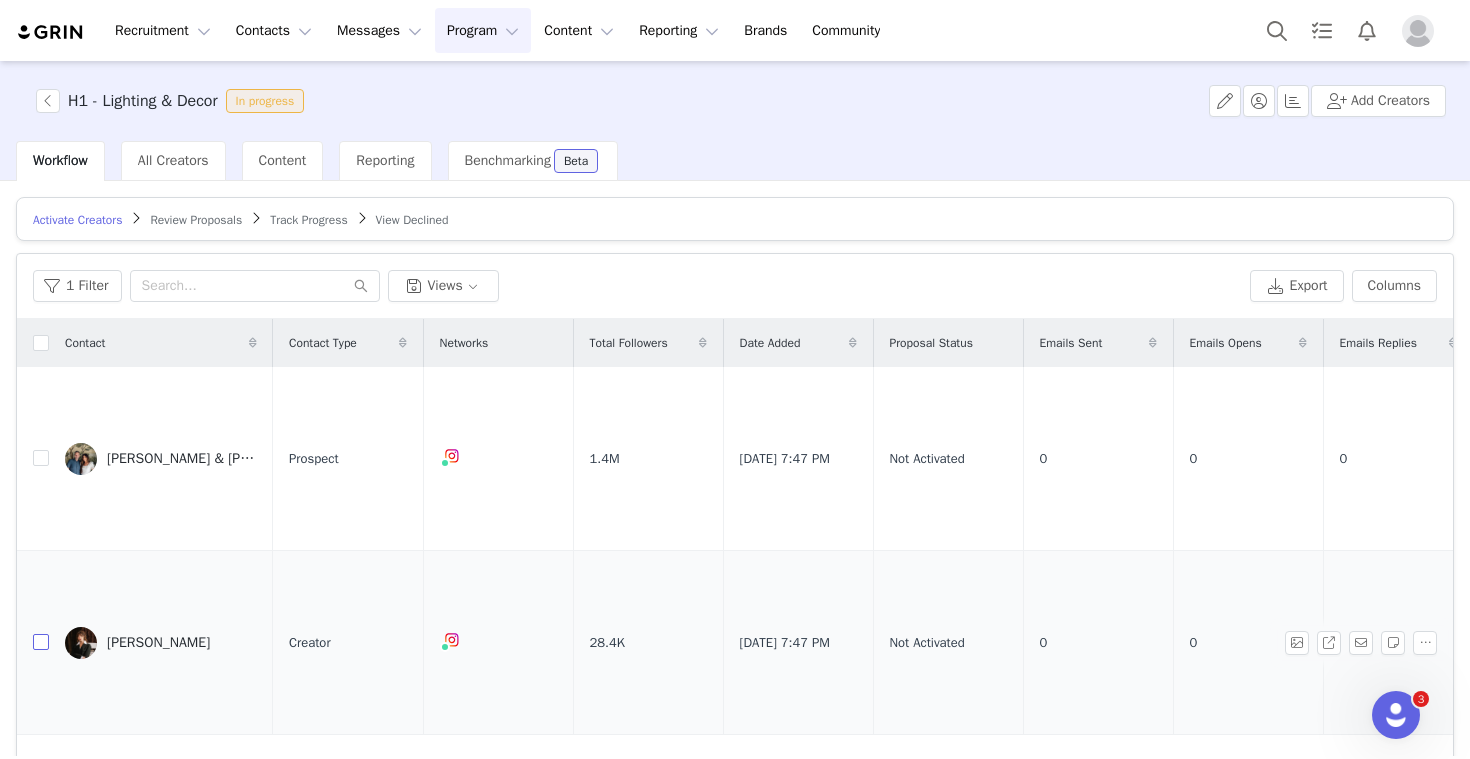 click at bounding box center [41, 642] 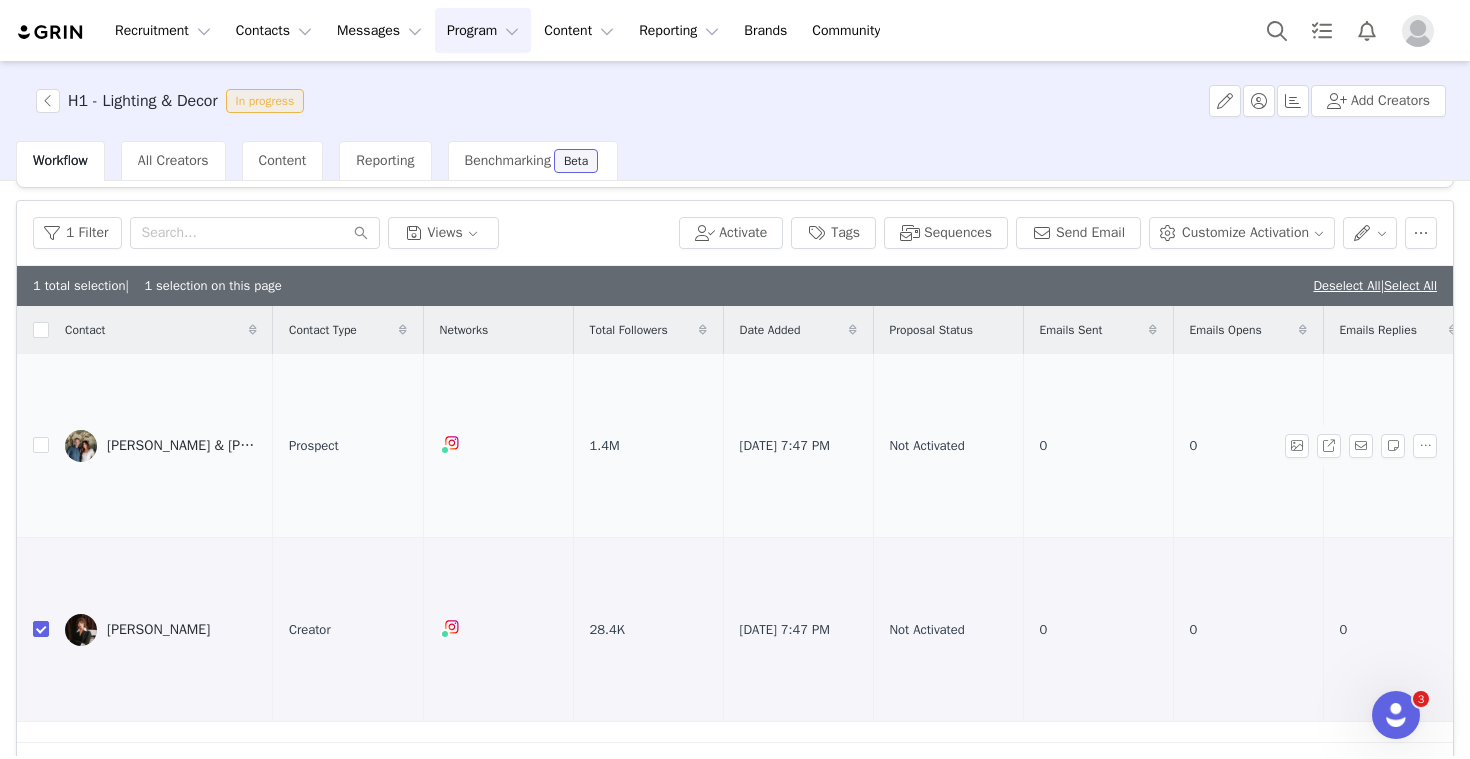 scroll, scrollTop: 70, scrollLeft: 0, axis: vertical 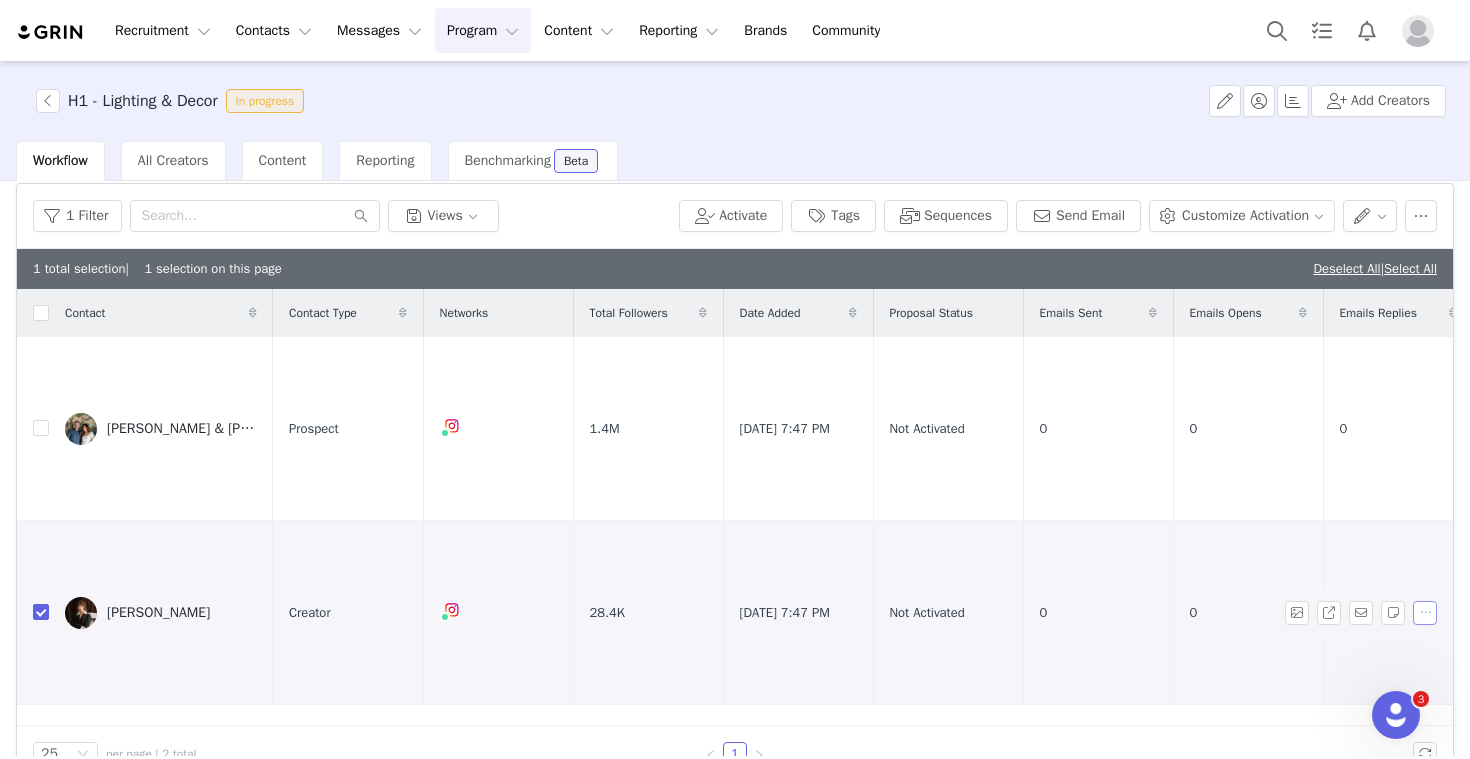 click at bounding box center (1425, 613) 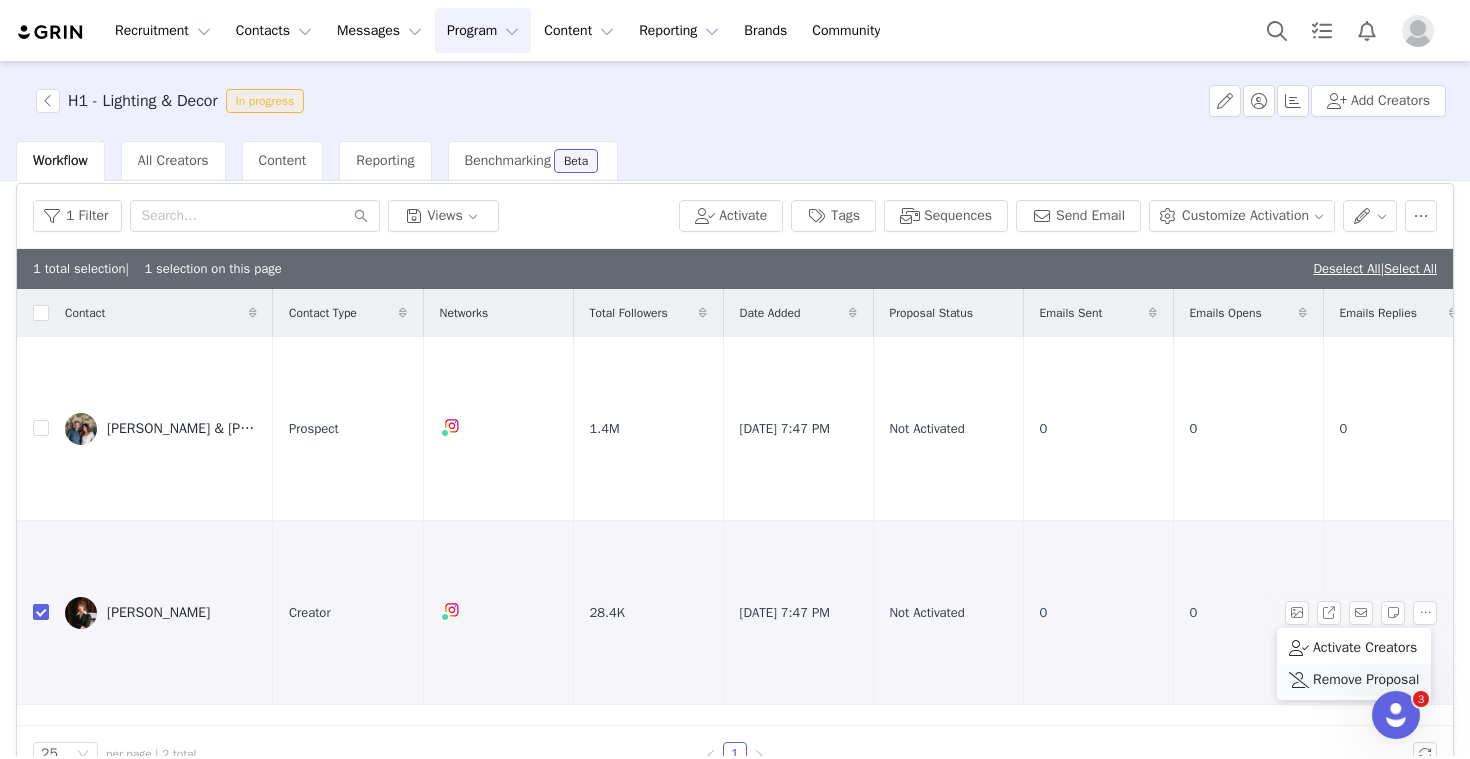 click on "Remove Proposal" at bounding box center [1366, 680] 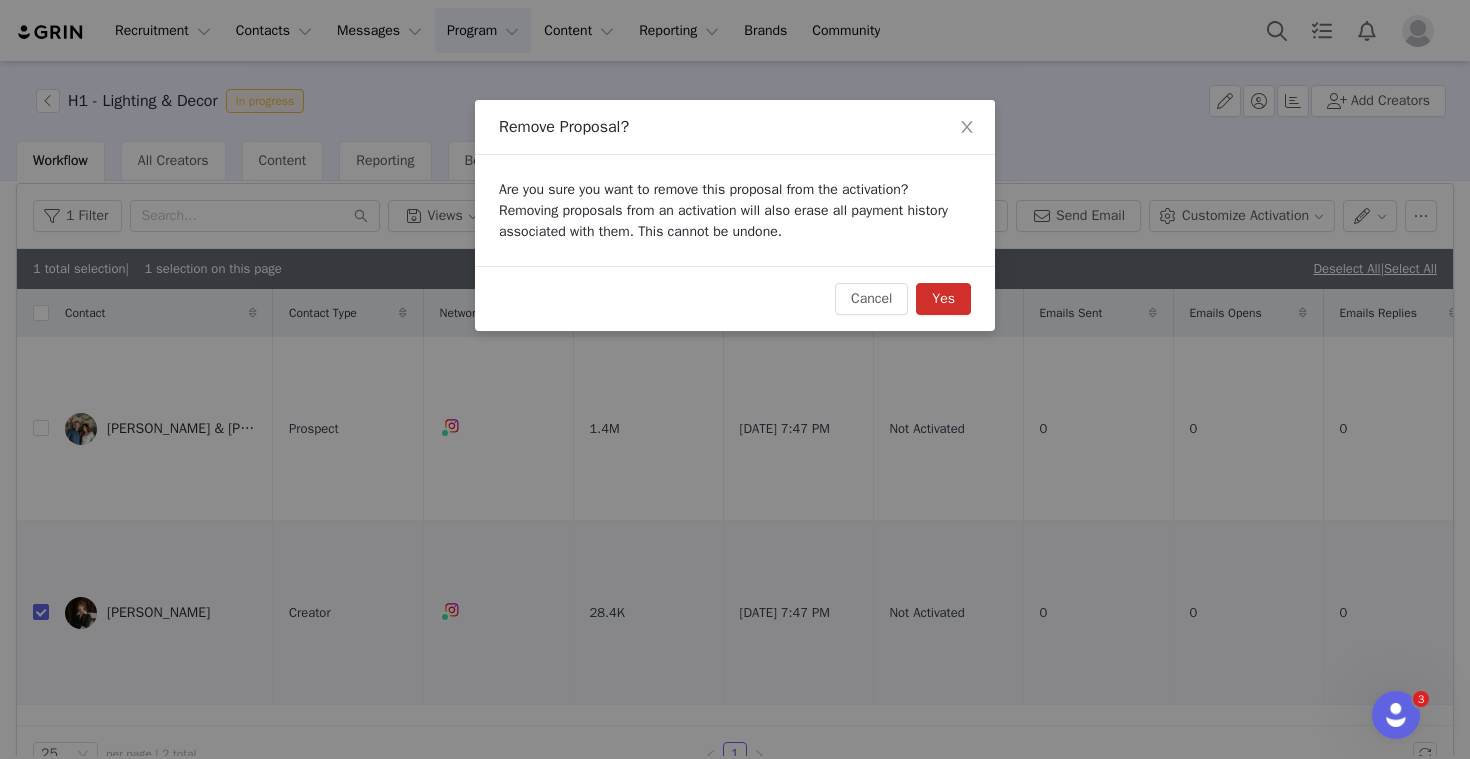 click on "Yes" at bounding box center [943, 299] 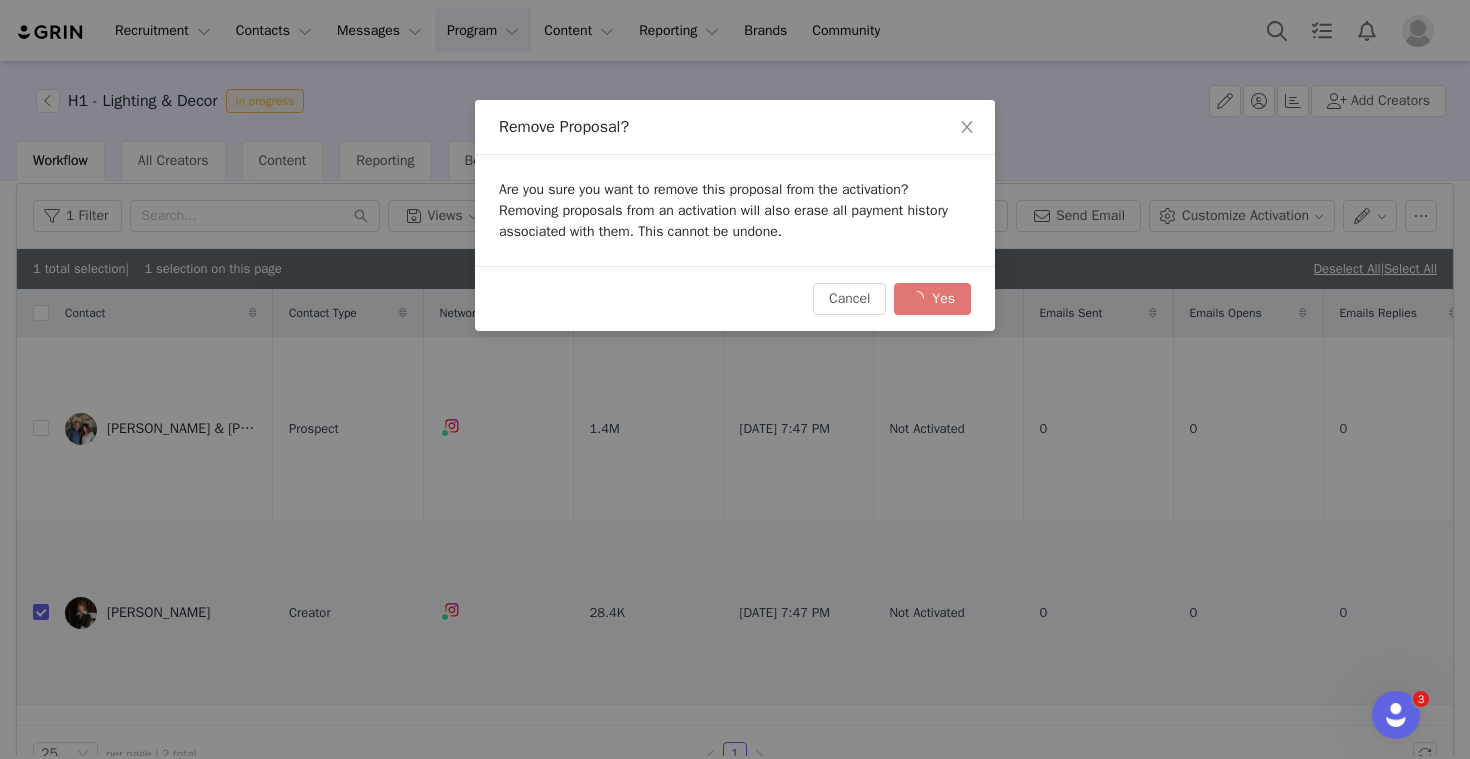 checkbox on "false" 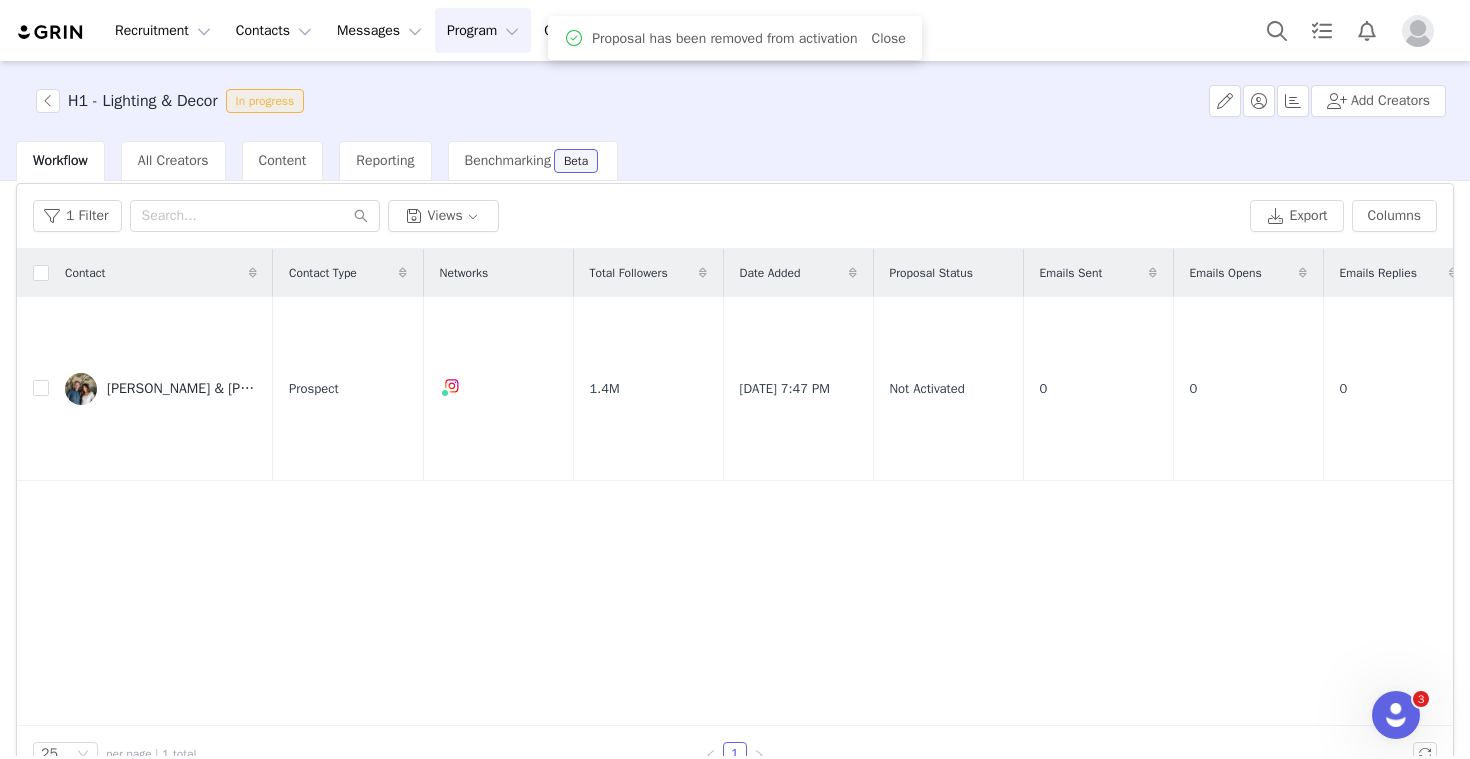 scroll, scrollTop: 0, scrollLeft: 0, axis: both 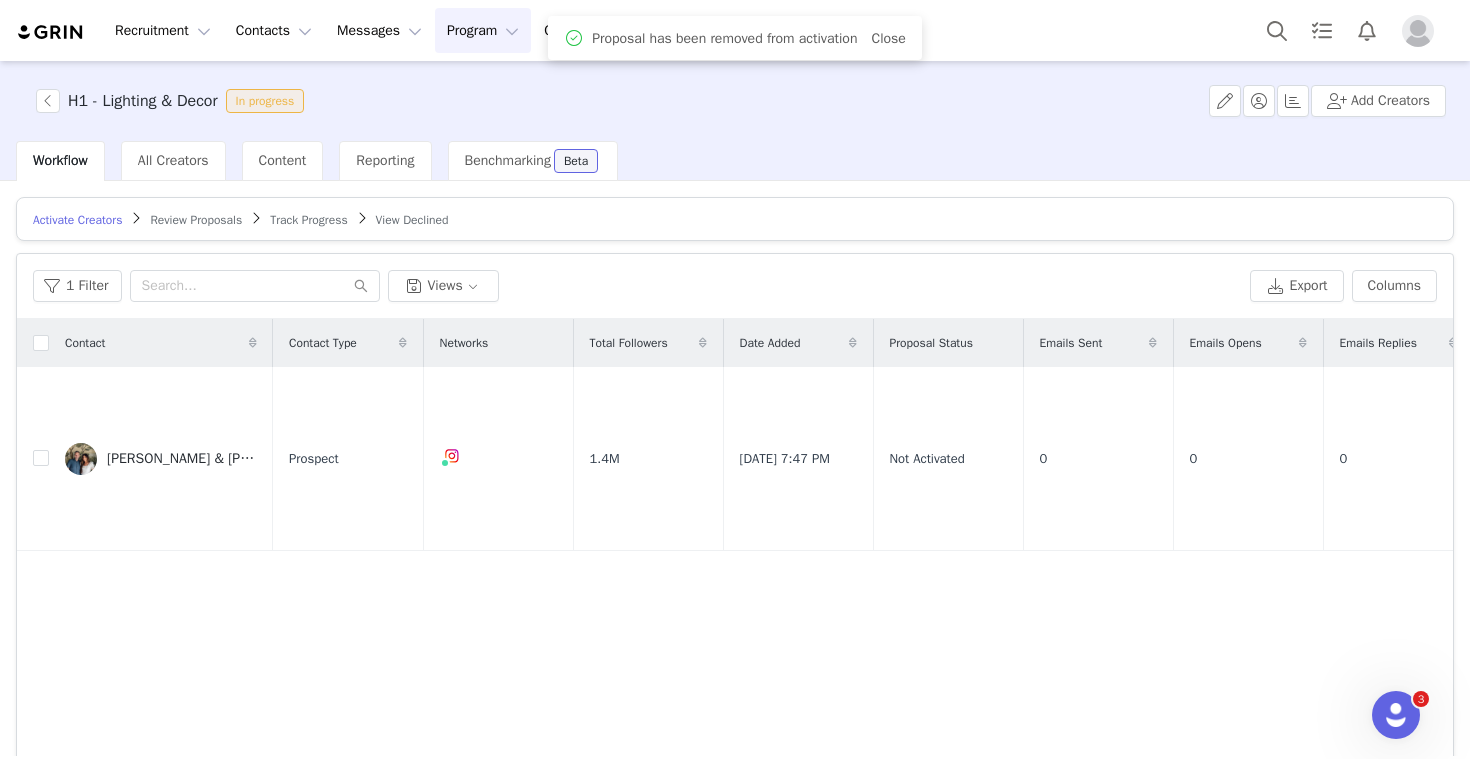 click on "Program Program" at bounding box center (483, 30) 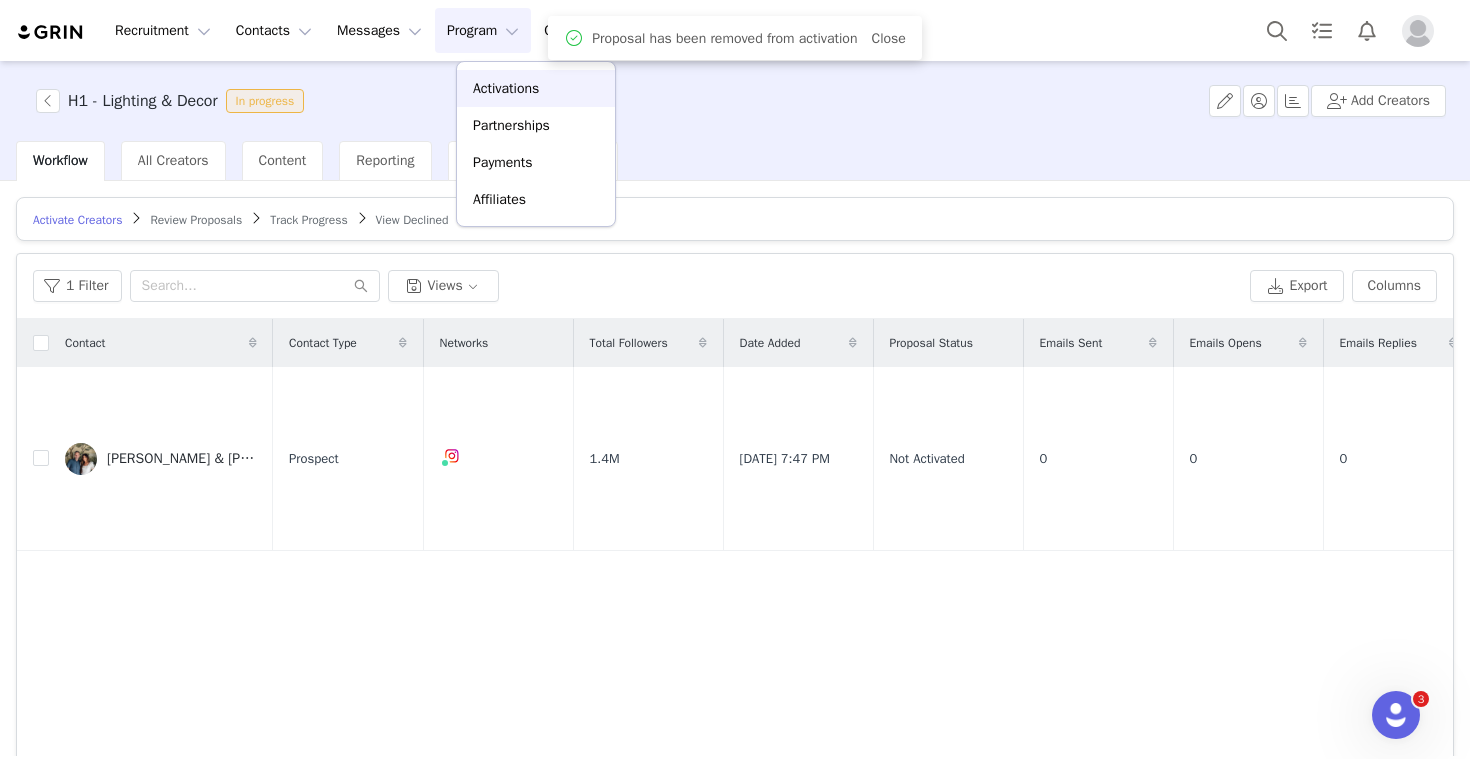 click on "Activations" at bounding box center [506, 88] 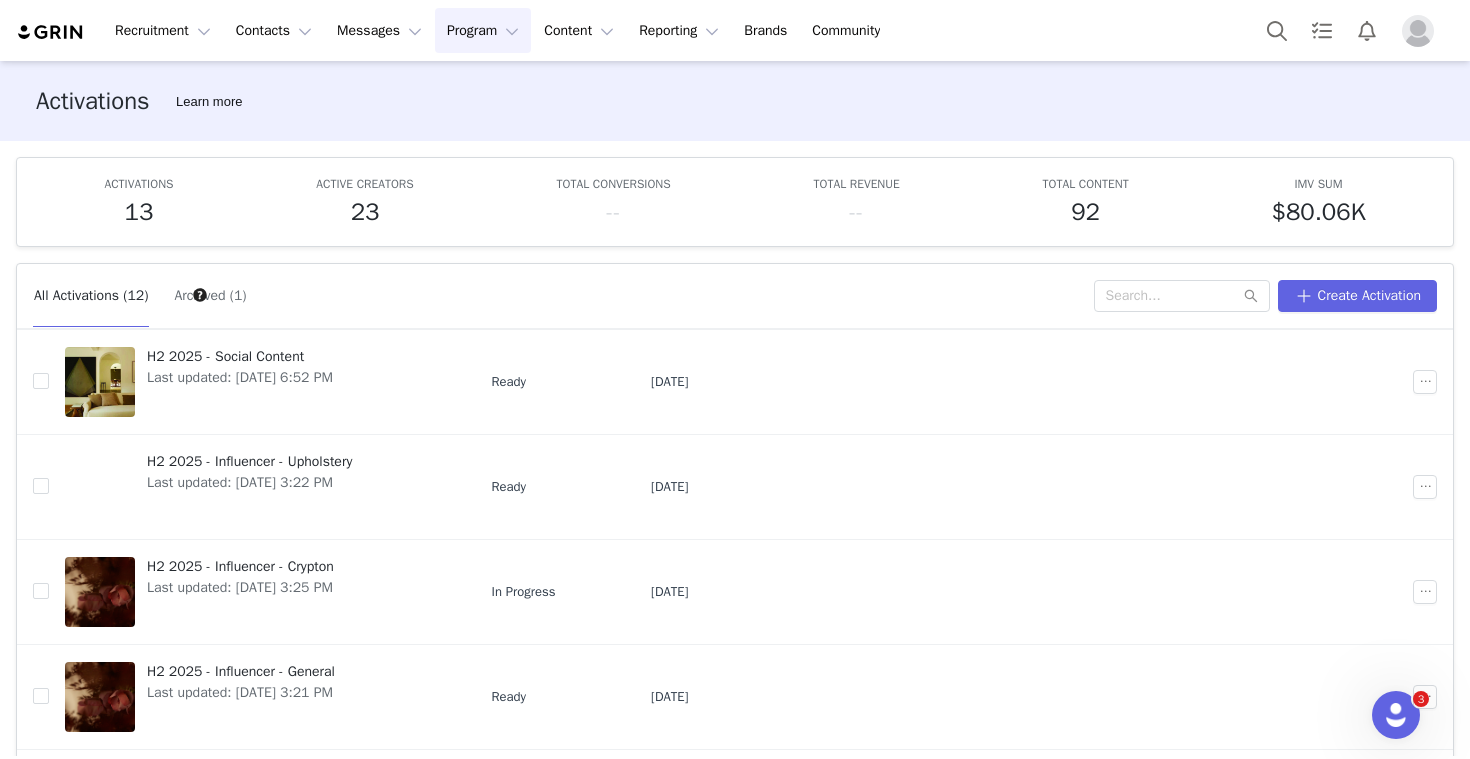 scroll, scrollTop: 0, scrollLeft: 0, axis: both 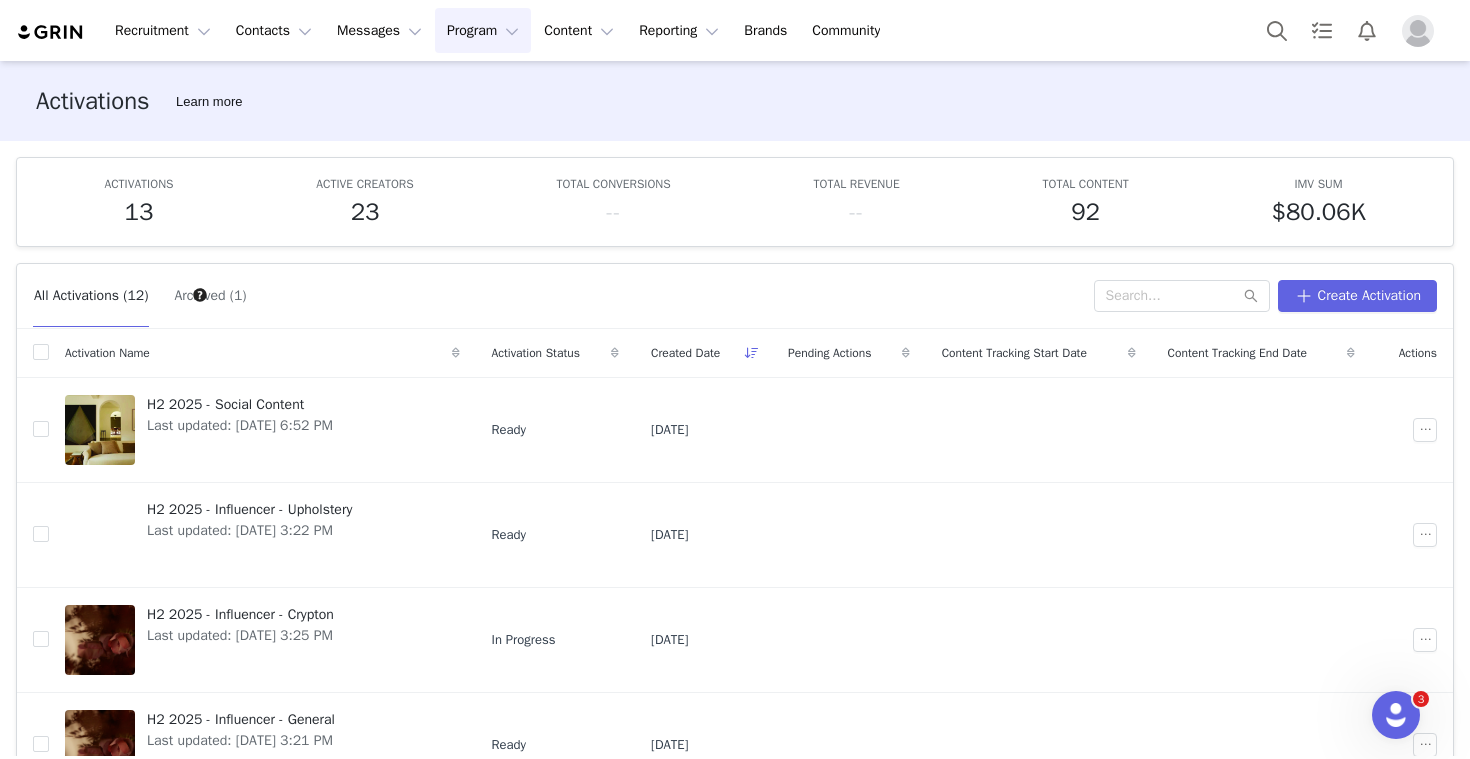 click on "Activation Name" at bounding box center (262, 353) 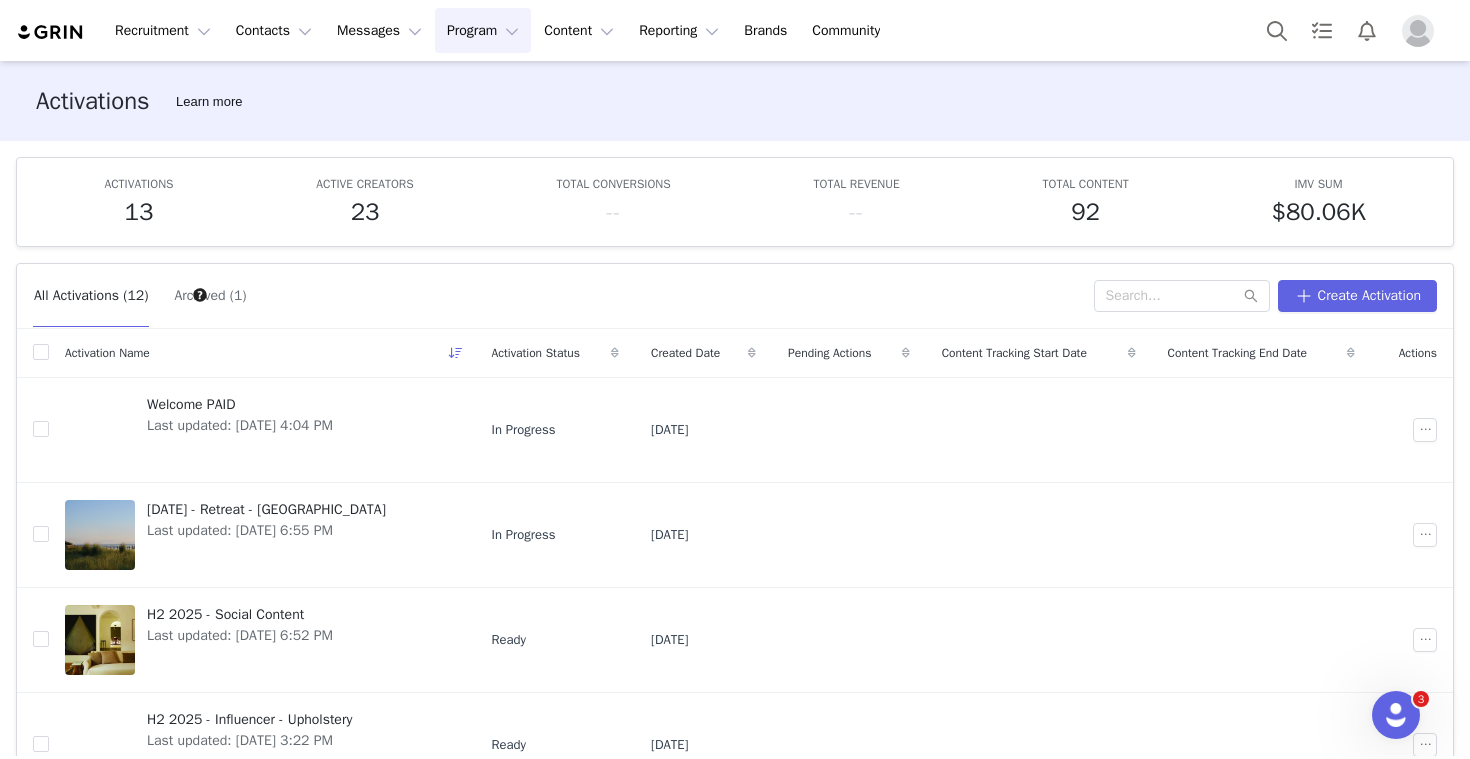 click on "Activation Name" at bounding box center (262, 353) 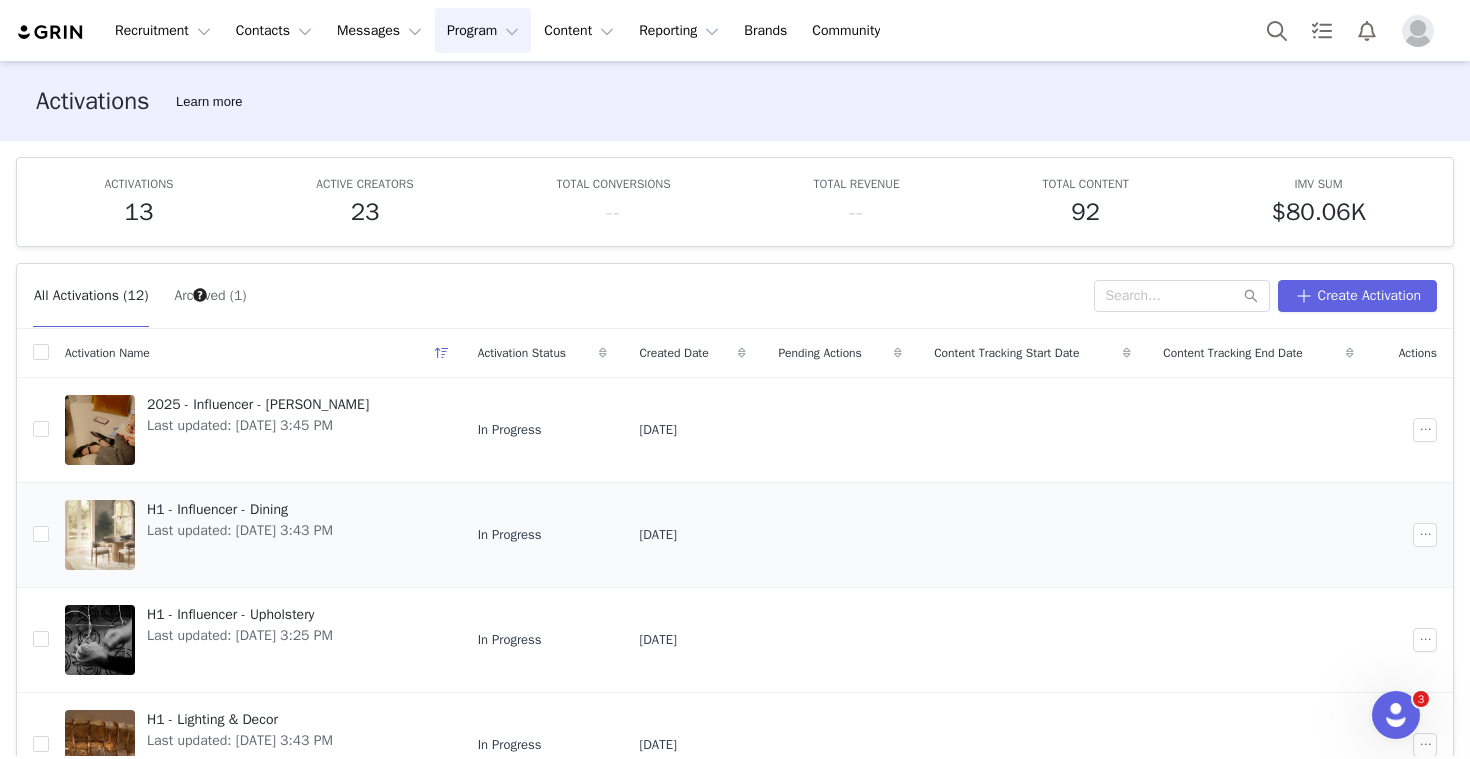 click on "H1 - Influencer - Dining Last updated: [DATE] 3:43 PM" at bounding box center (240, 535) 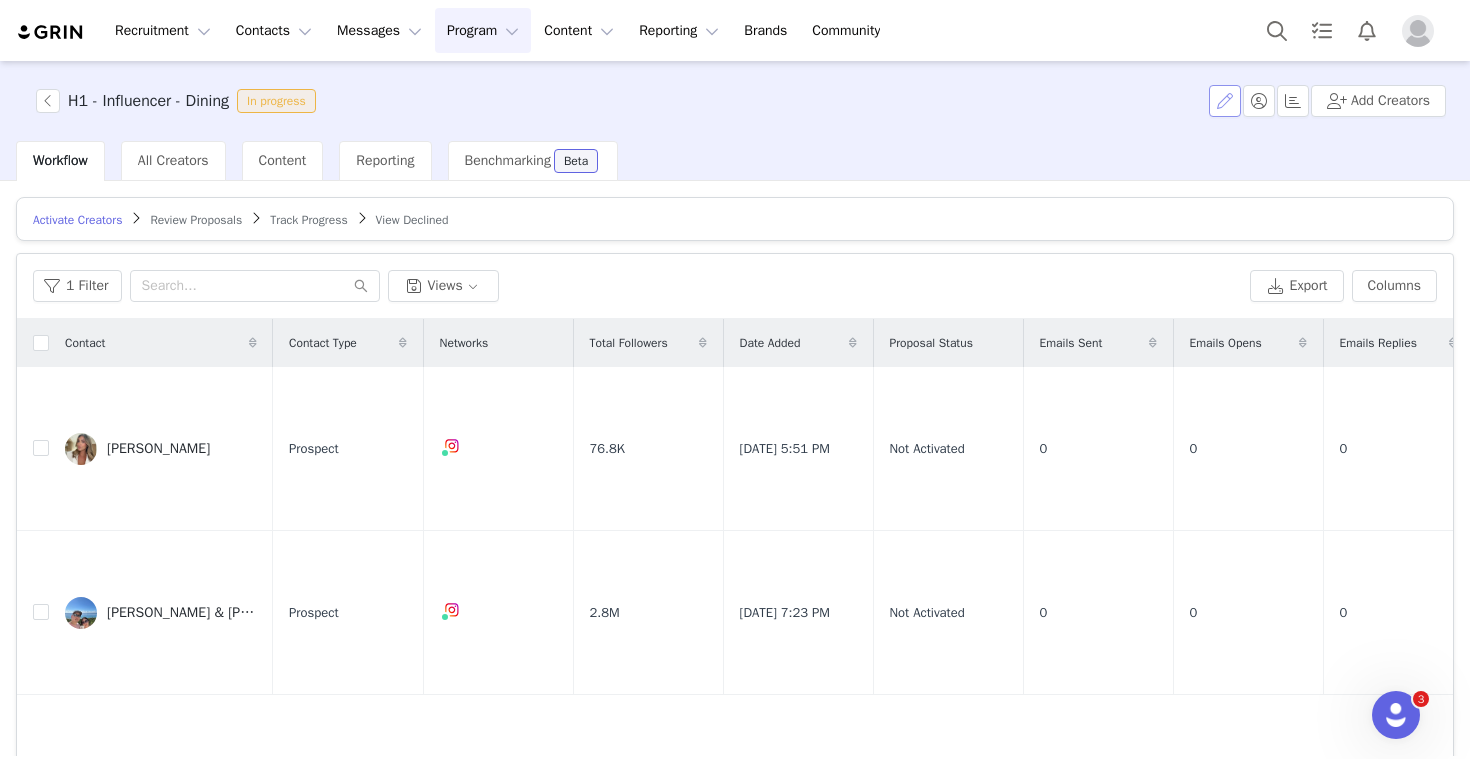 click at bounding box center [1225, 101] 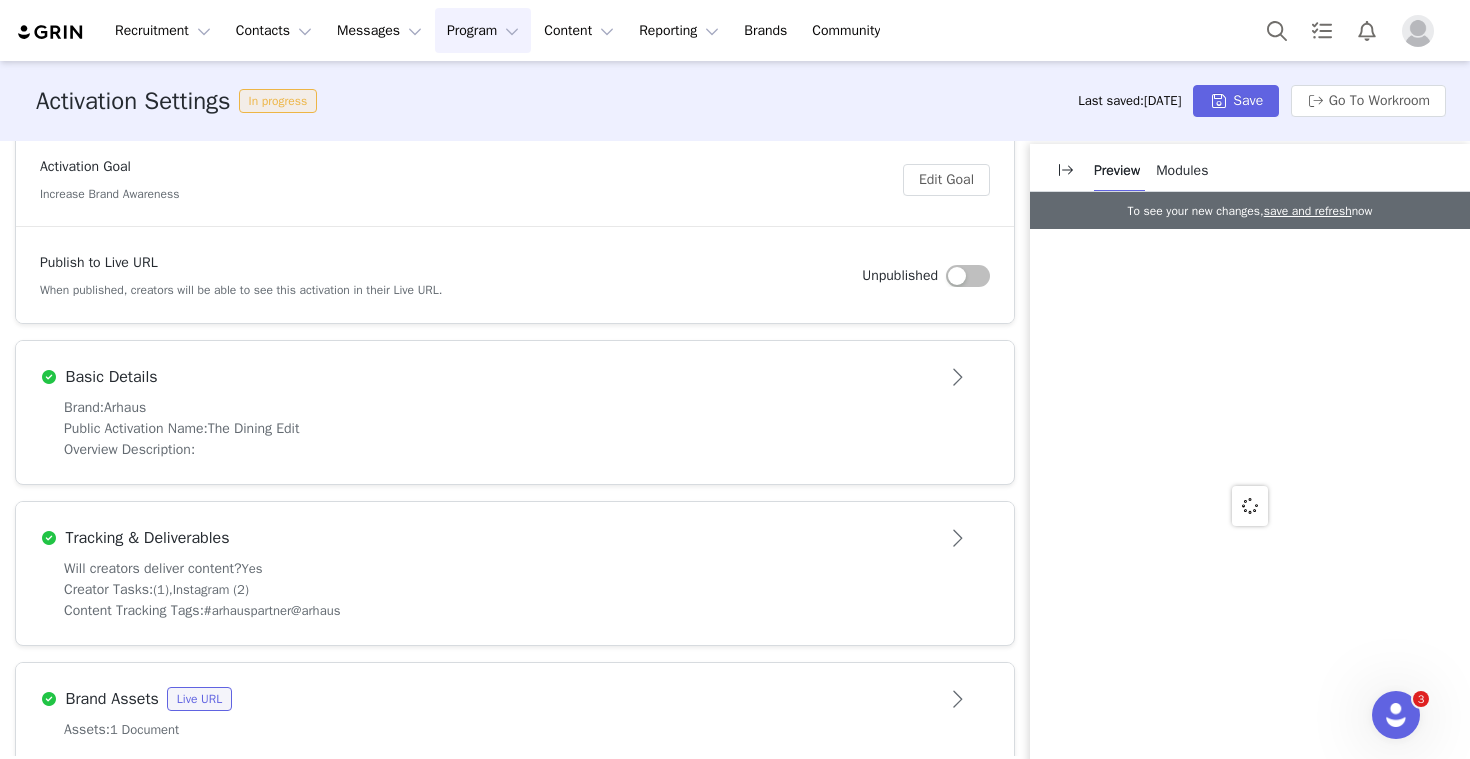 scroll, scrollTop: 291, scrollLeft: 0, axis: vertical 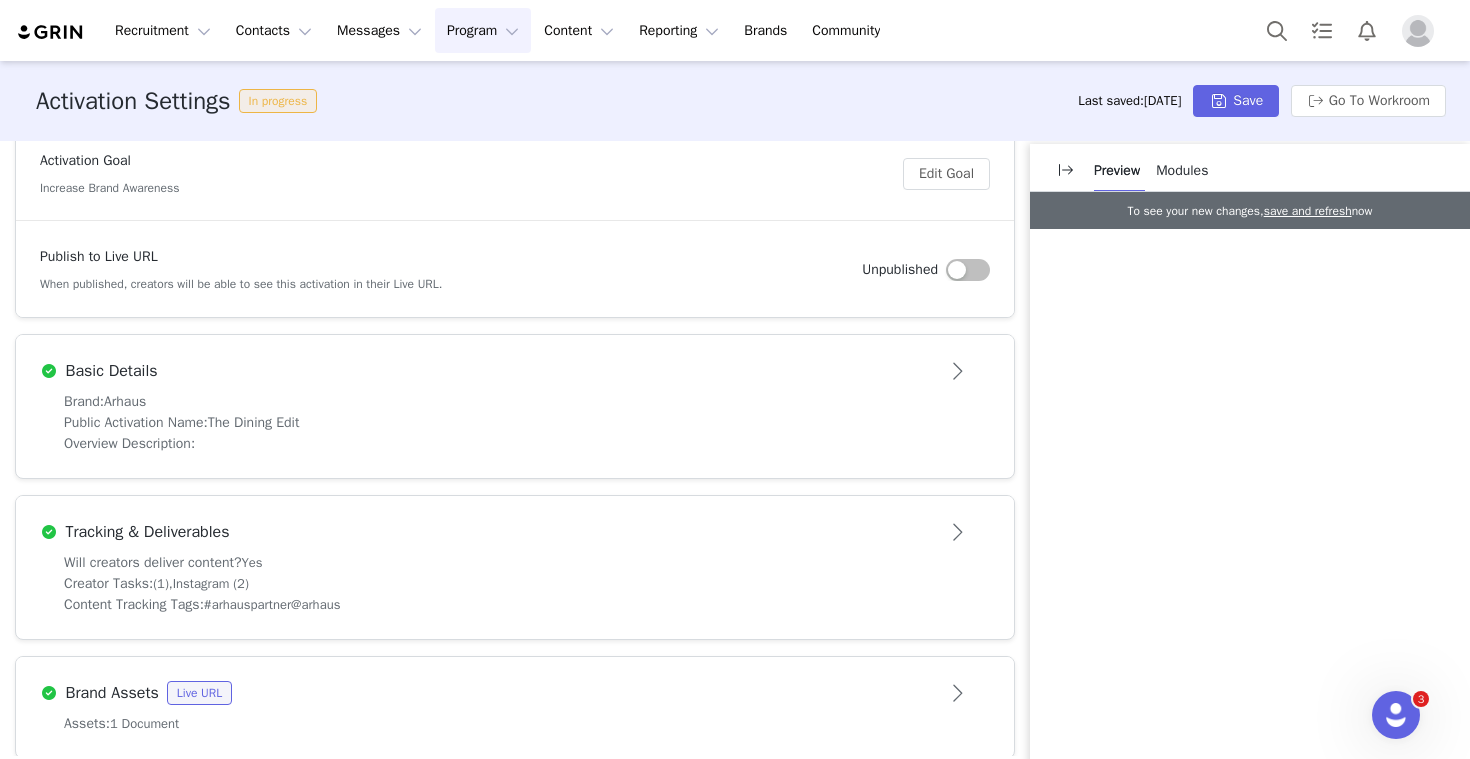 click on "Basic Details" at bounding box center (515, 371) 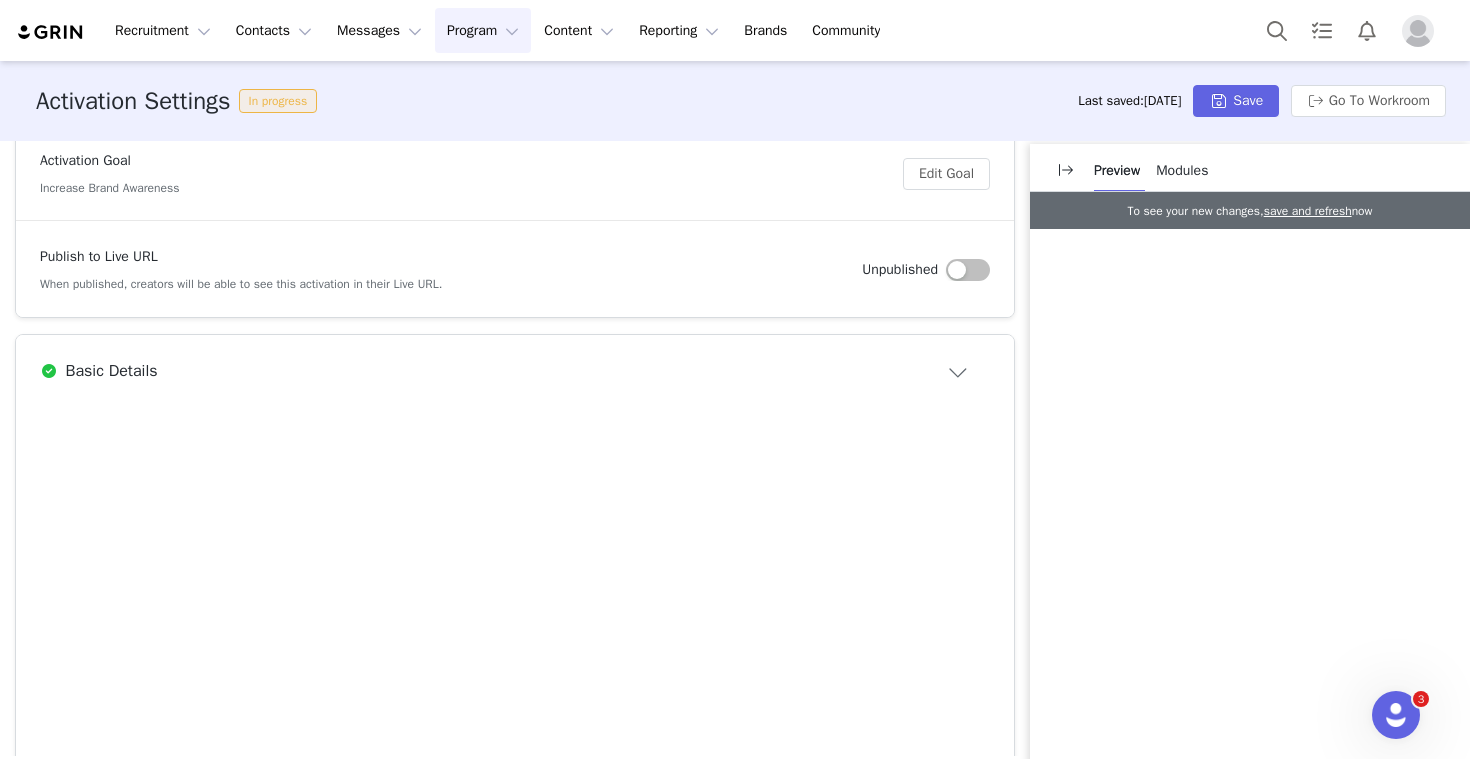 scroll, scrollTop: 0, scrollLeft: 0, axis: both 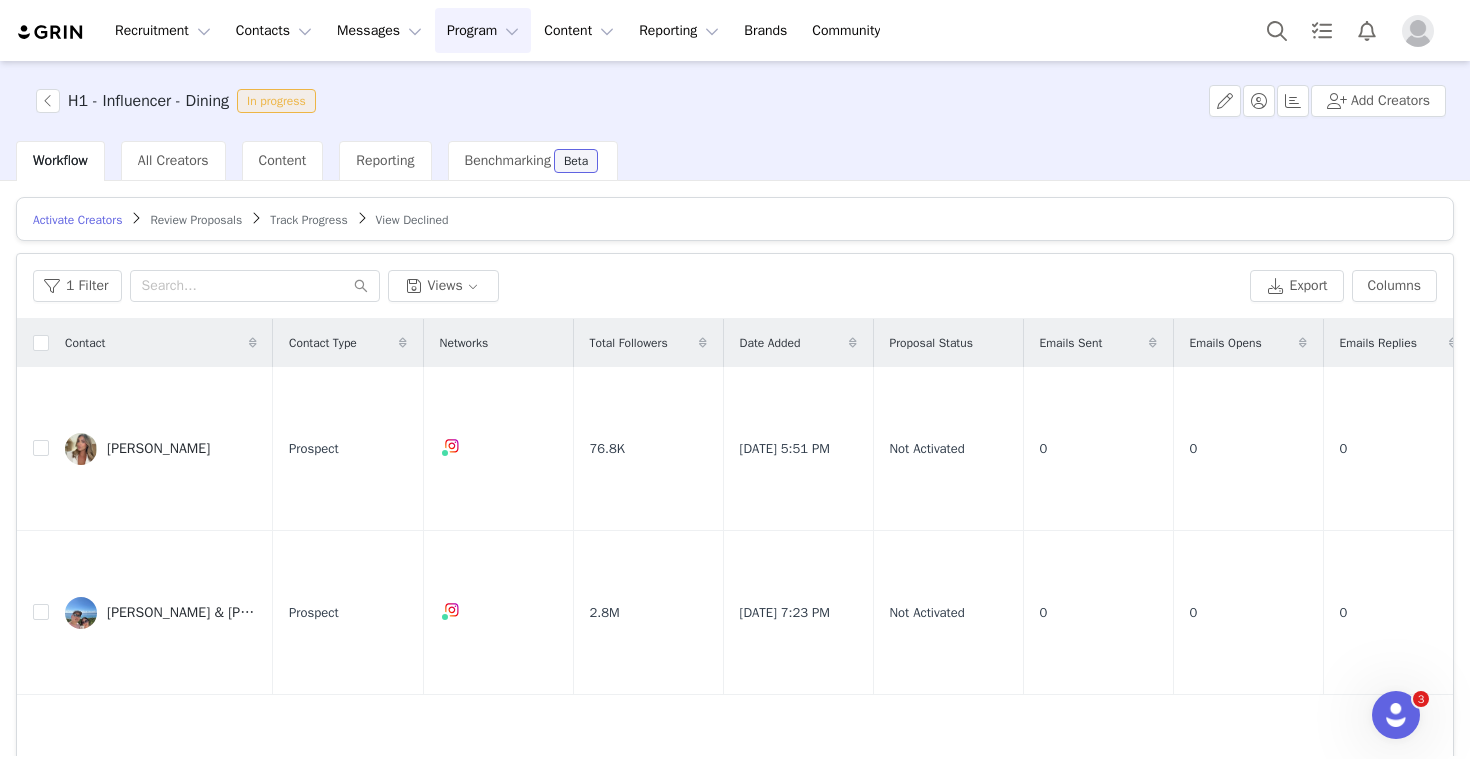 click on "Program Program" at bounding box center [483, 30] 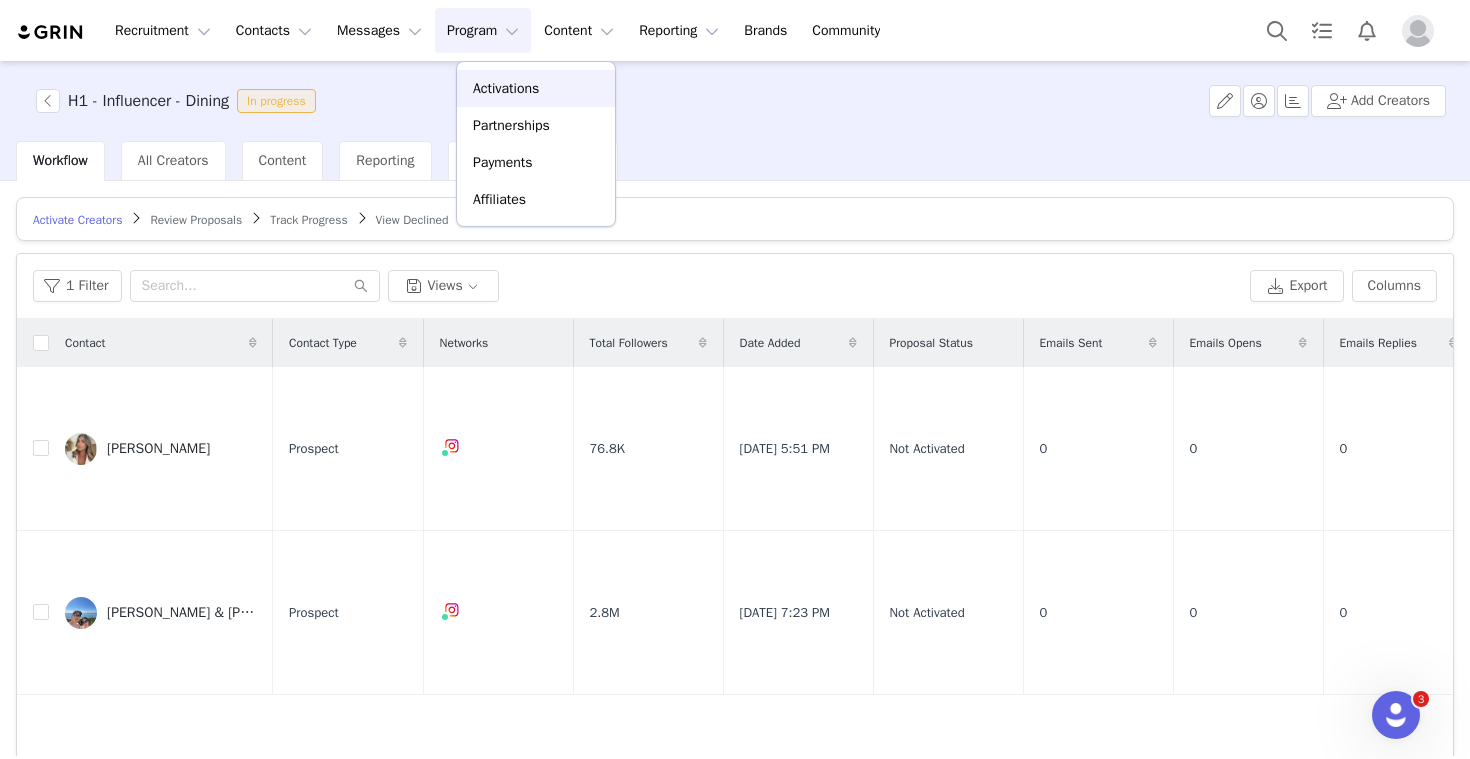 click on "Activations" at bounding box center (536, 88) 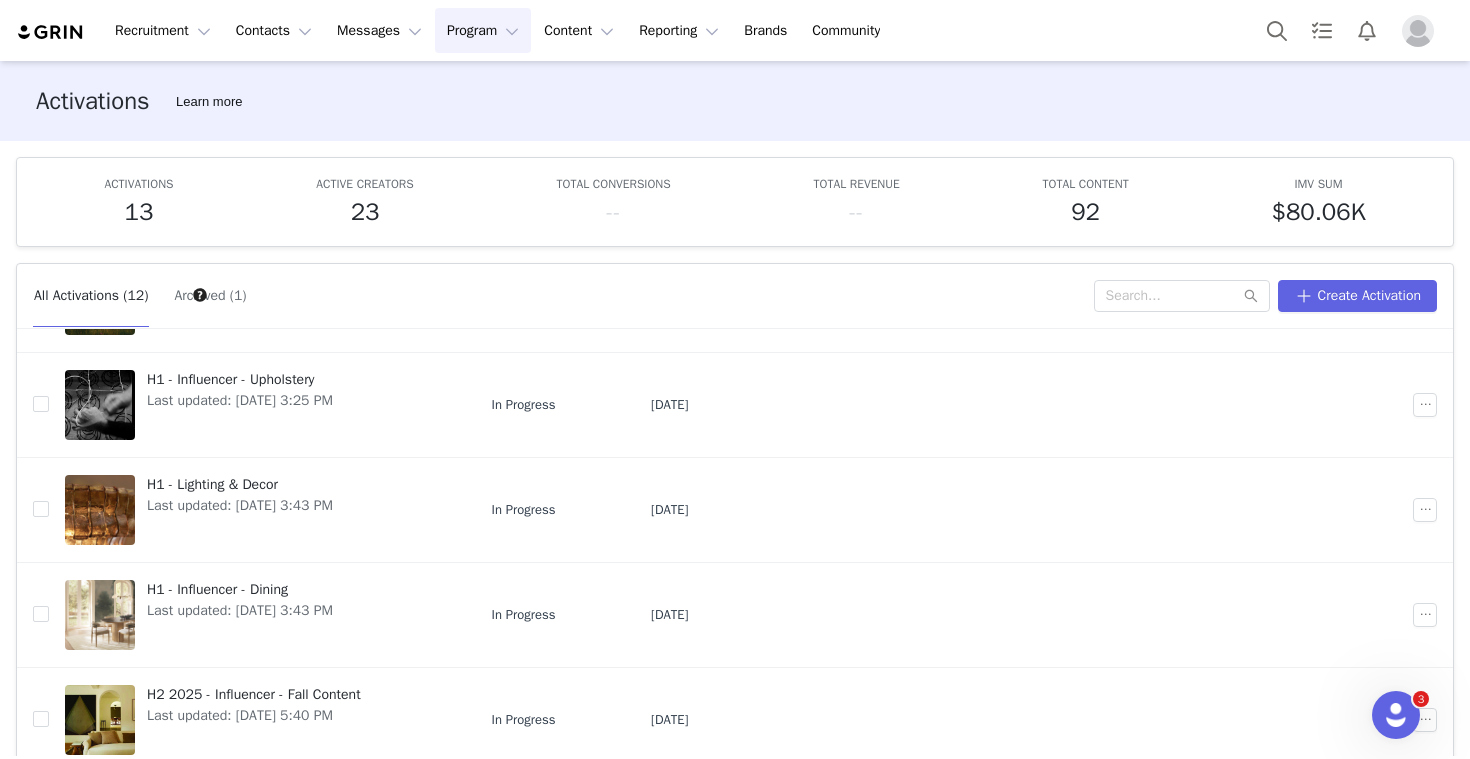 scroll, scrollTop: 639, scrollLeft: 0, axis: vertical 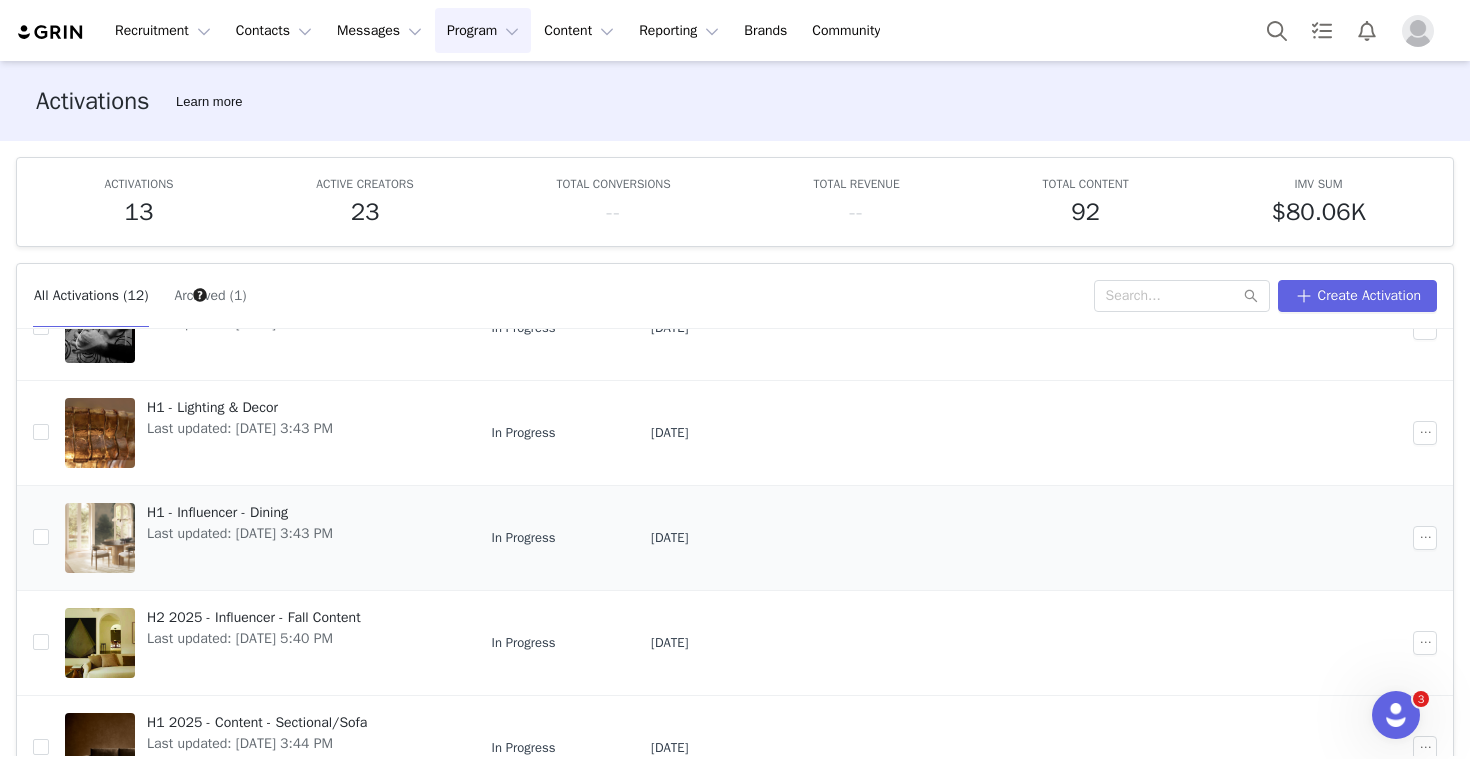 click on "H1 - Influencer - Dining" at bounding box center (240, 512) 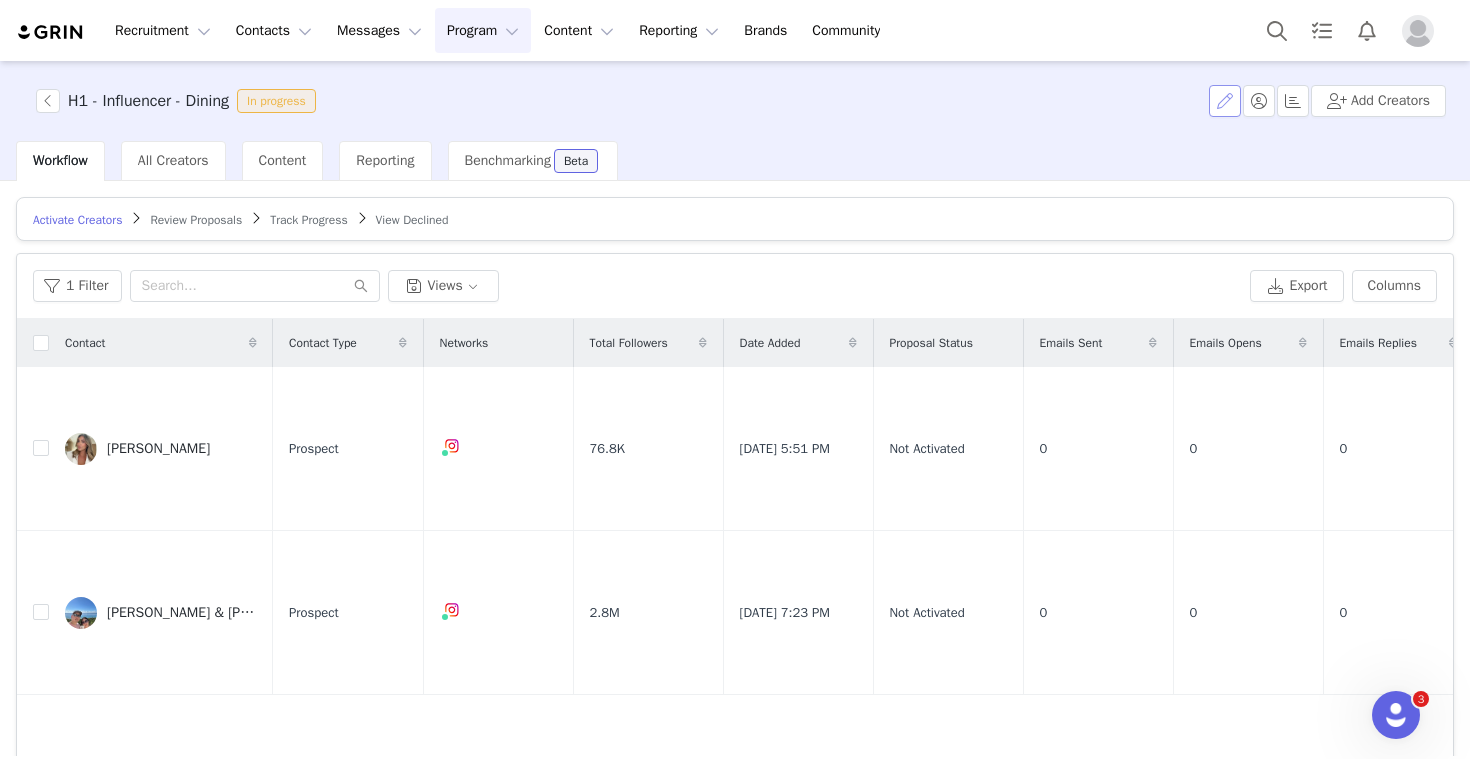 click at bounding box center [1225, 101] 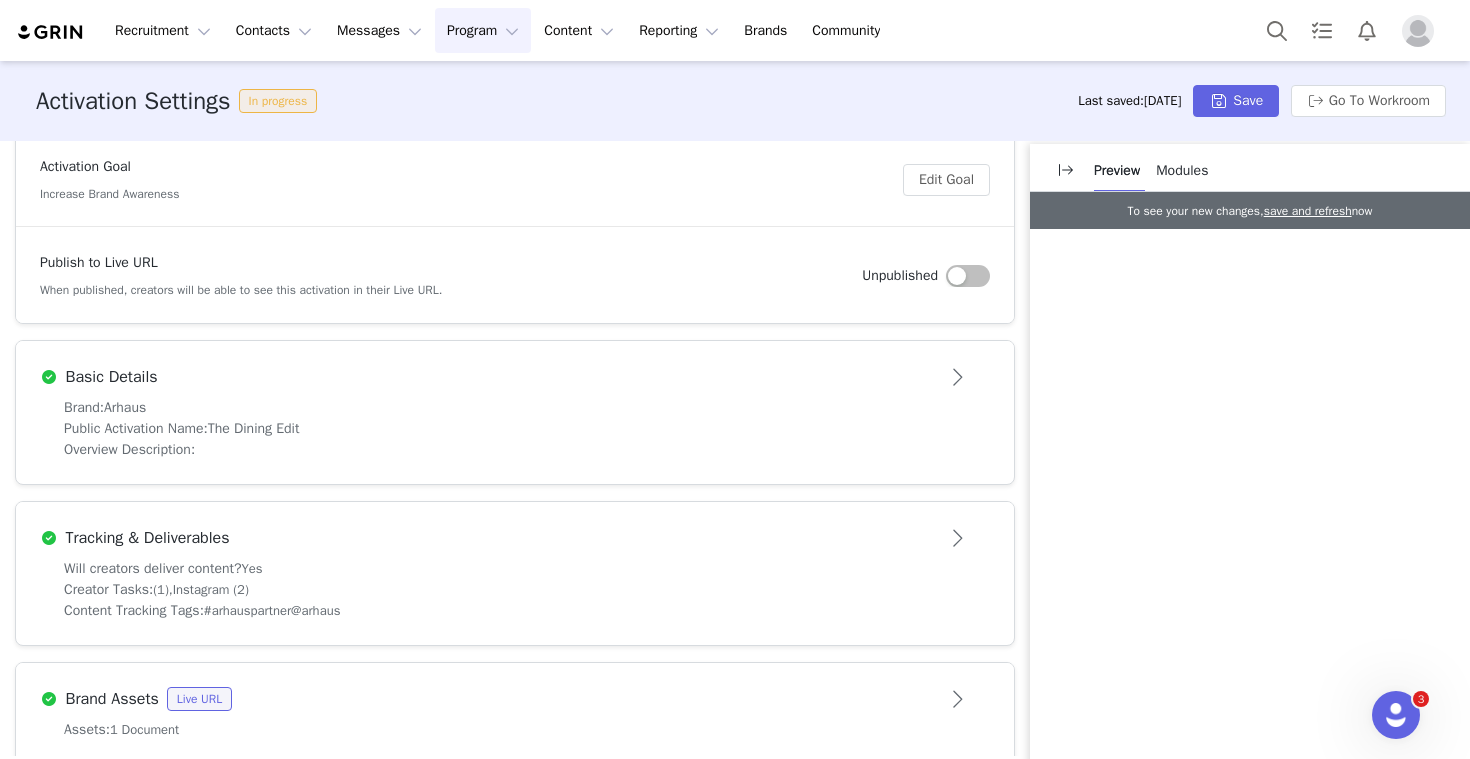 scroll, scrollTop: 287, scrollLeft: 0, axis: vertical 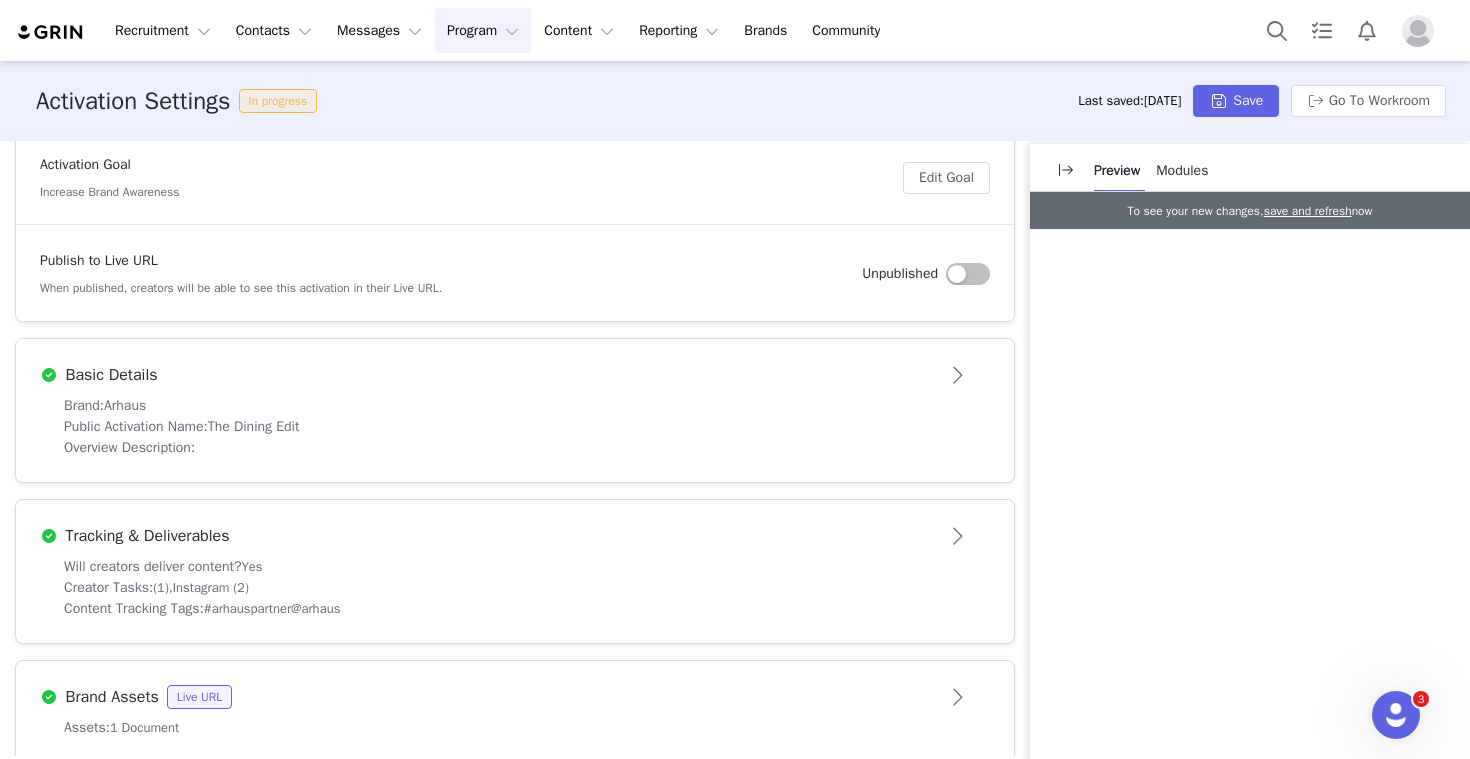 click on "Basic Details" at bounding box center [482, 375] 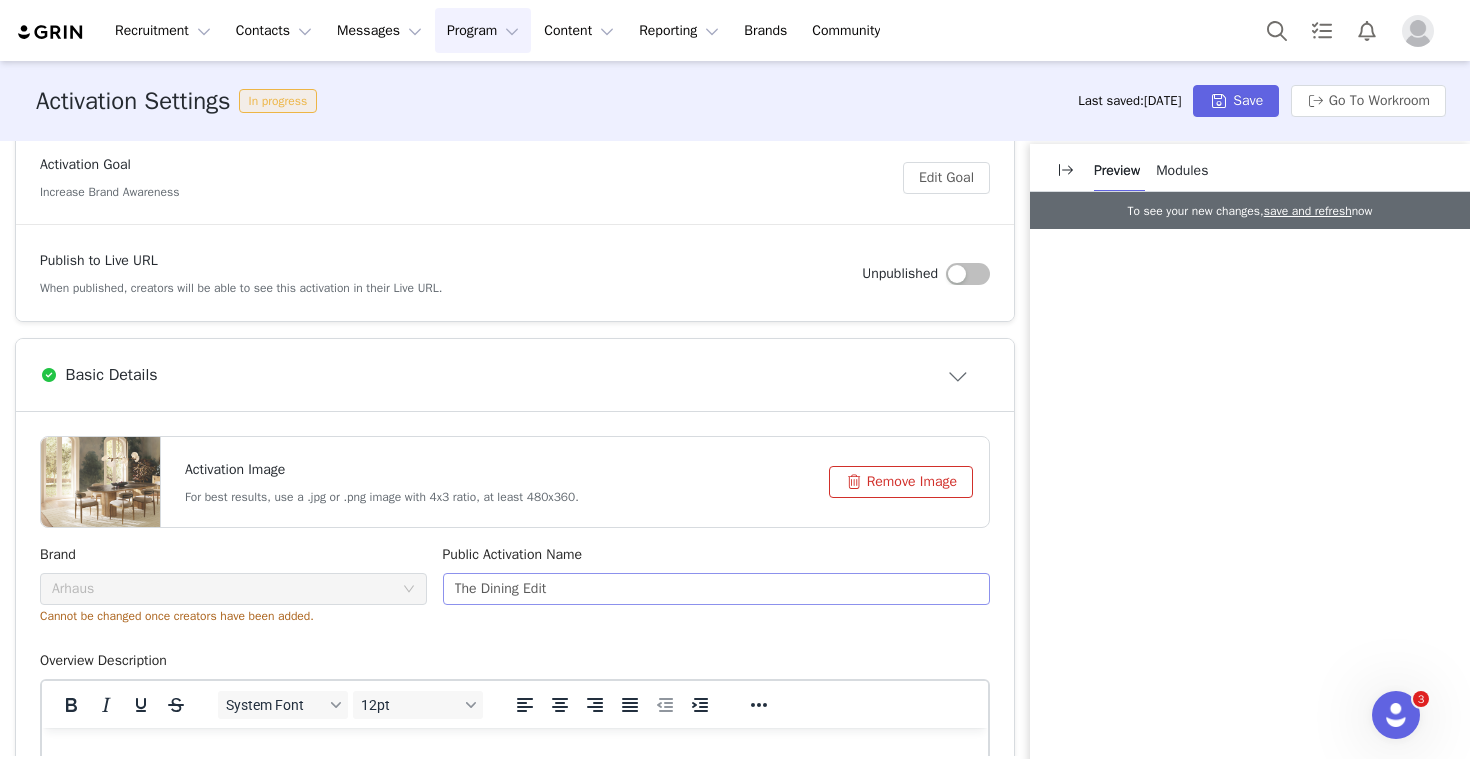 scroll, scrollTop: 0, scrollLeft: 0, axis: both 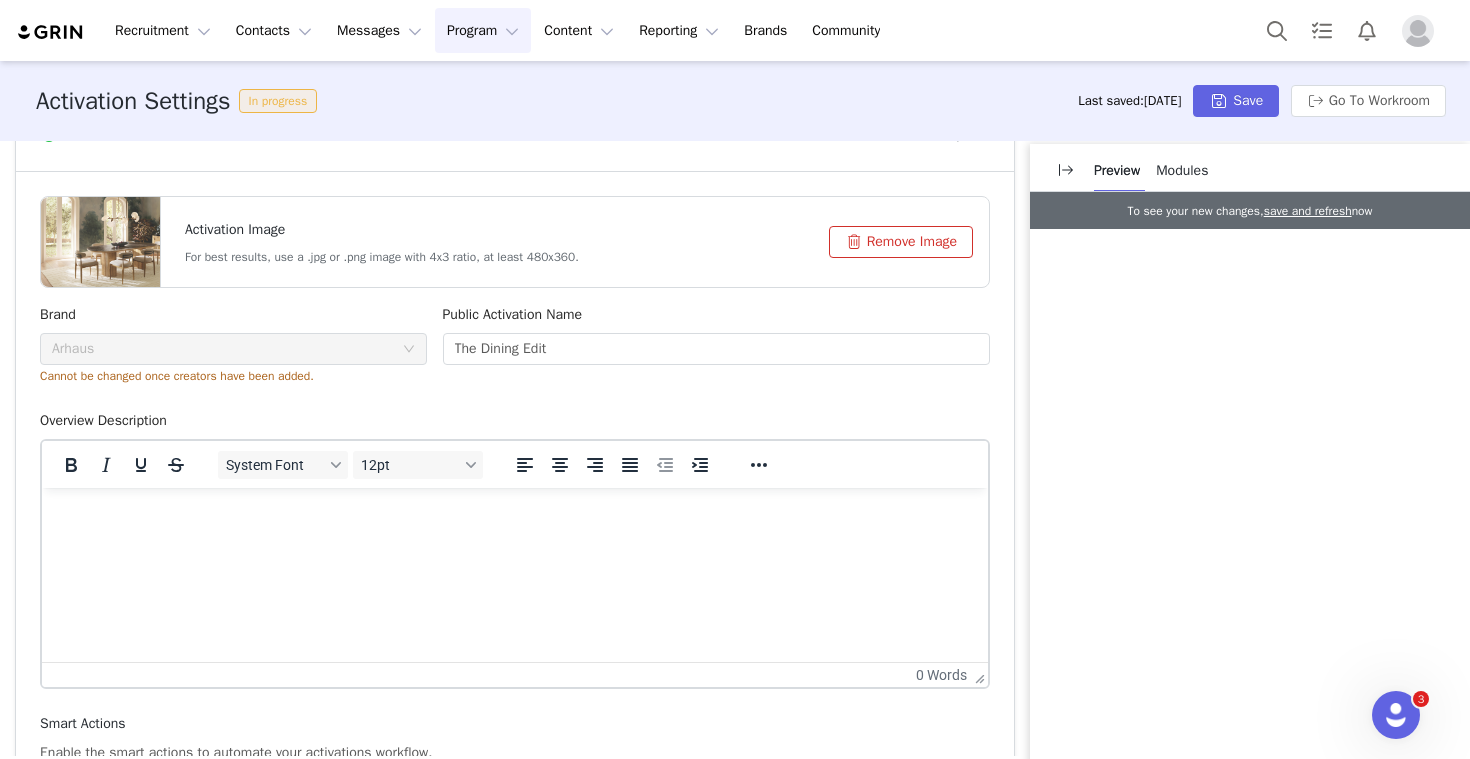 click at bounding box center (515, 515) 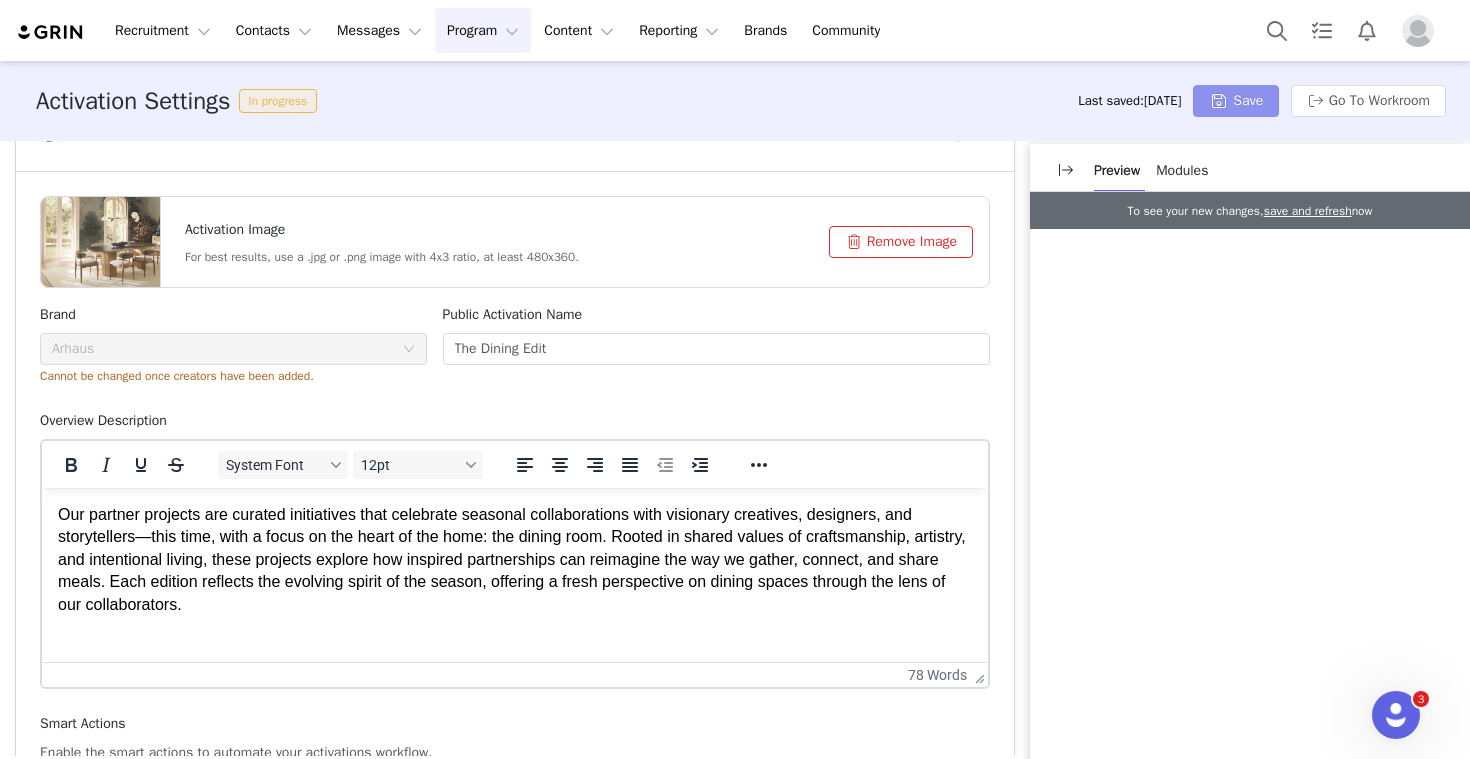 click on "Save" at bounding box center (1236, 101) 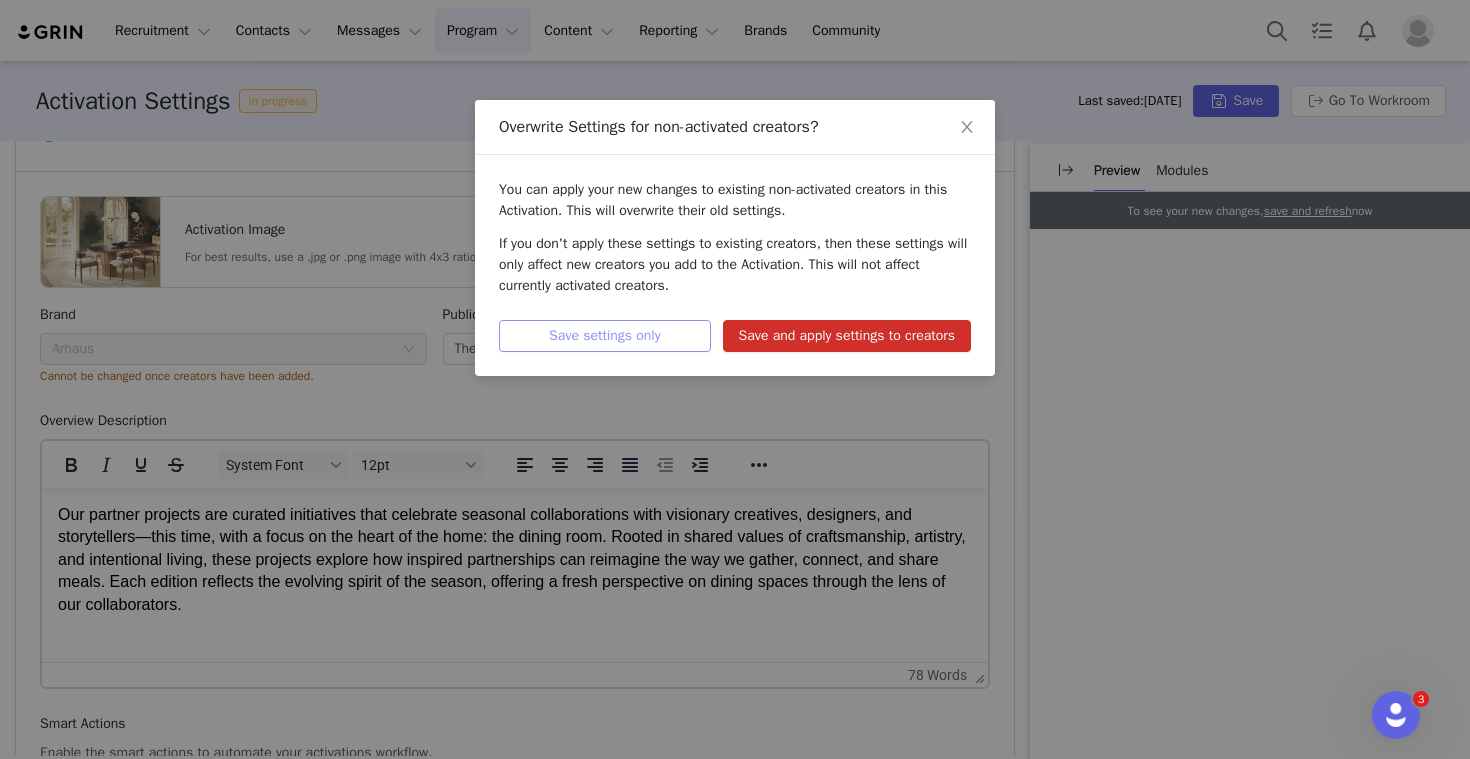 click on "Save settings only" at bounding box center (605, 336) 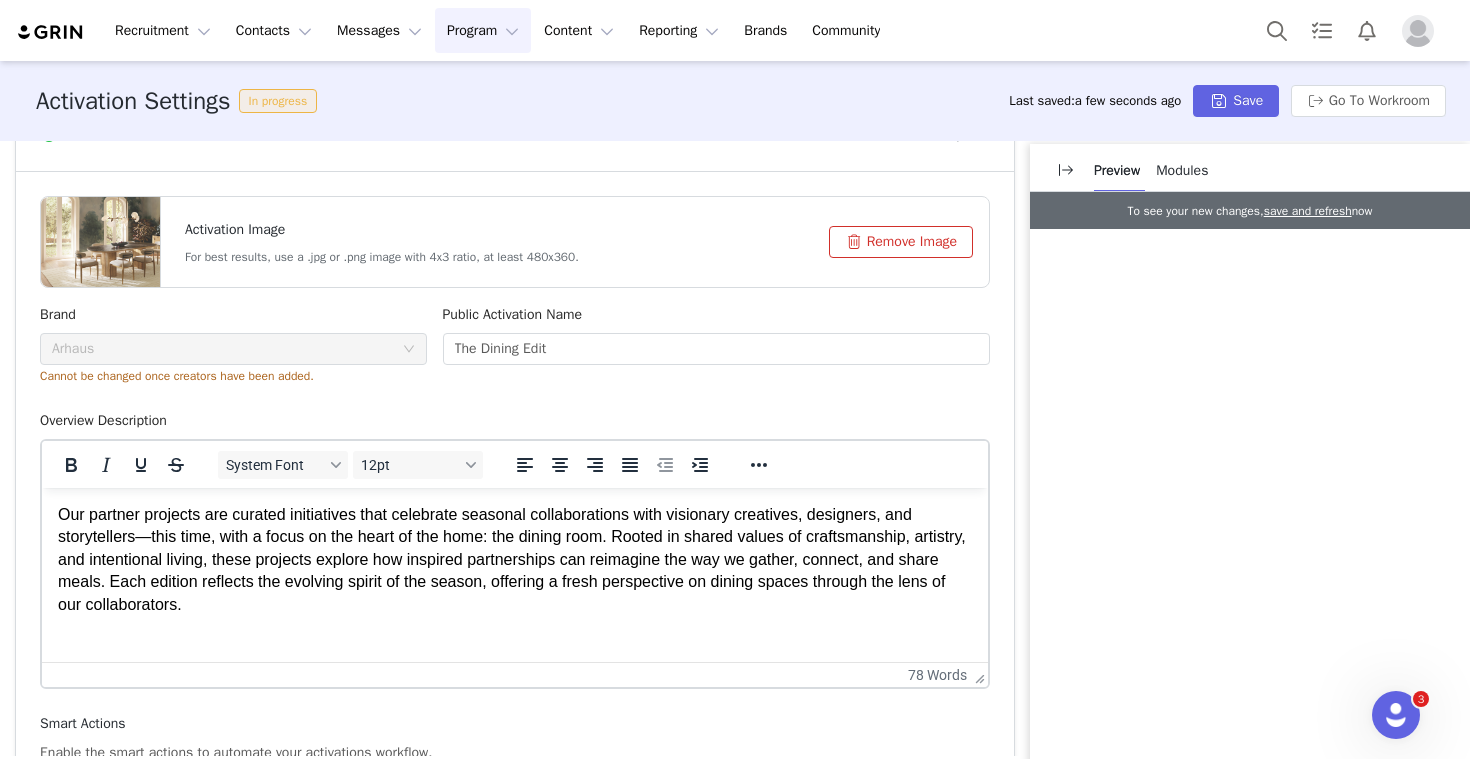 click on "Program Program" at bounding box center (483, 30) 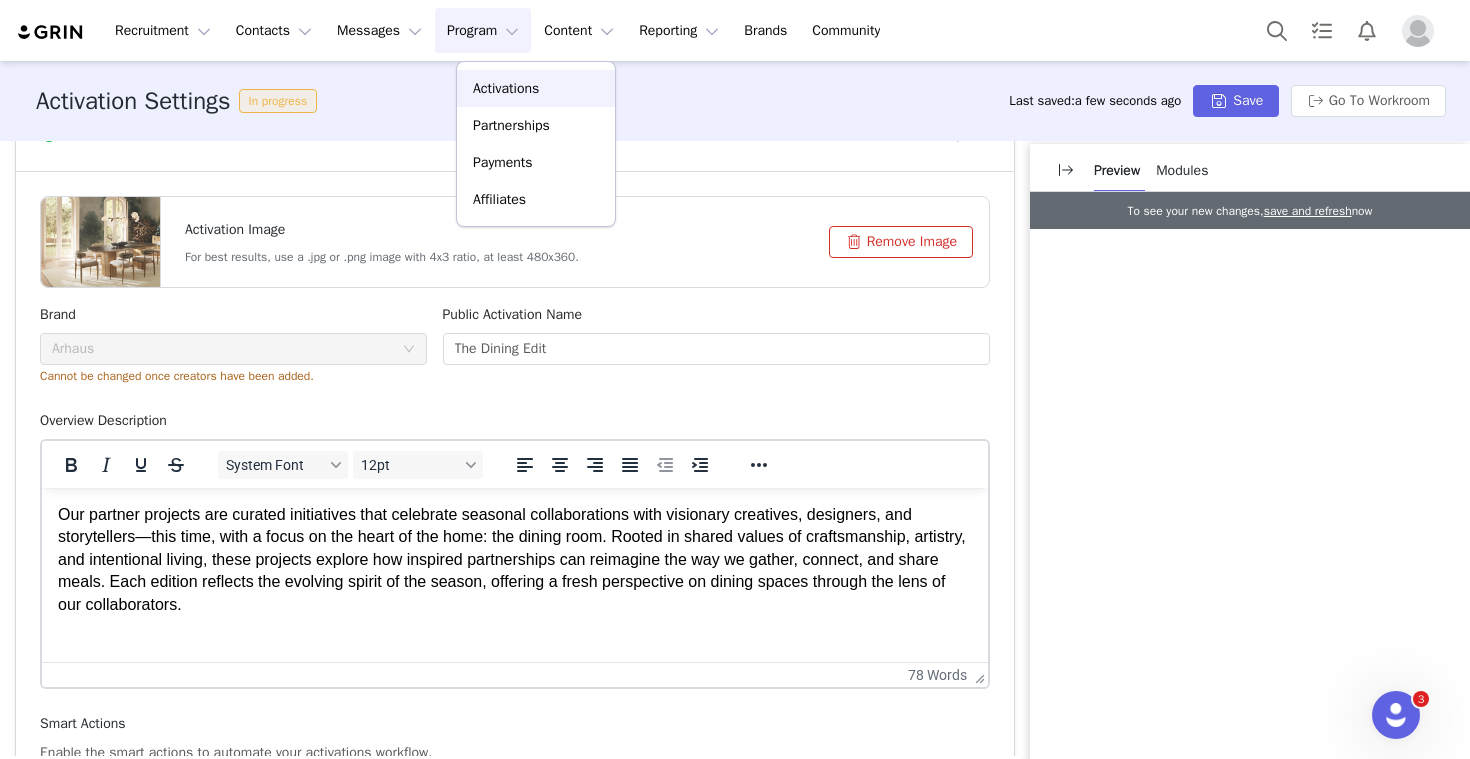 click on "Activations" at bounding box center [506, 88] 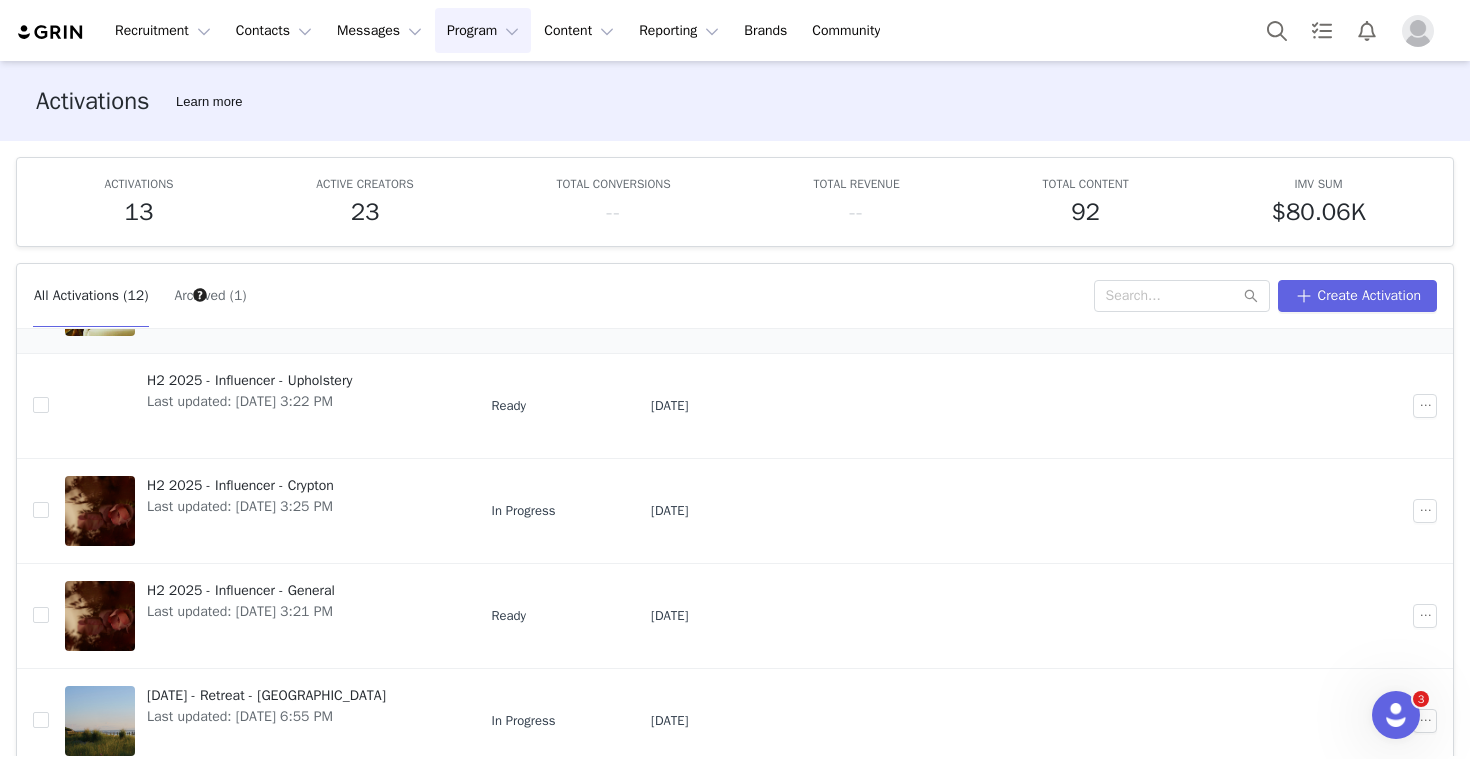 scroll, scrollTop: 131, scrollLeft: 0, axis: vertical 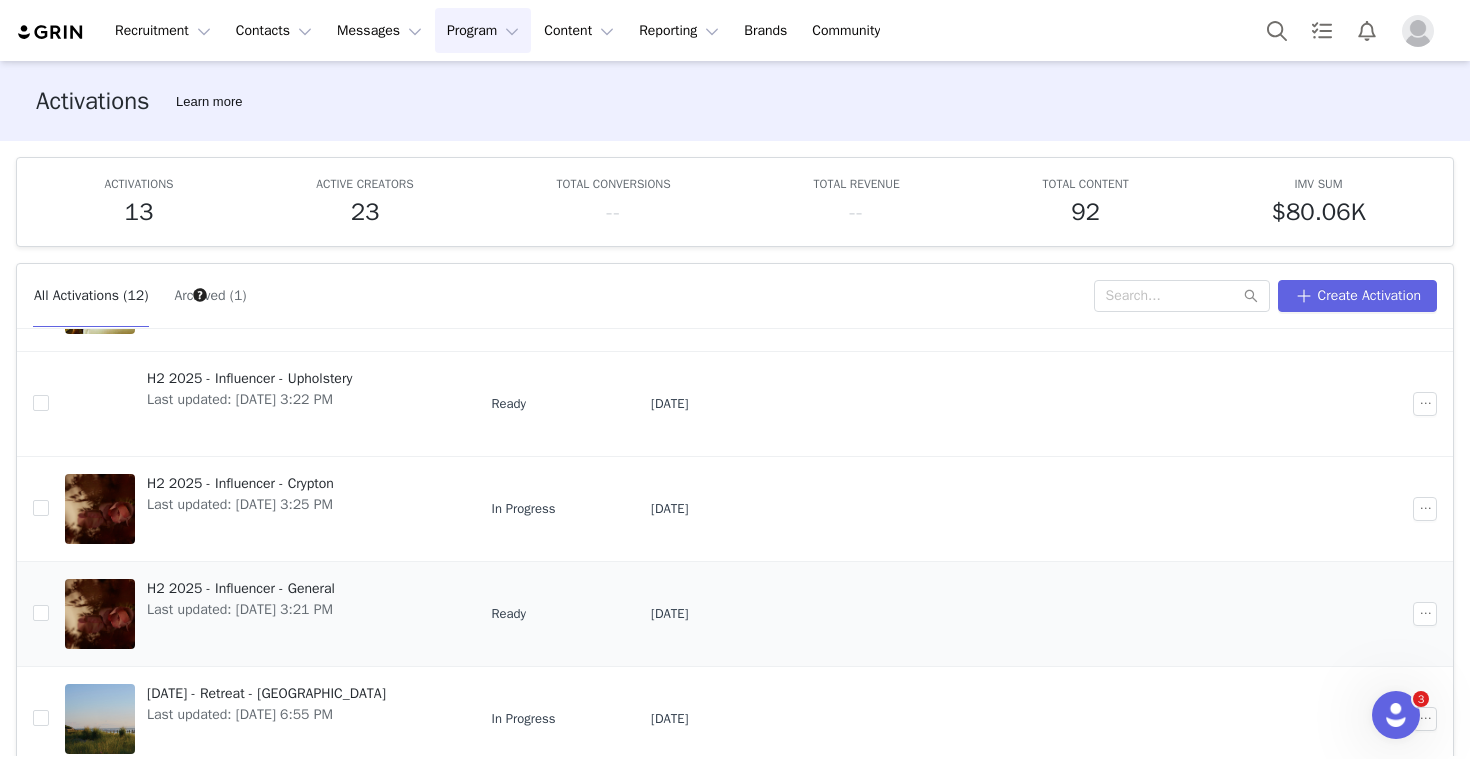click on "H2 2025 - Influencer - General" at bounding box center [241, 588] 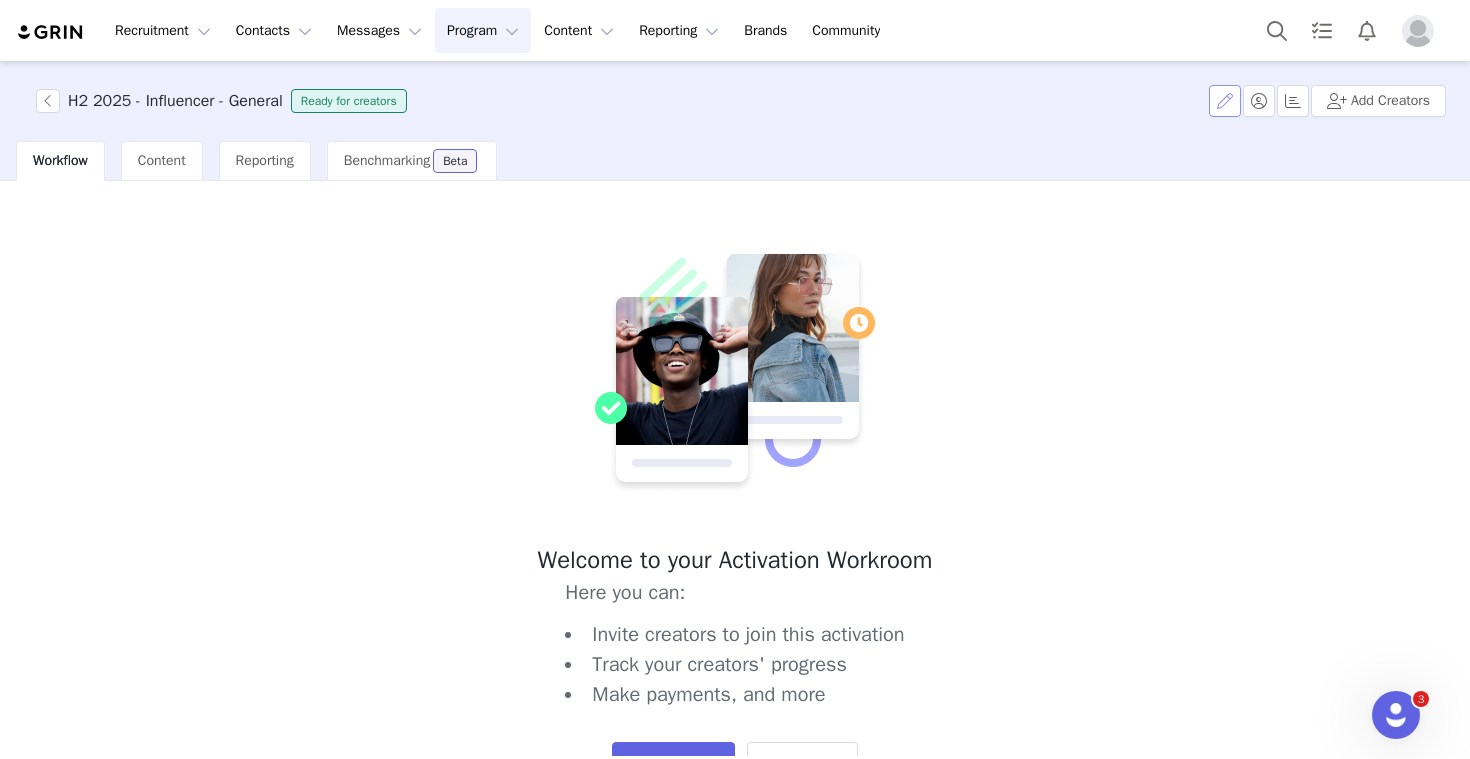 click at bounding box center [1225, 101] 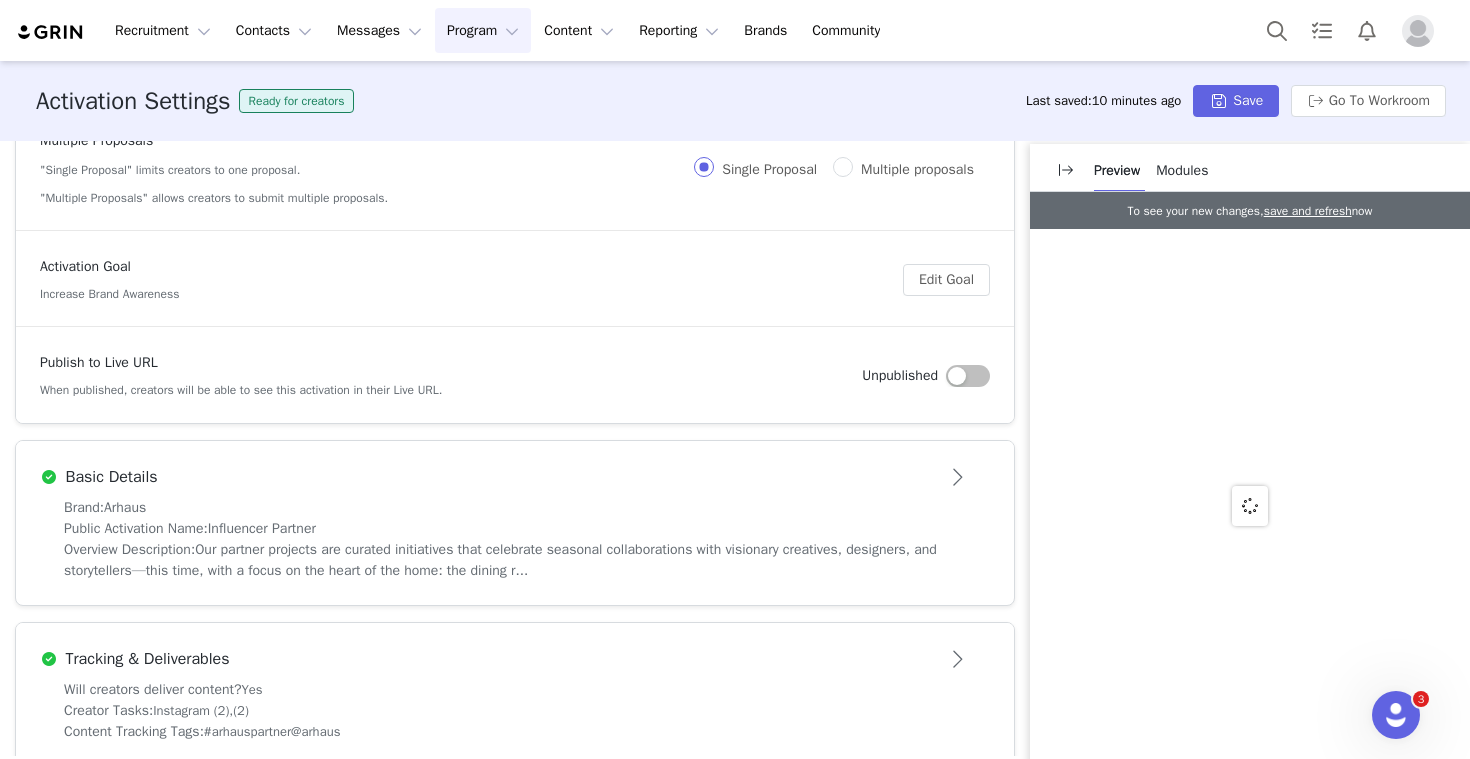 scroll, scrollTop: 149, scrollLeft: 0, axis: vertical 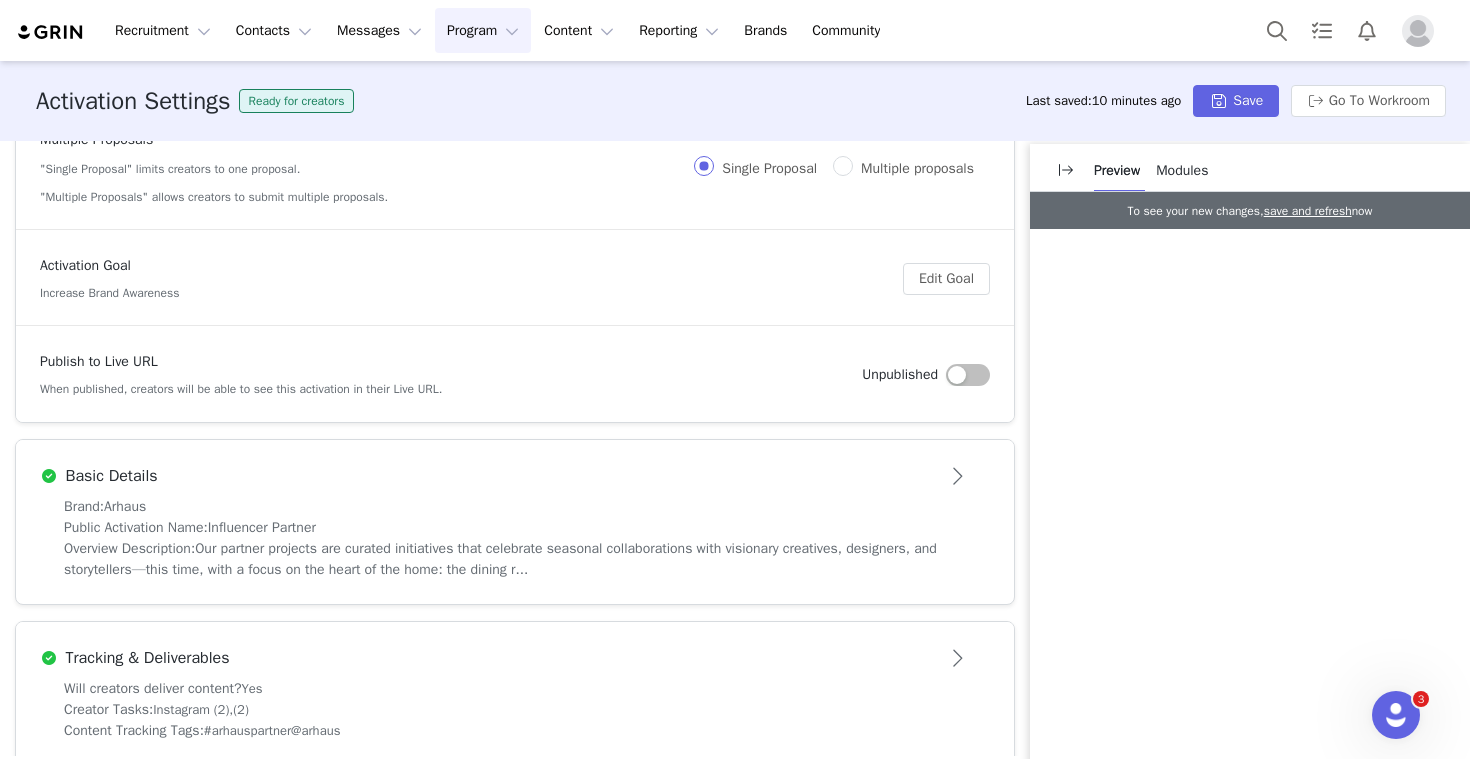 click on "Basic Details" at bounding box center (482, 476) 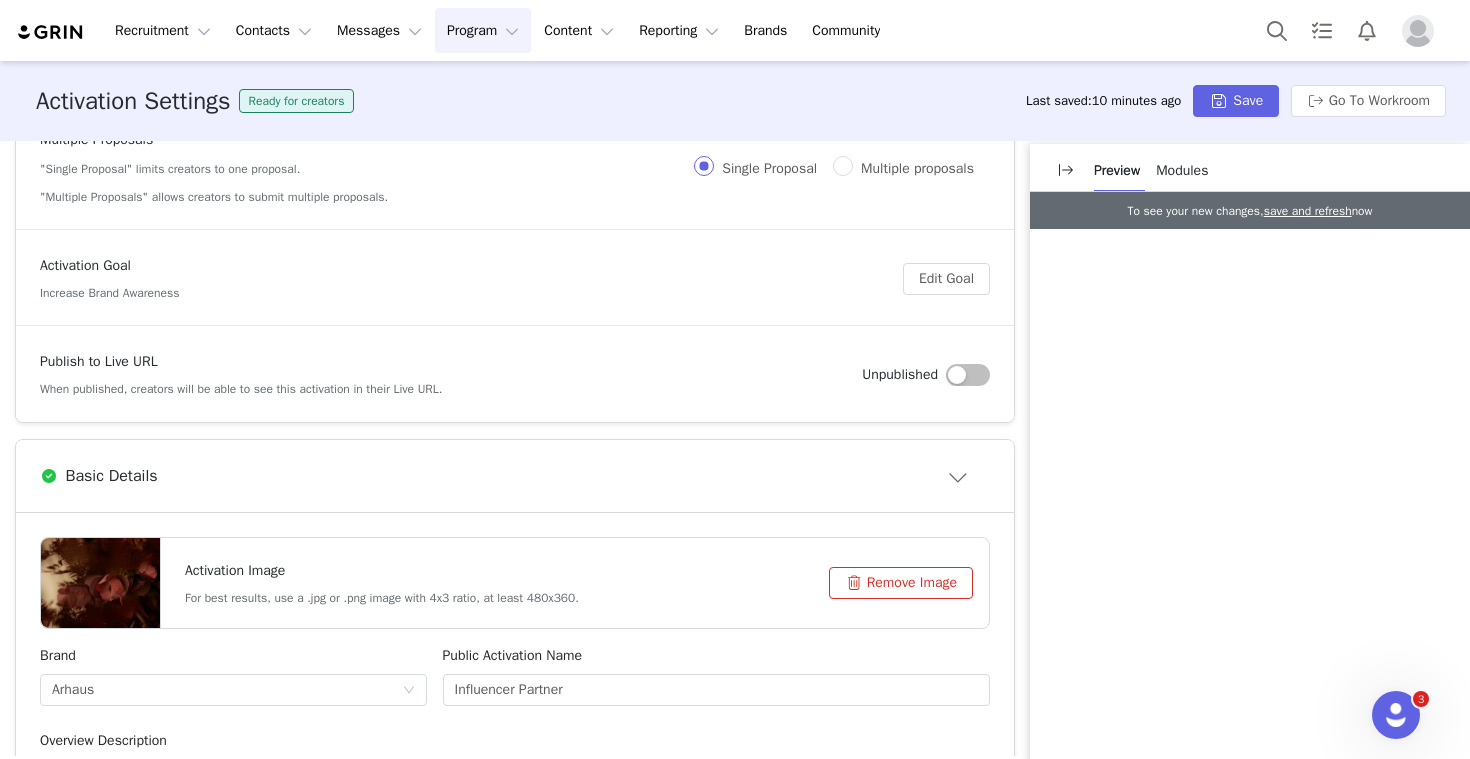 scroll, scrollTop: 0, scrollLeft: 0, axis: both 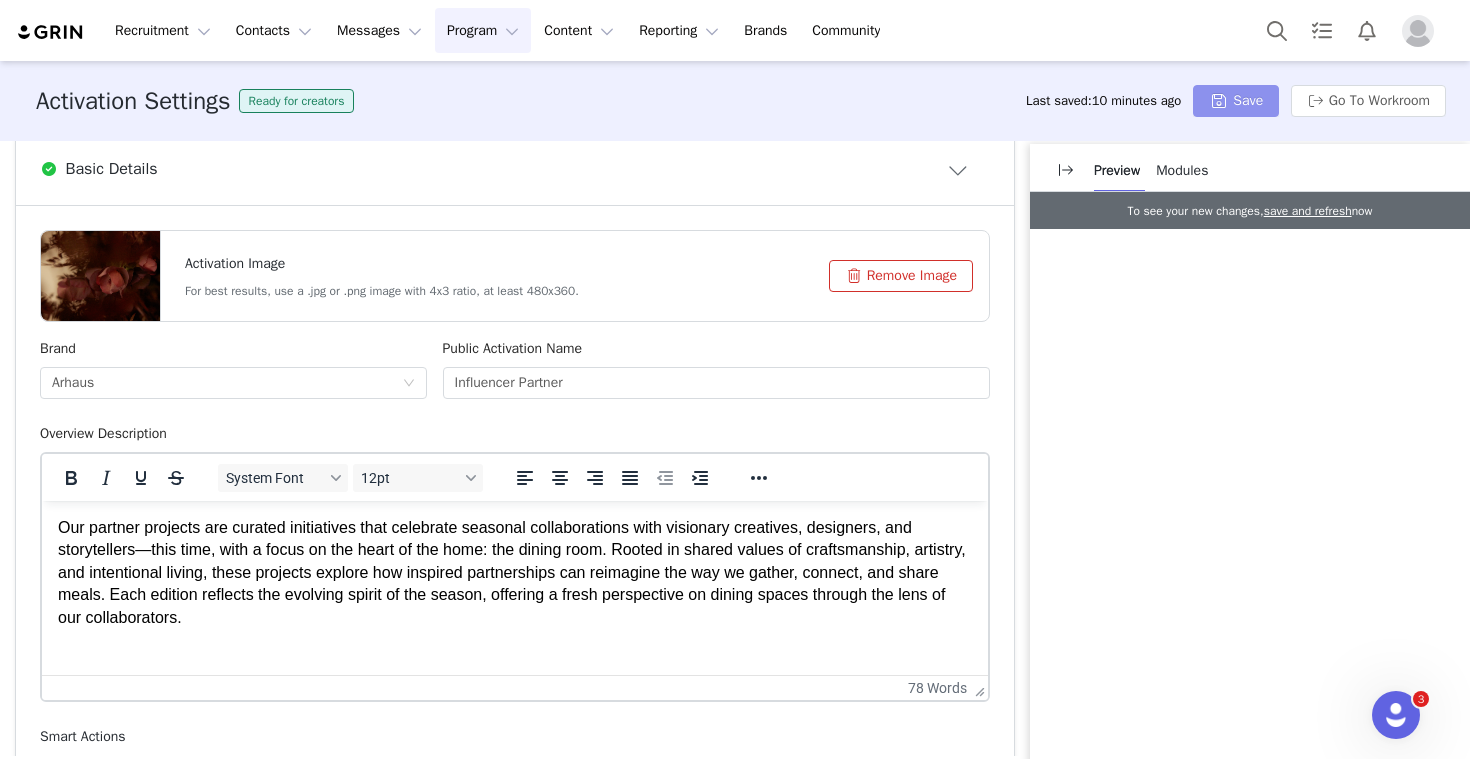 click on "Save" at bounding box center [1236, 101] 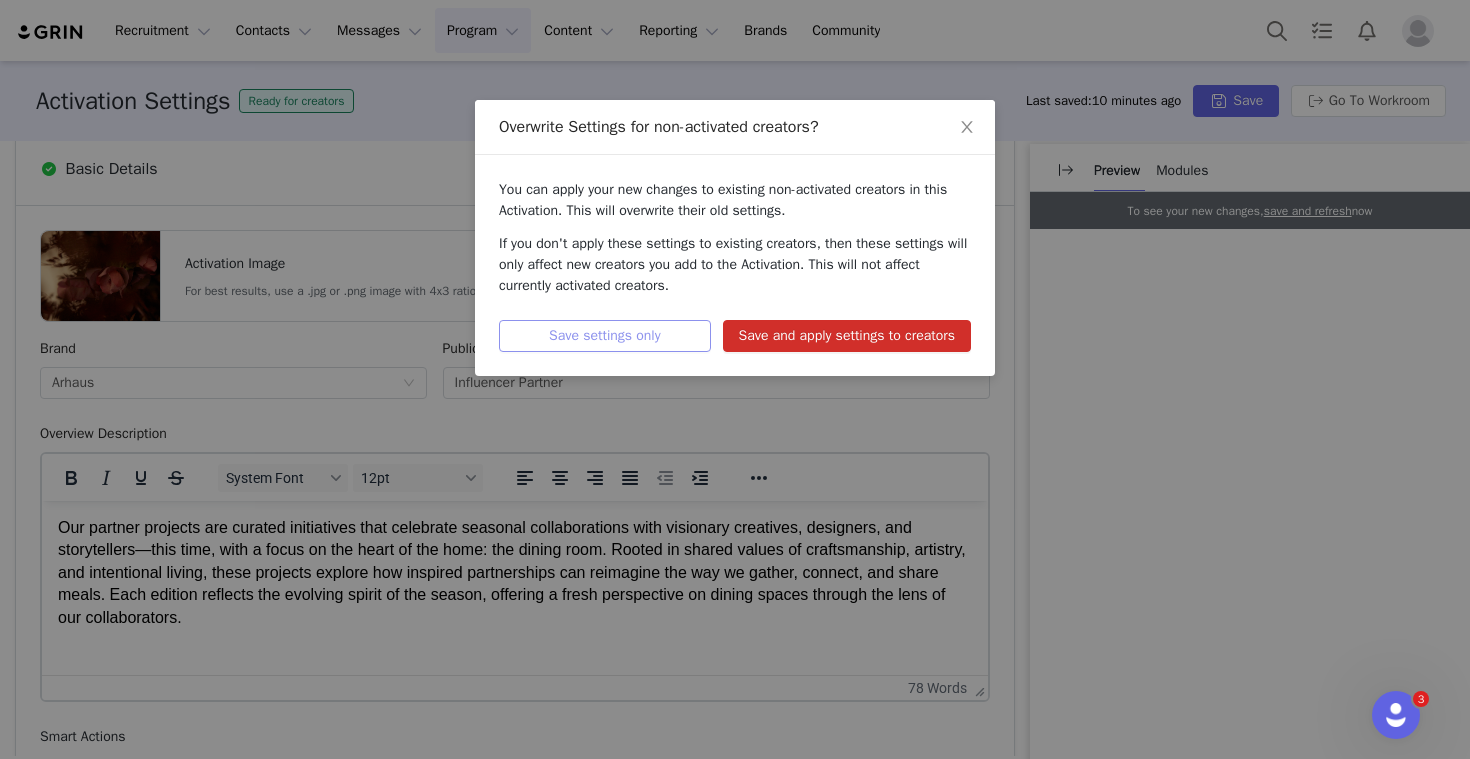 click on "Save settings only" at bounding box center (605, 336) 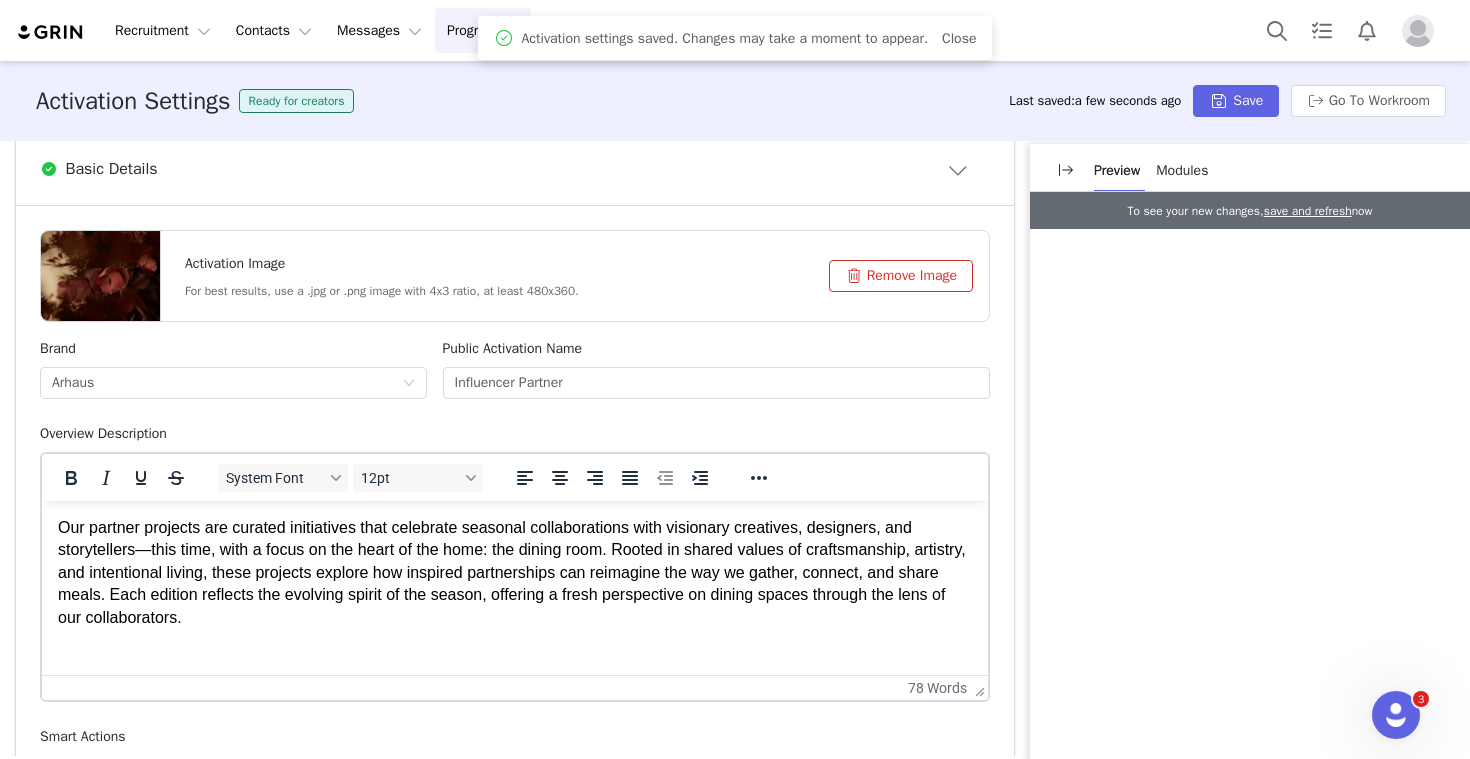 click on "Program Program" at bounding box center [483, 30] 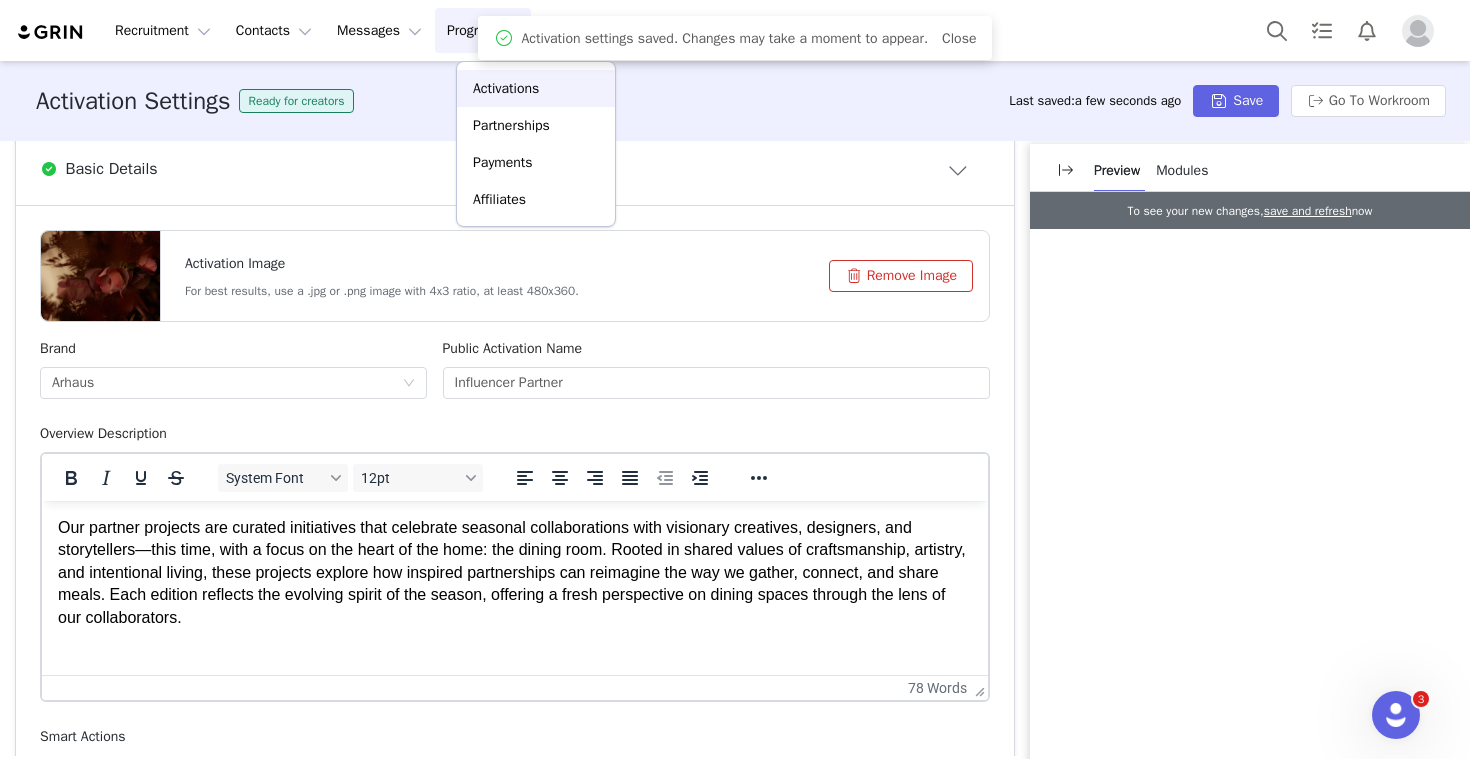 click on "Activations" at bounding box center (506, 88) 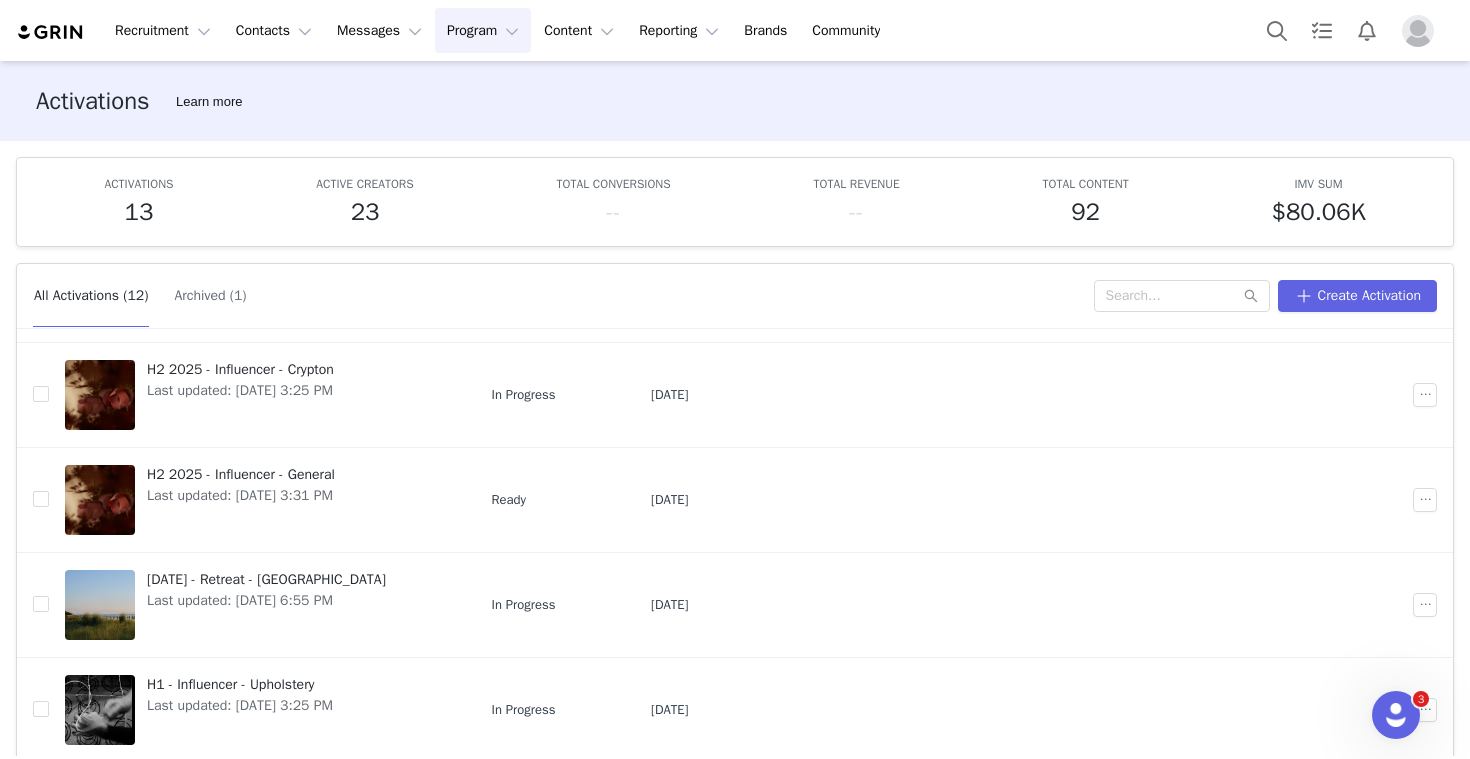 scroll, scrollTop: 294, scrollLeft: 0, axis: vertical 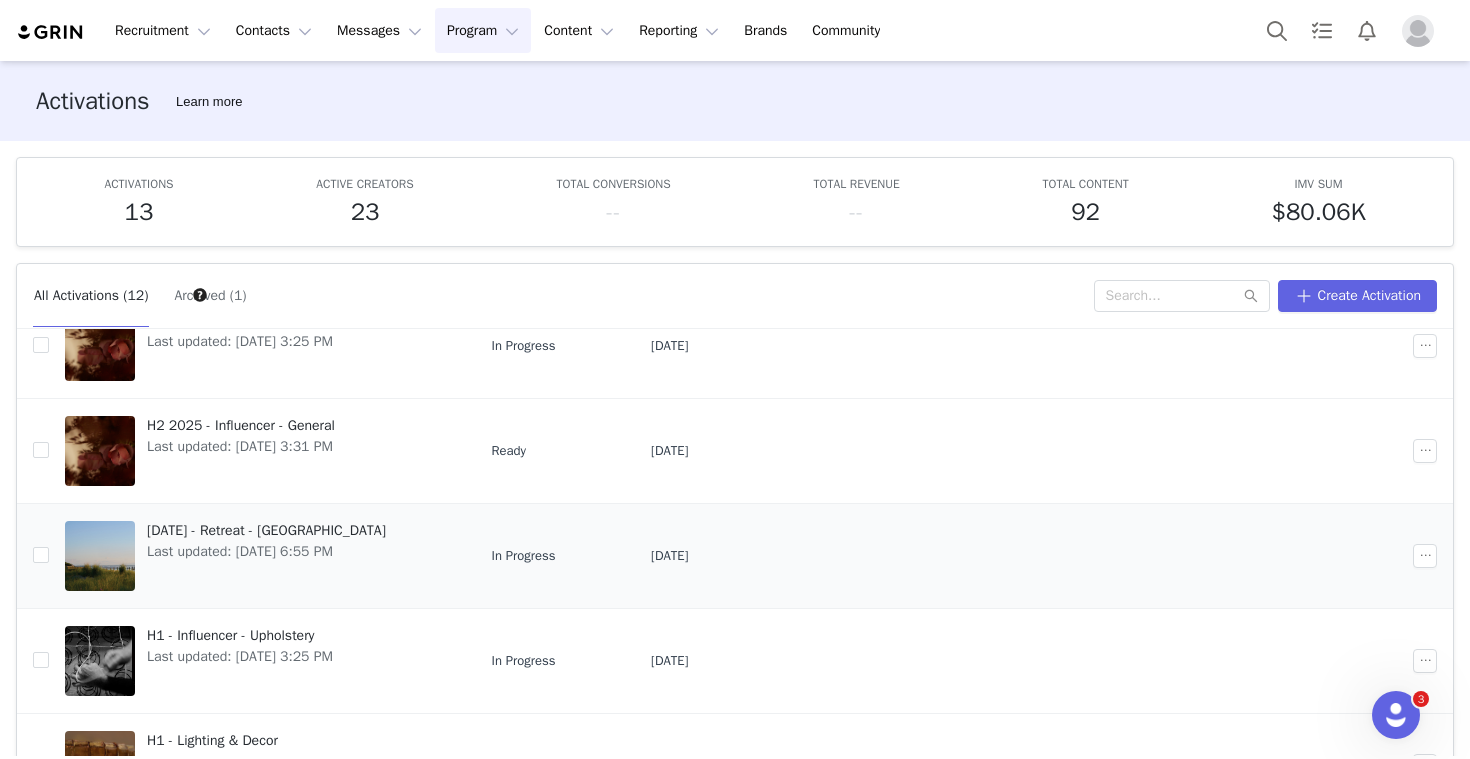 click on "[DATE] - Retreat - [GEOGRAPHIC_DATA]" at bounding box center (266, 530) 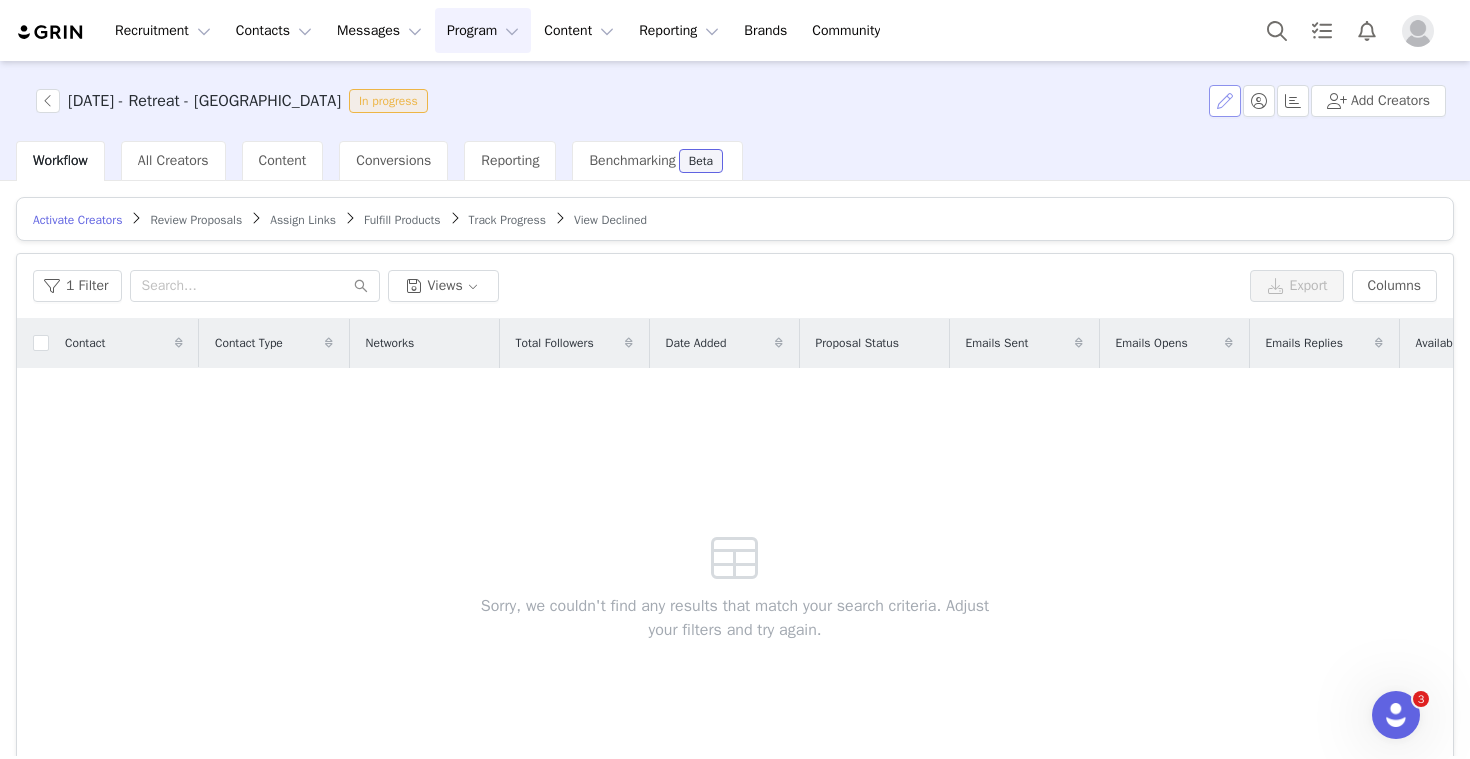 click at bounding box center [1225, 101] 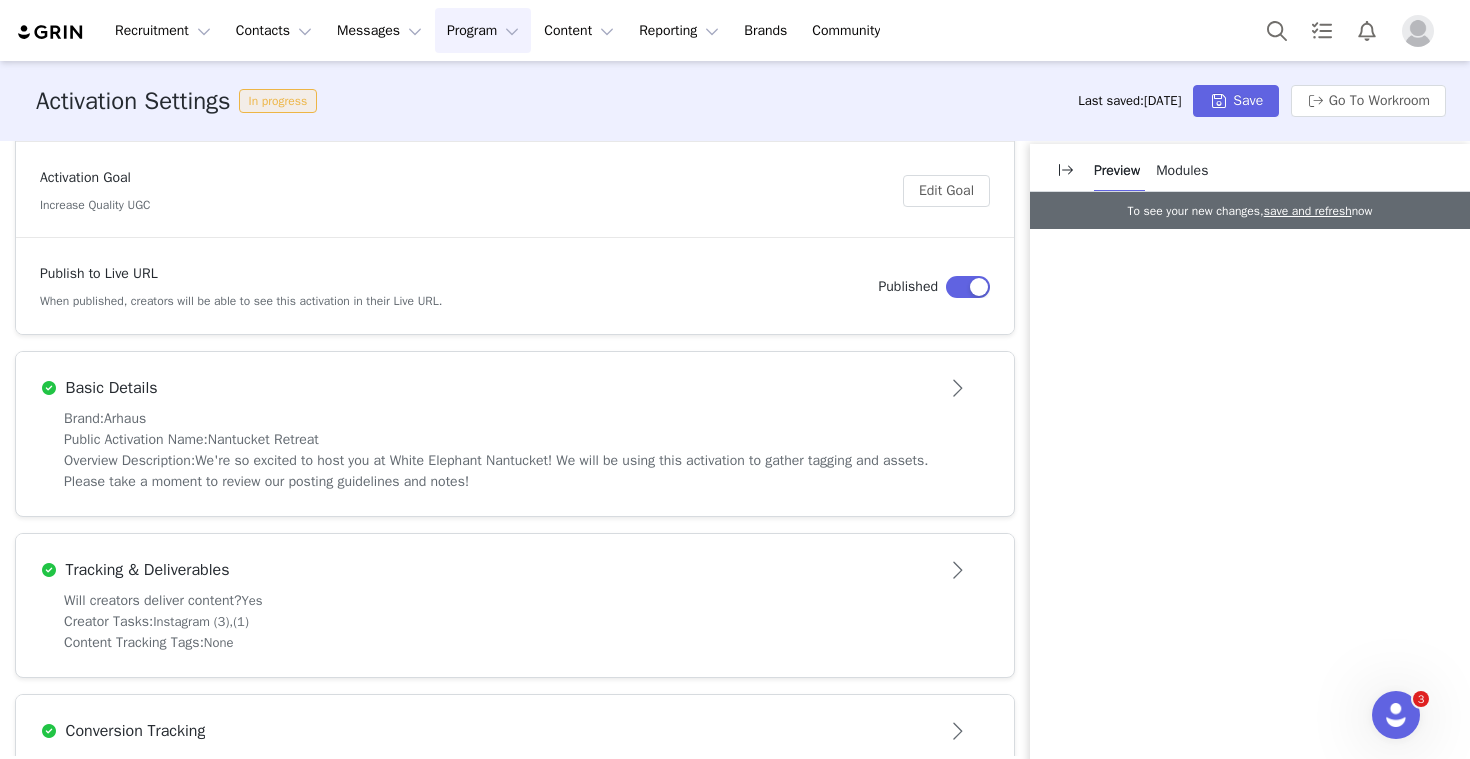 scroll, scrollTop: 281, scrollLeft: 0, axis: vertical 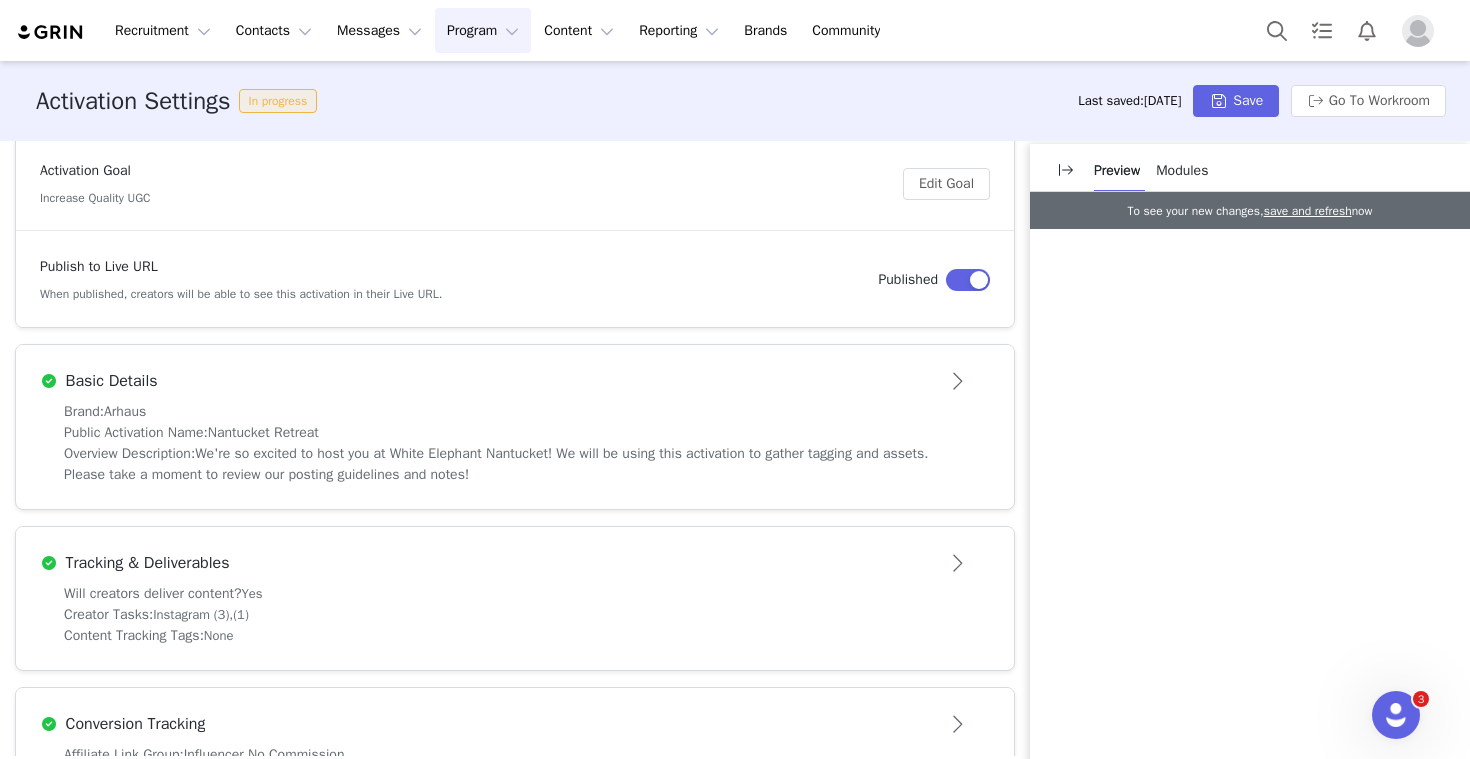 click on "Basic Details" at bounding box center [482, 381] 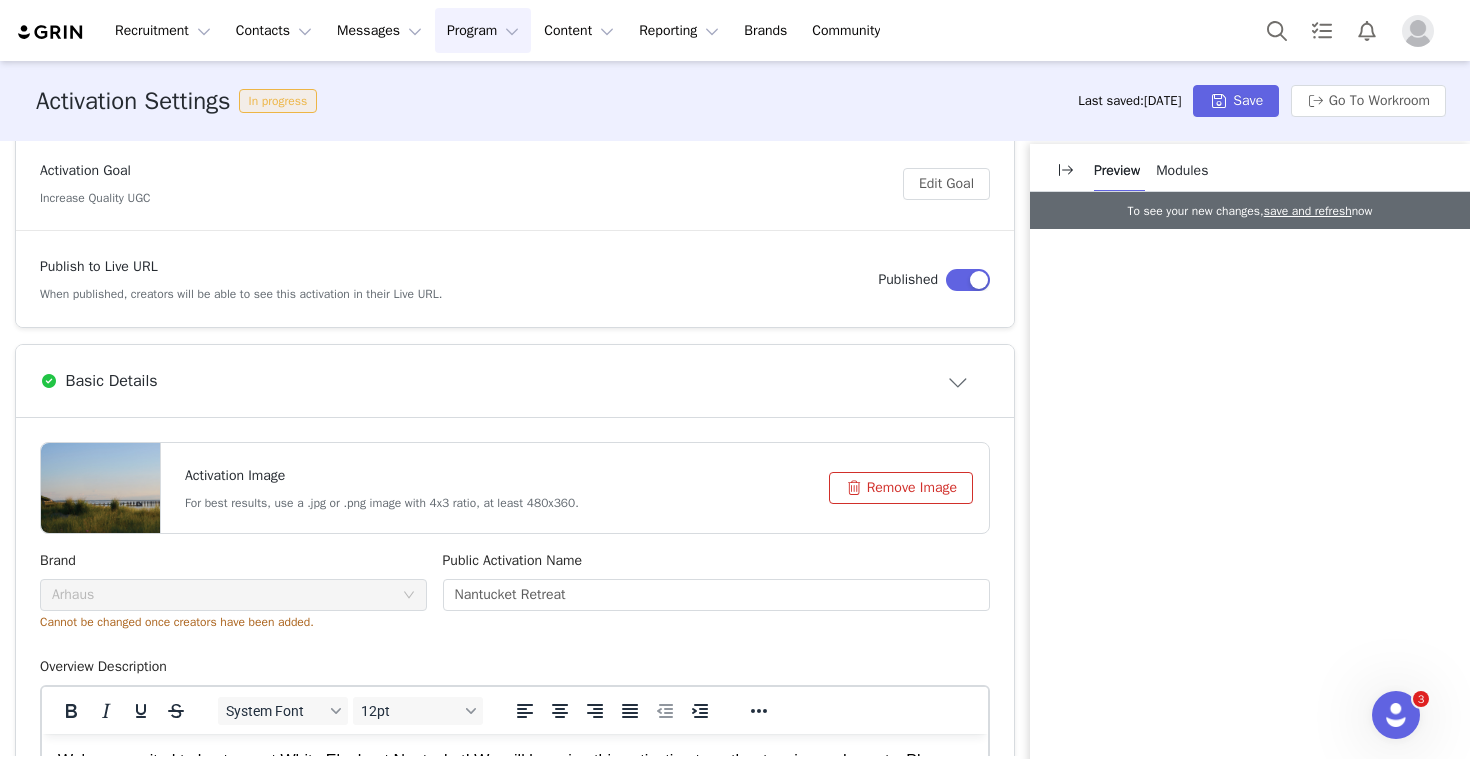 scroll, scrollTop: 0, scrollLeft: 0, axis: both 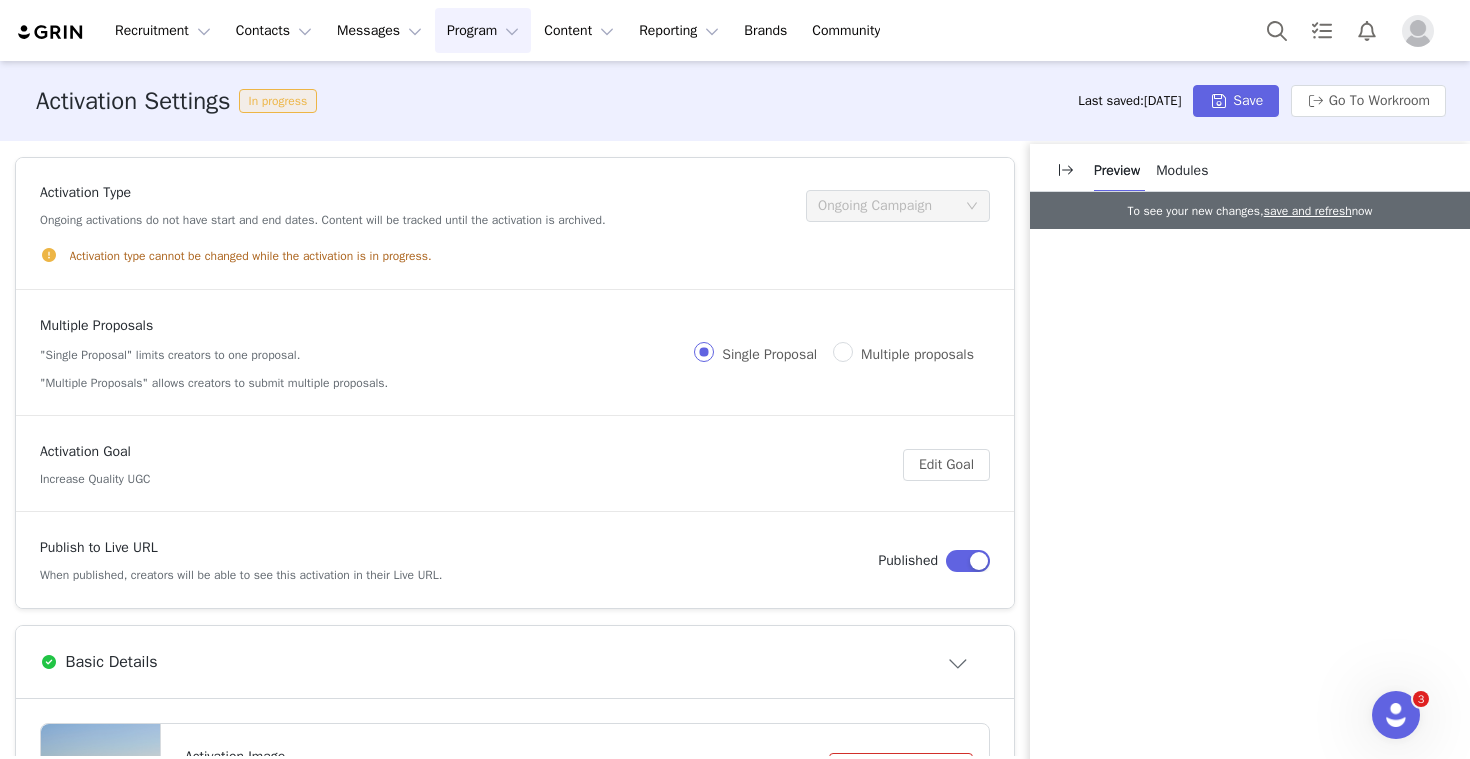 click on "Program Program" at bounding box center (483, 30) 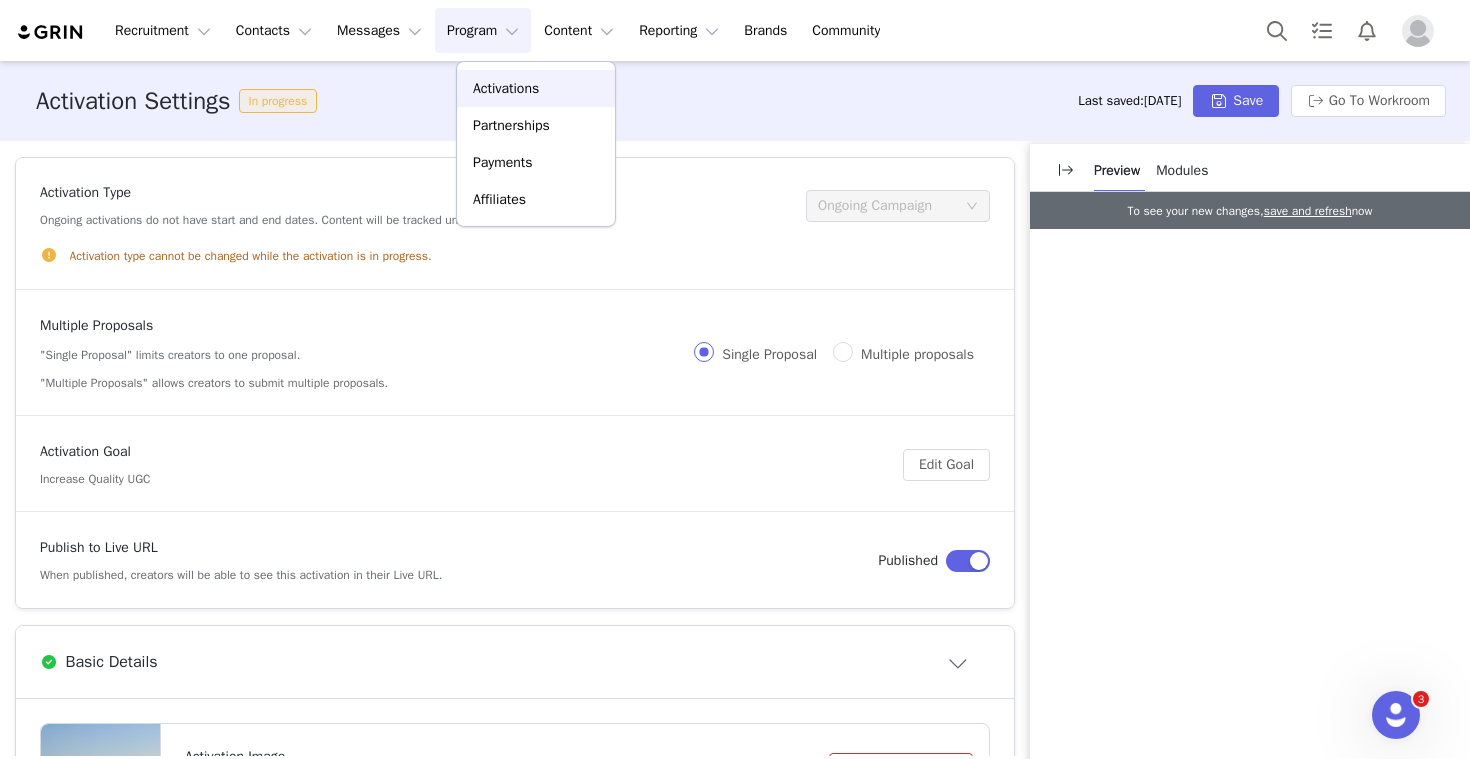 click on "Activations" at bounding box center [536, 88] 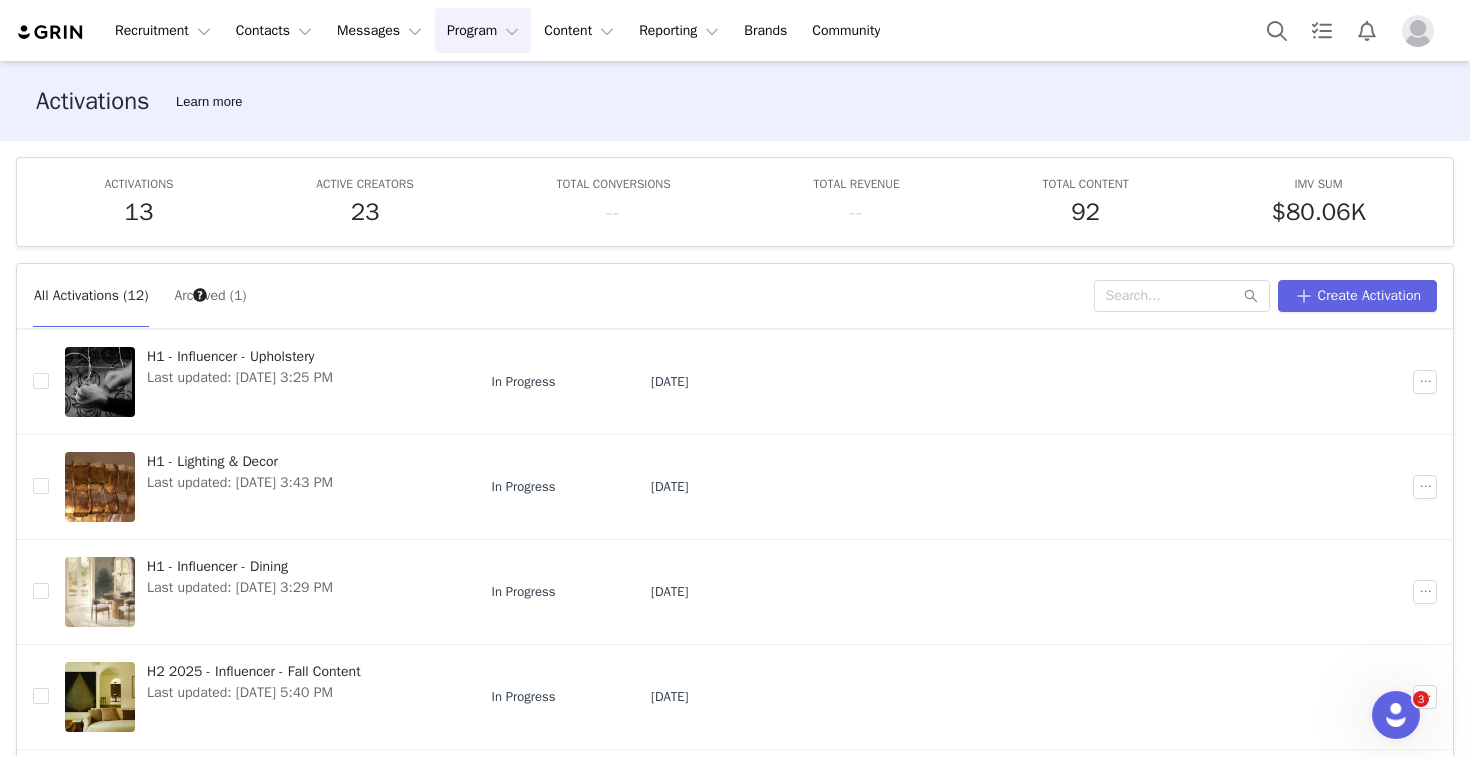 scroll, scrollTop: 584, scrollLeft: 0, axis: vertical 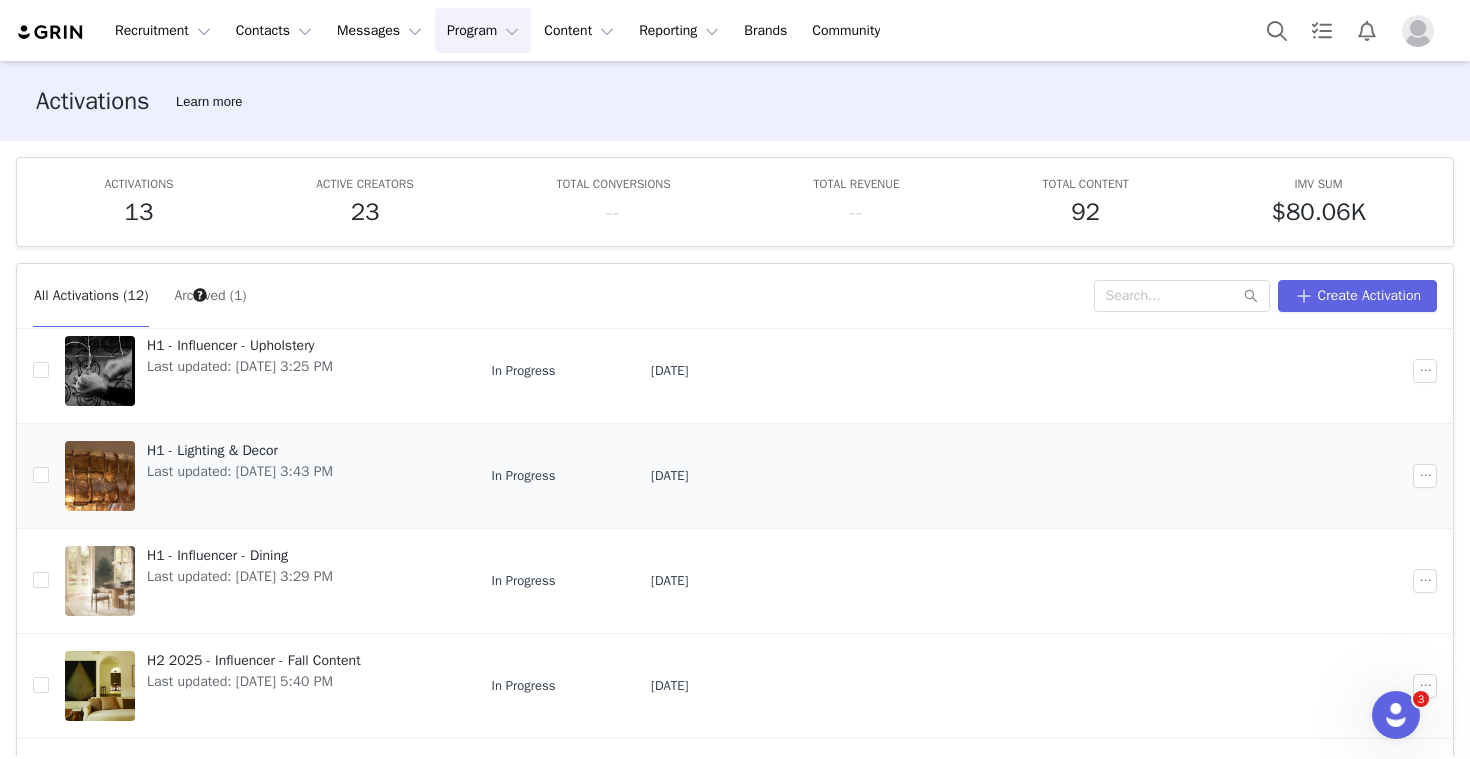 click on "H1 - Lighting & Decor Last updated: [DATE] 3:43 PM" at bounding box center [240, 476] 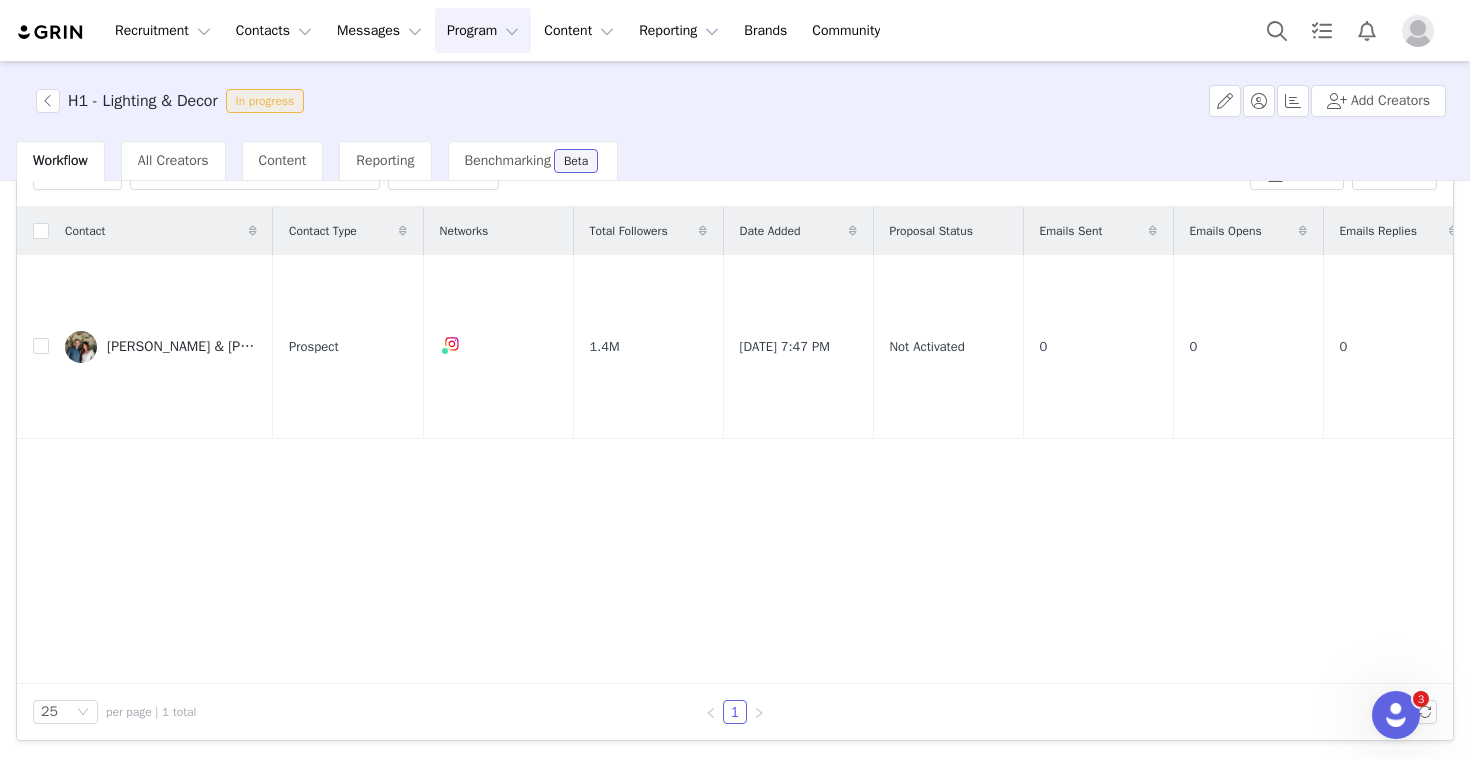 scroll, scrollTop: 0, scrollLeft: 0, axis: both 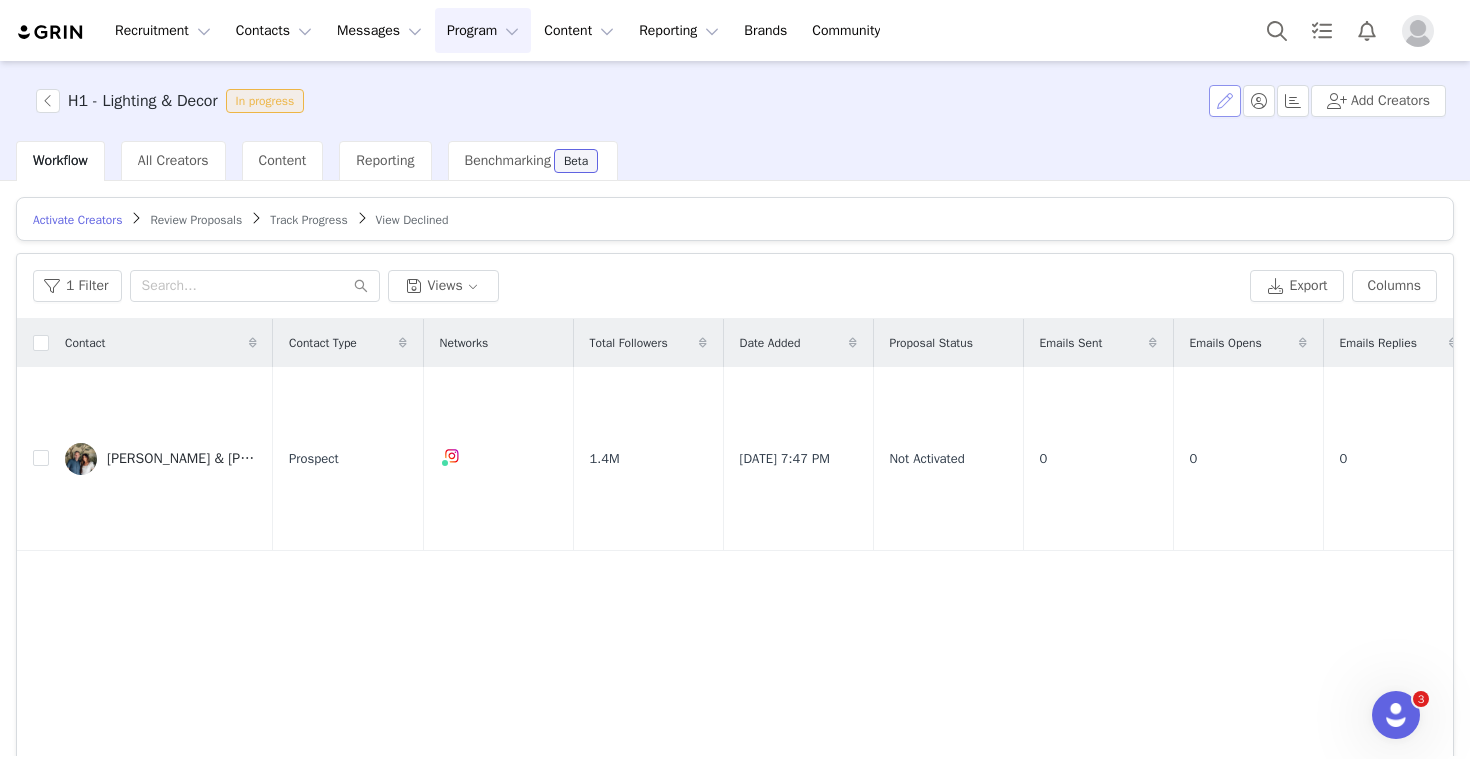 click at bounding box center (1225, 101) 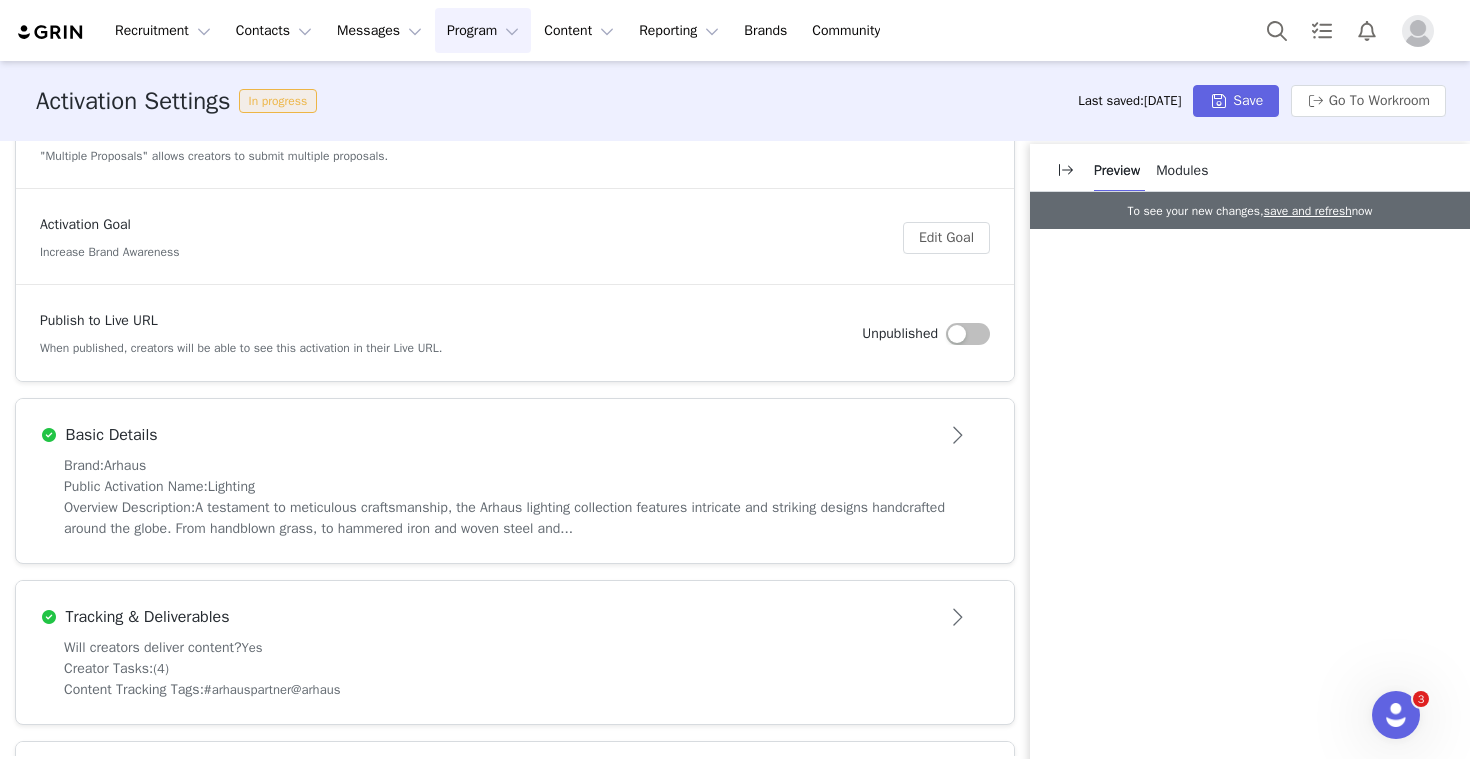 scroll, scrollTop: 234, scrollLeft: 0, axis: vertical 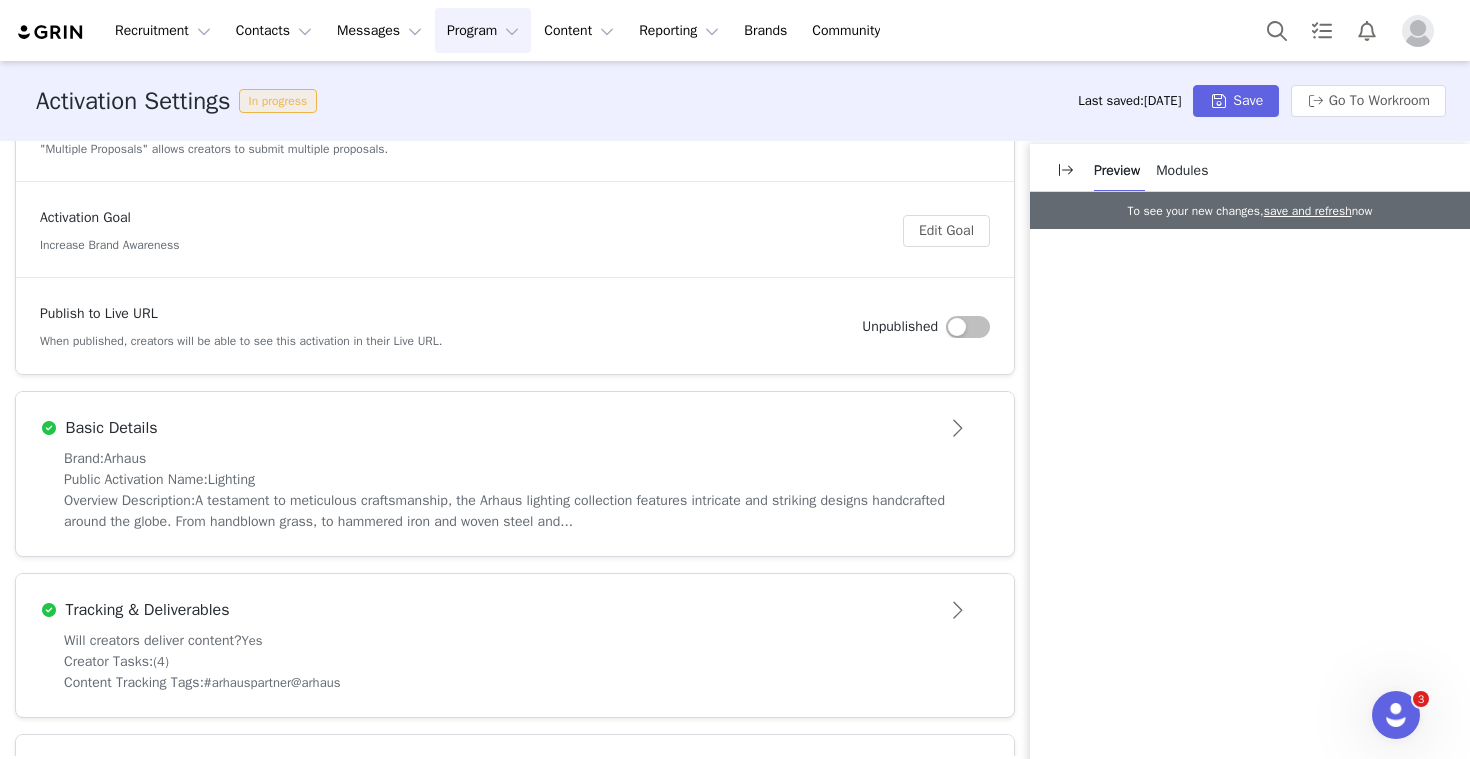 click on "Basic Details" at bounding box center (482, 428) 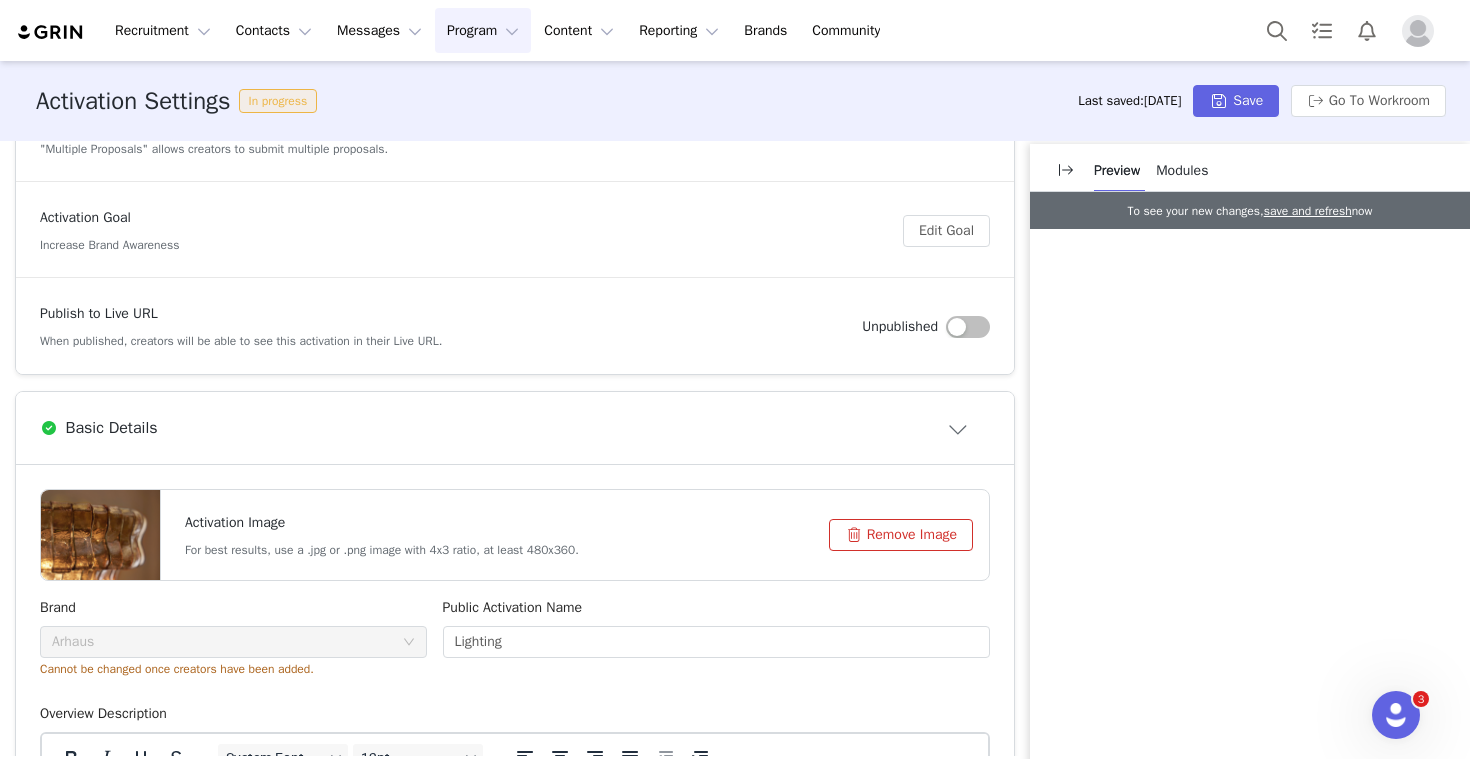 scroll, scrollTop: 0, scrollLeft: 0, axis: both 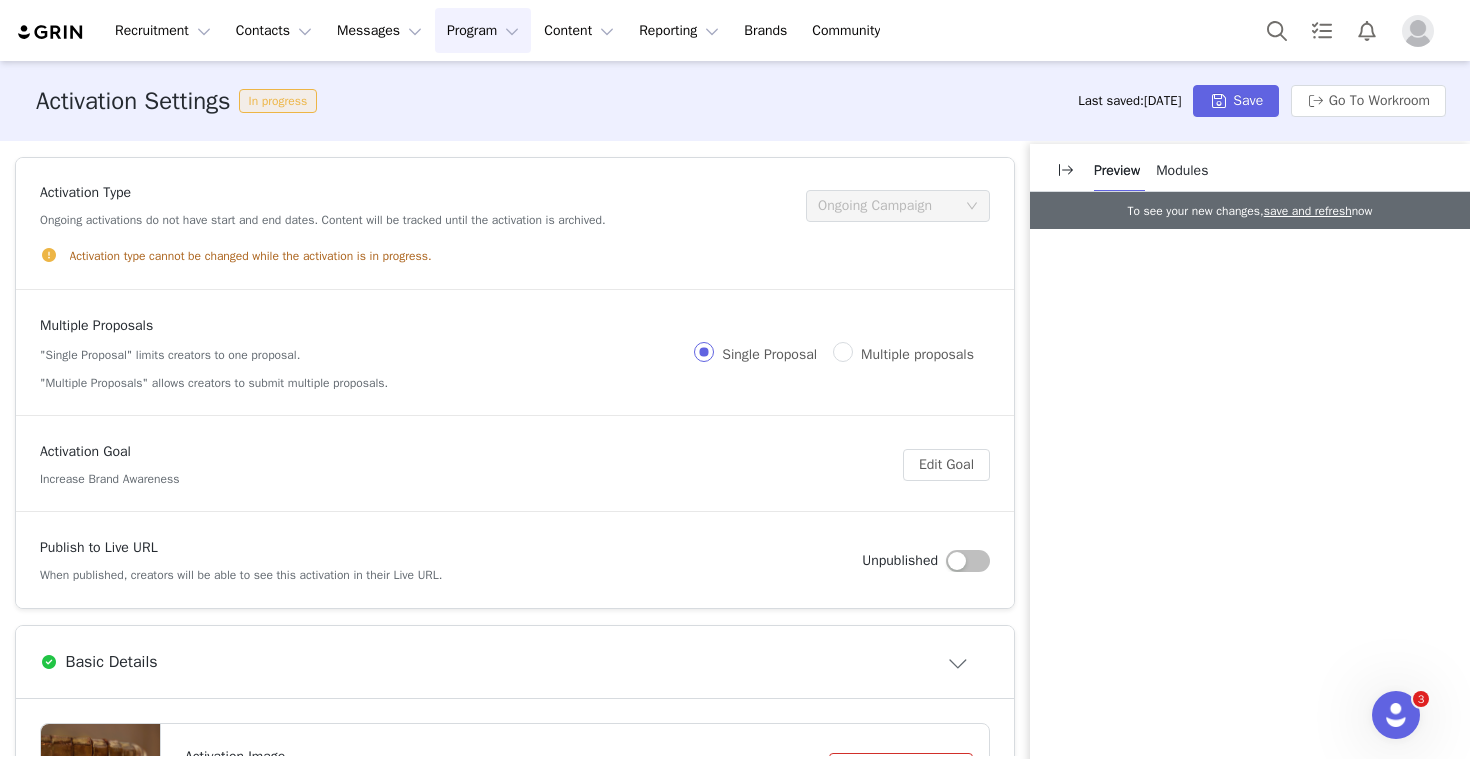 click on "Program Program" at bounding box center [483, 30] 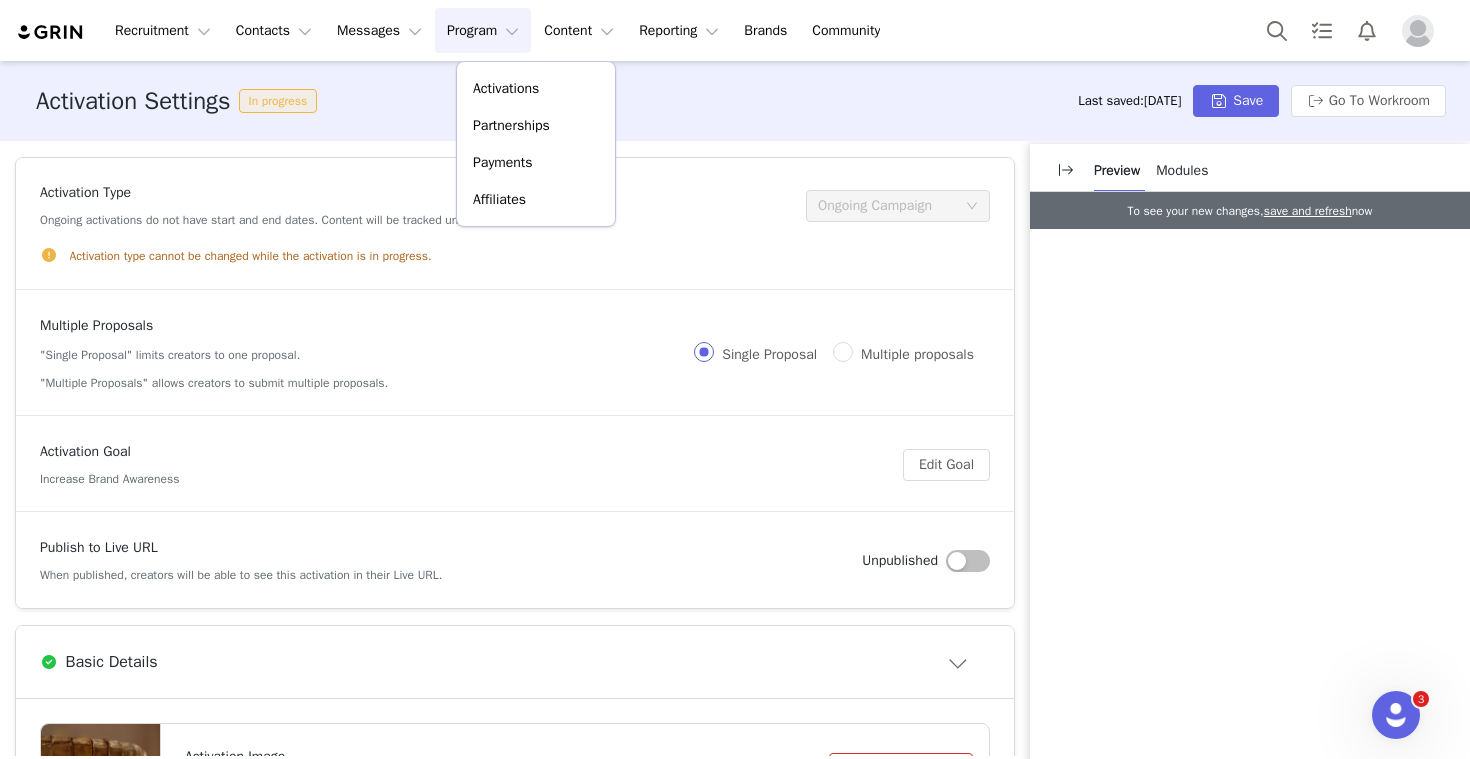 click on "Activations Partnerships Payments Affiliates" at bounding box center [536, 144] 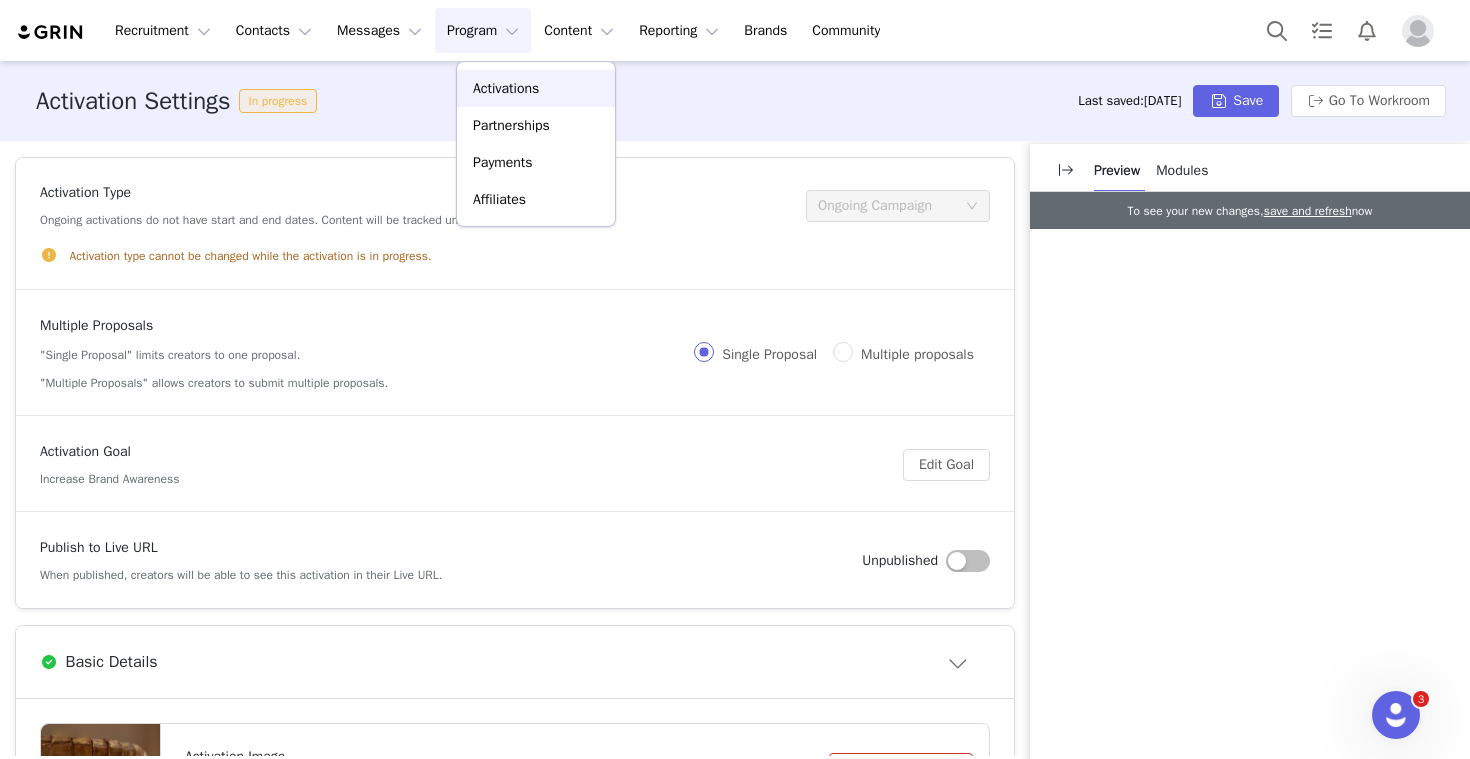 click on "Activations" at bounding box center (506, 88) 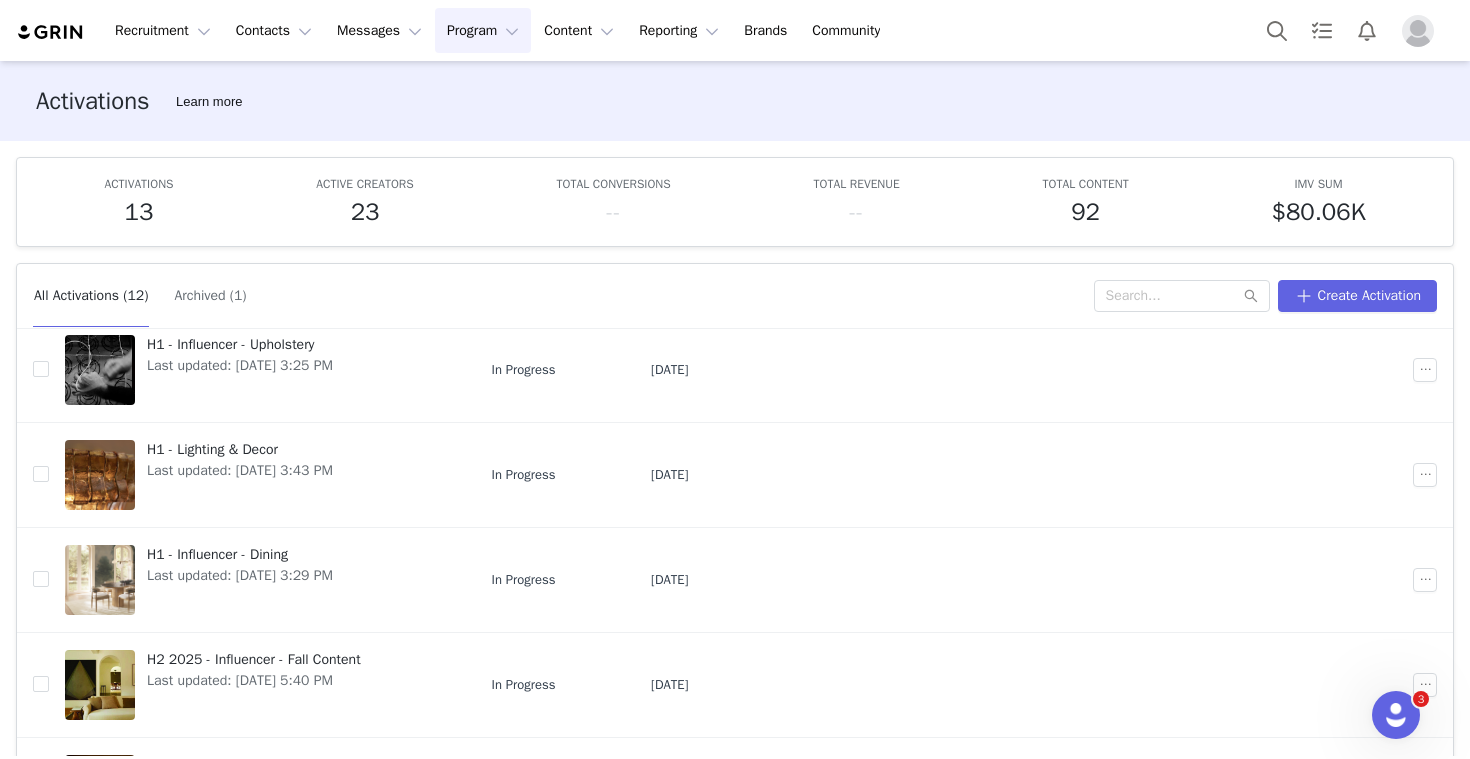 scroll, scrollTop: 639, scrollLeft: 0, axis: vertical 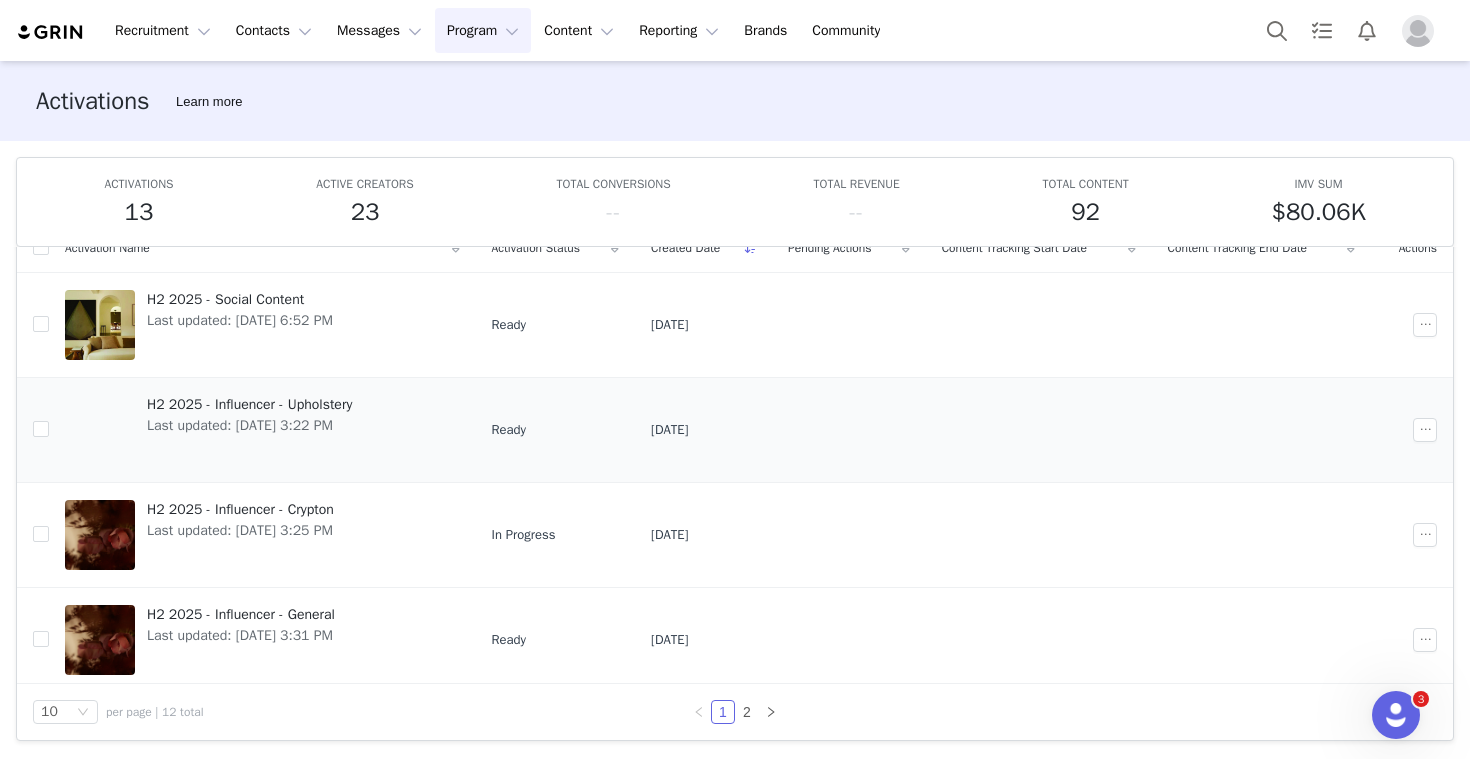 click on "H2 2025 - Influencer - Upholstery" at bounding box center (249, 404) 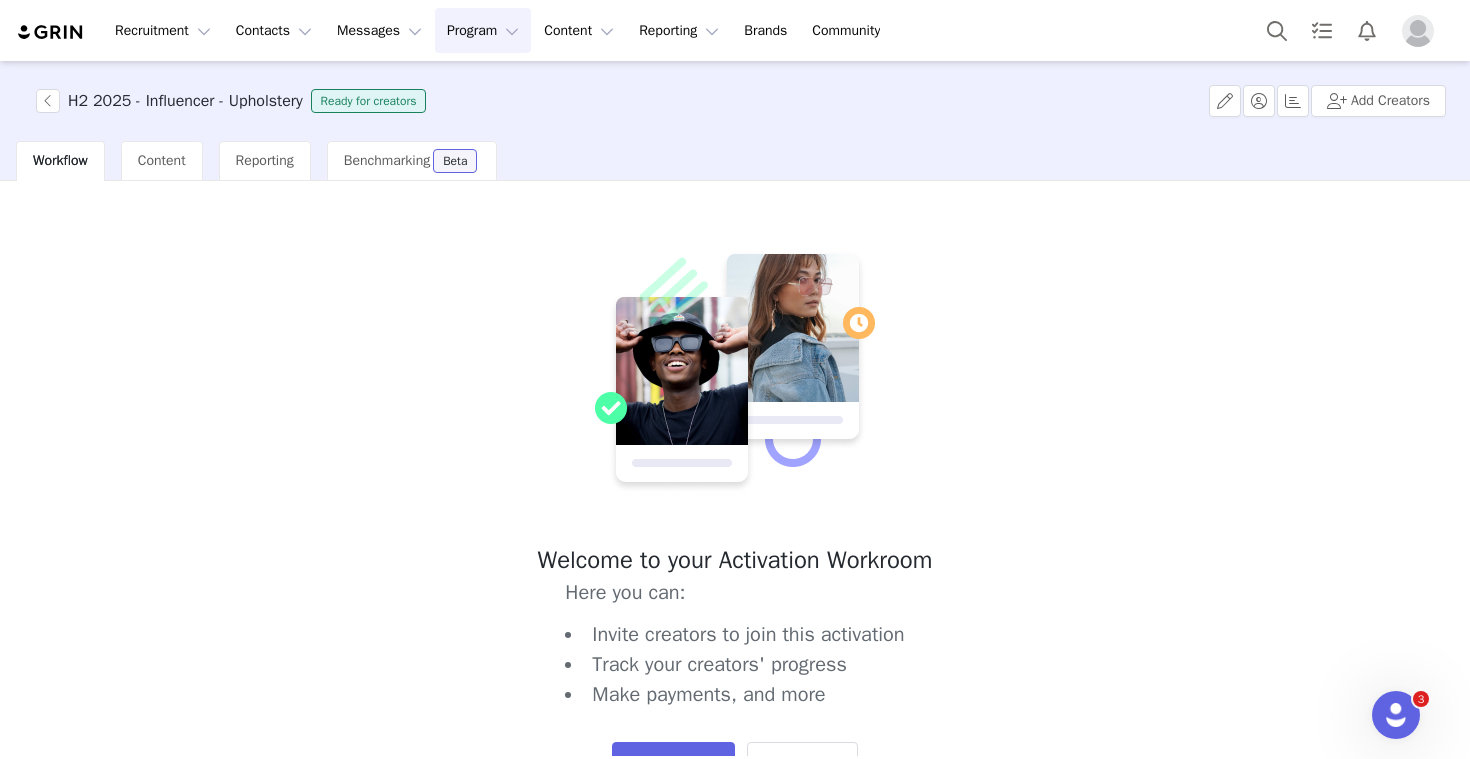 click on "H2 2025 - Influencer - Upholstery Ready for creators     Add Creators" at bounding box center [735, 101] 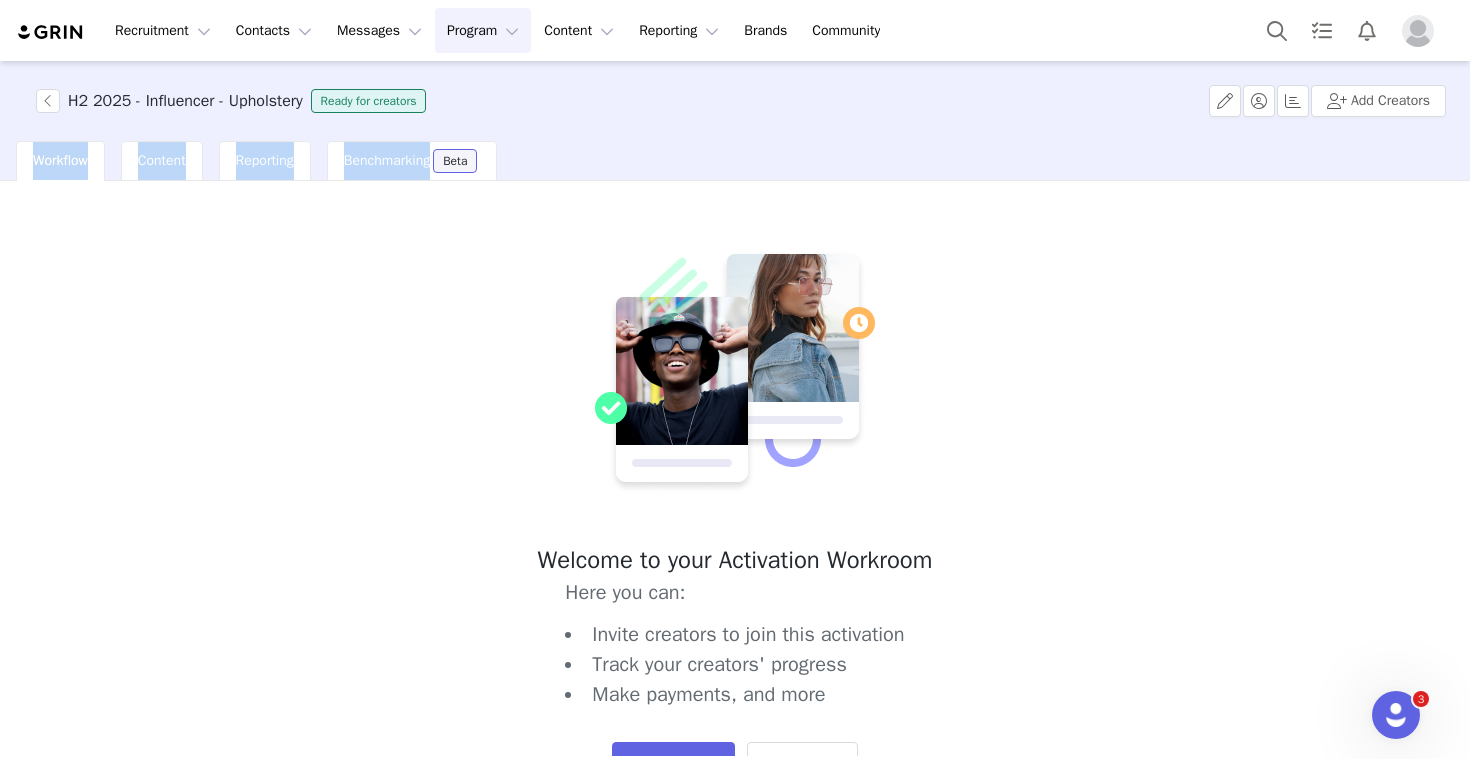 click on "H2 2025 - Influencer - Upholstery Ready for creators     Add Creators" at bounding box center (735, 101) 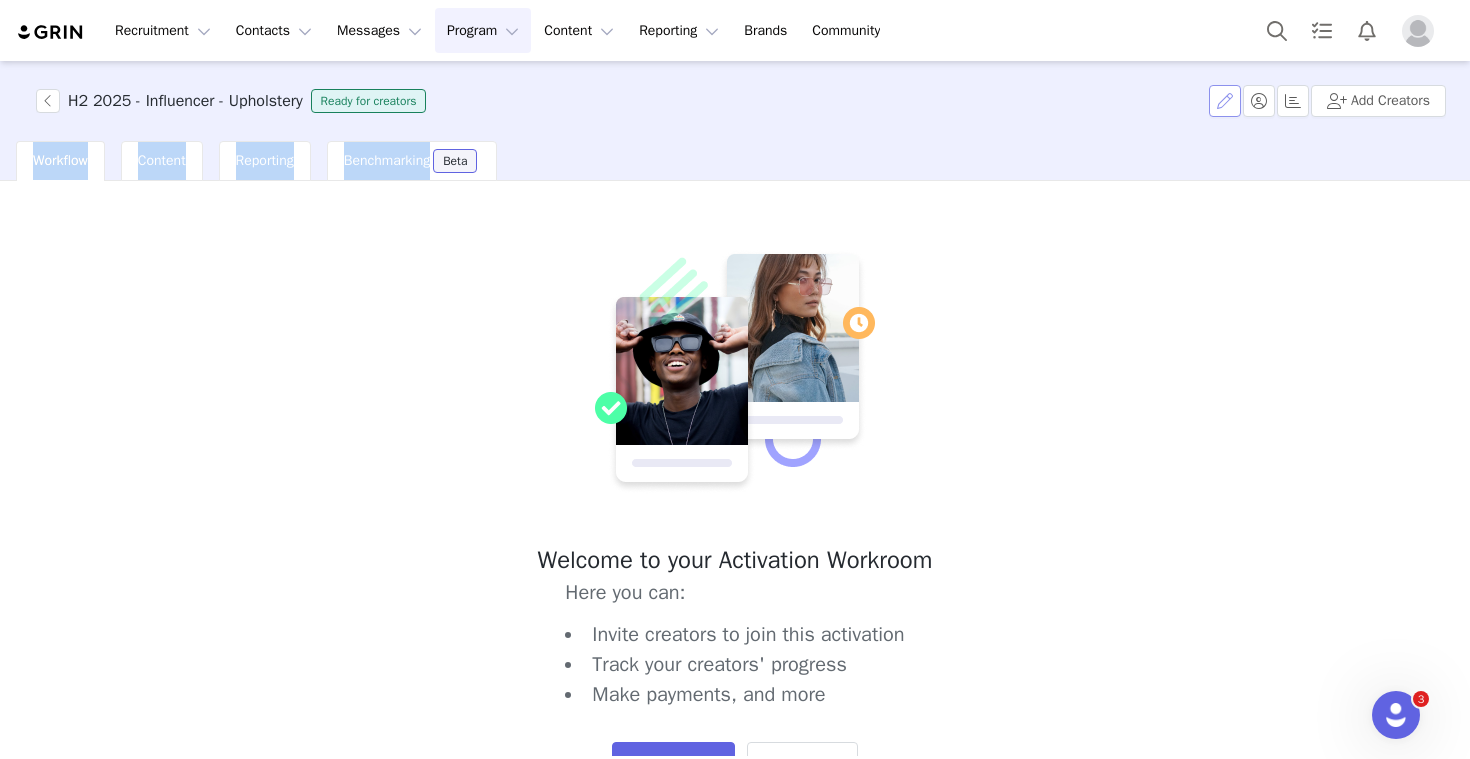 click at bounding box center [1225, 101] 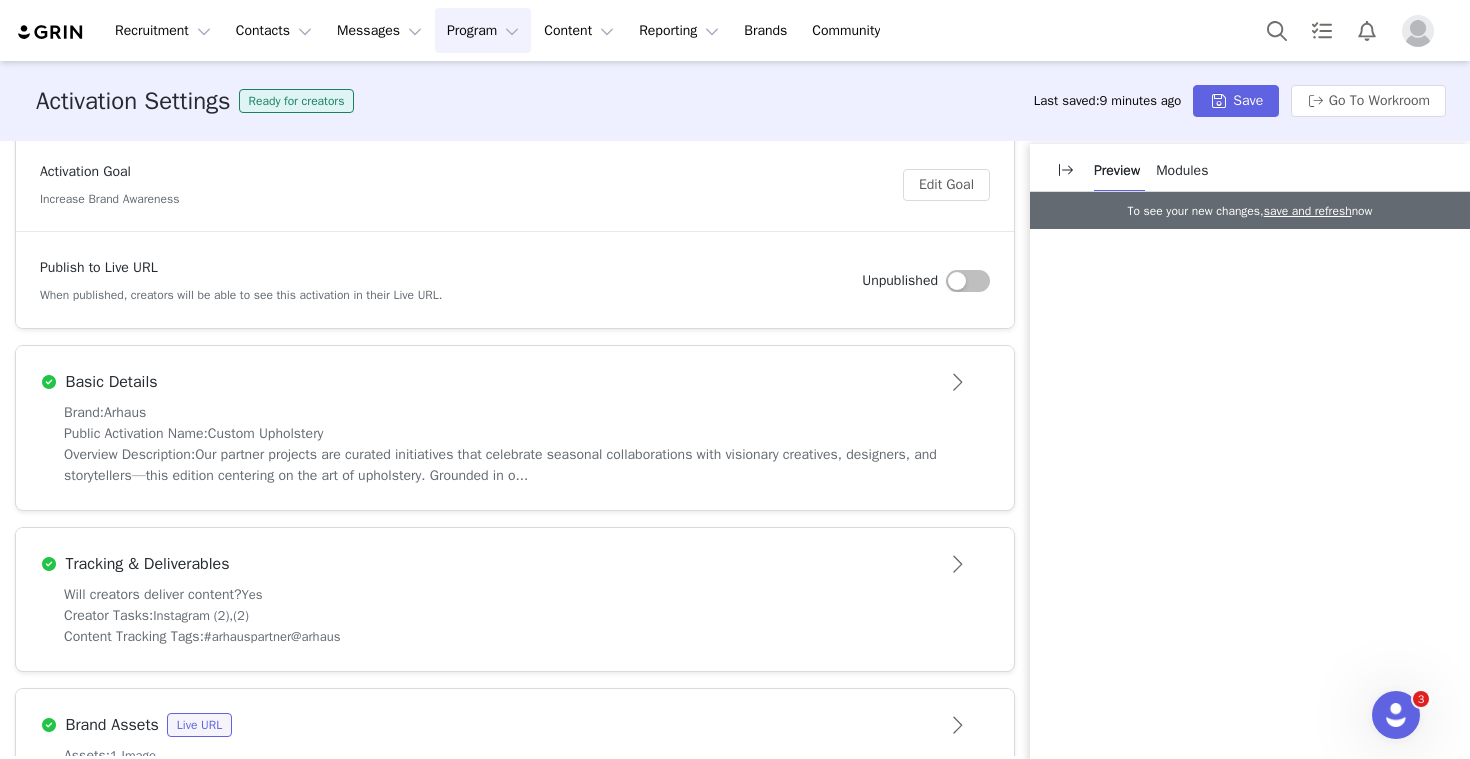 scroll, scrollTop: 247, scrollLeft: 0, axis: vertical 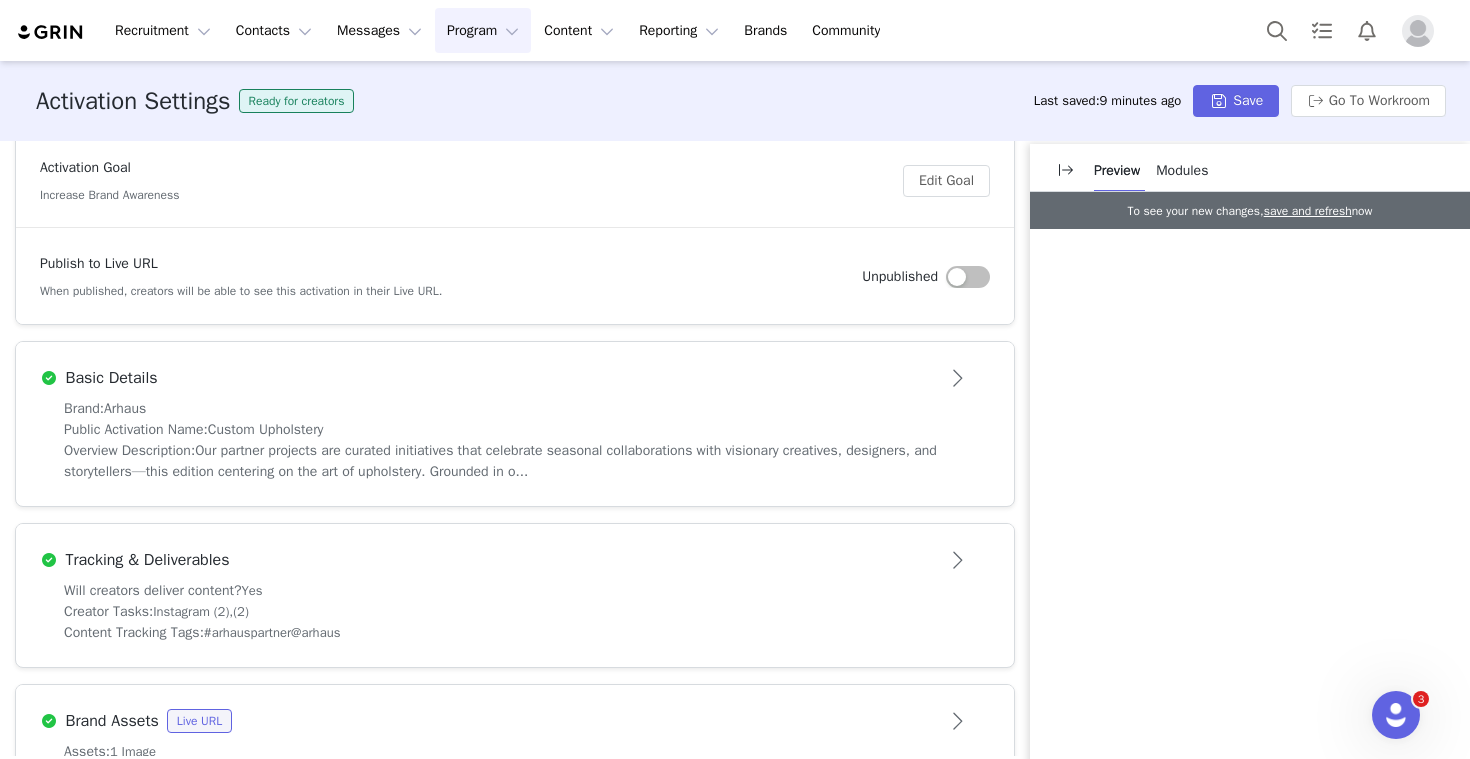 click on "Program Program" at bounding box center [483, 30] 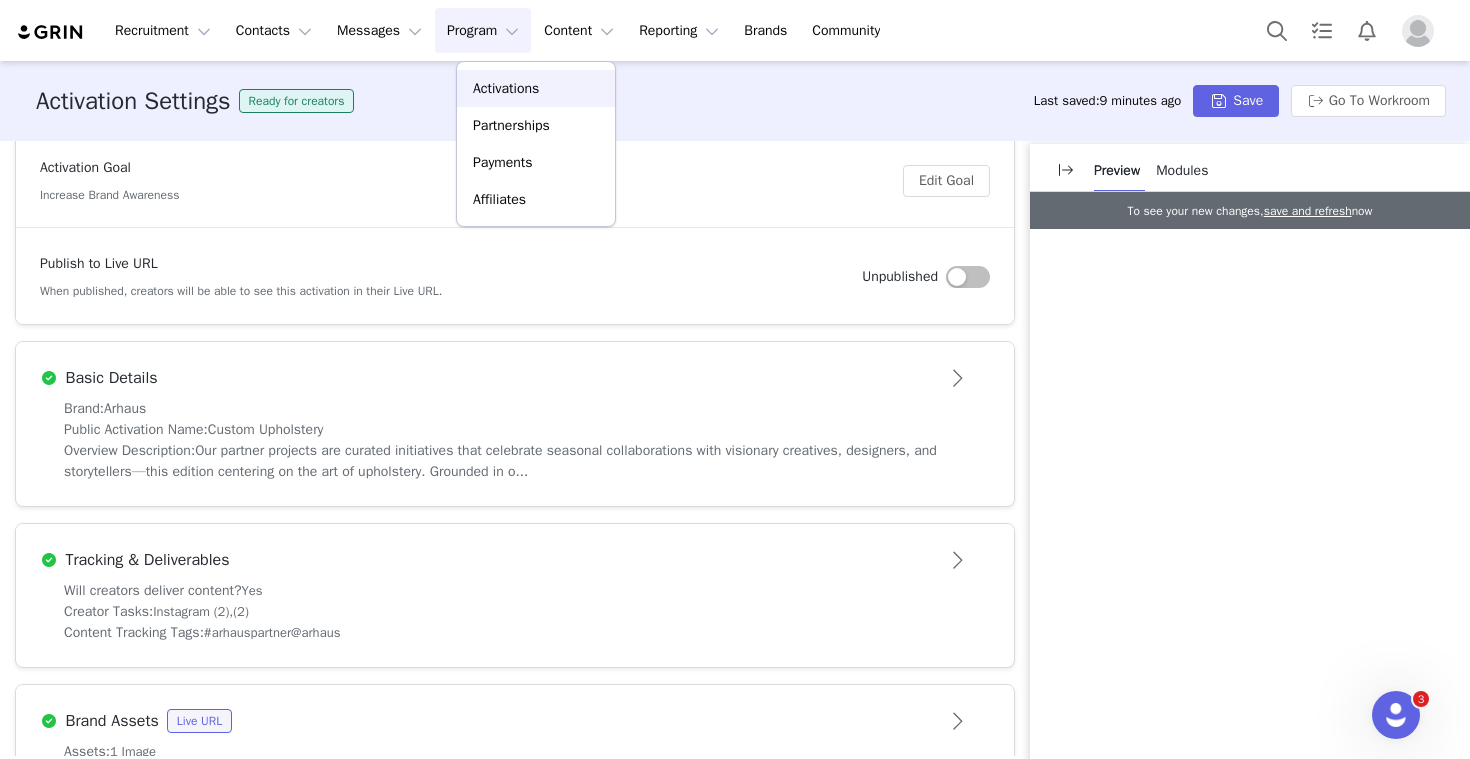 click on "Activations" at bounding box center (506, 88) 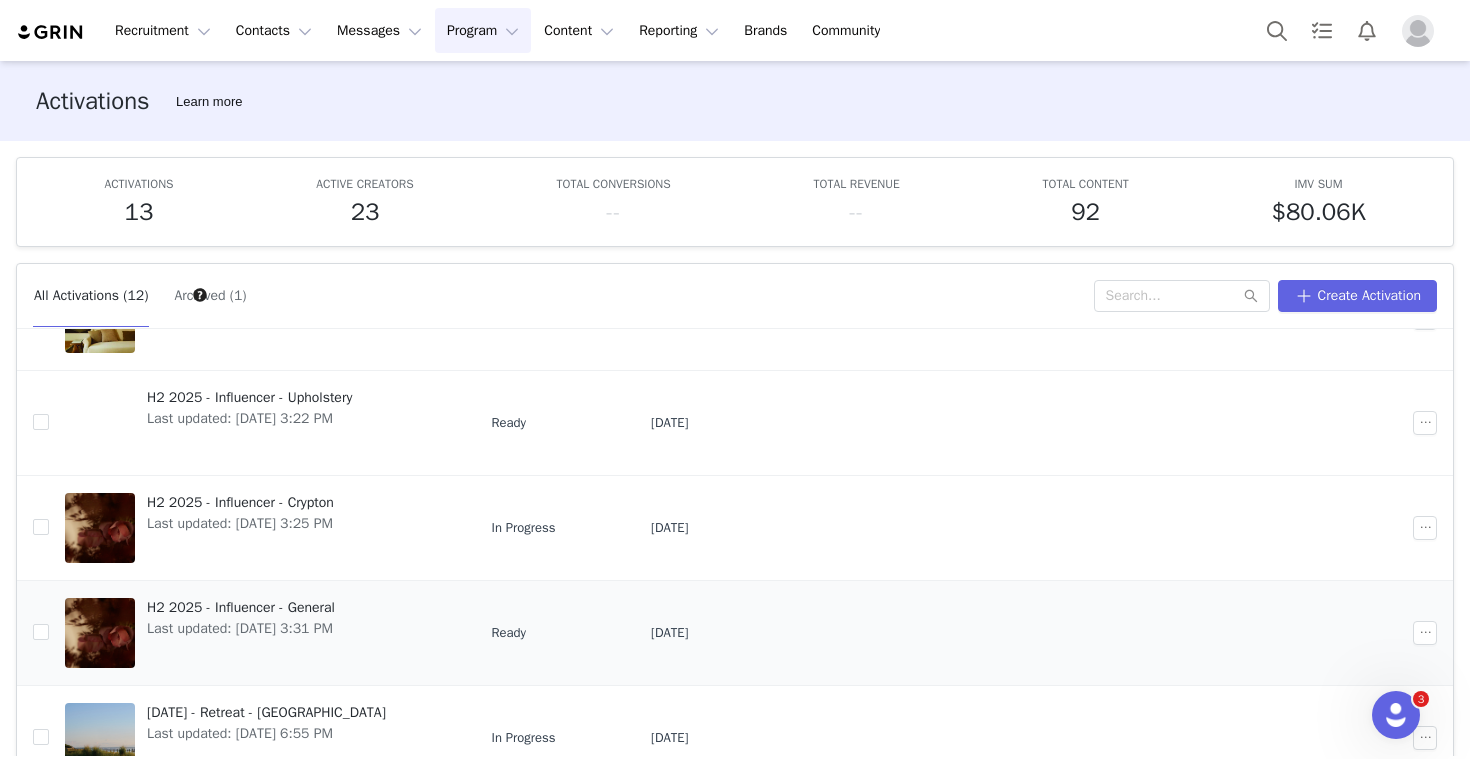 scroll, scrollTop: 66, scrollLeft: 0, axis: vertical 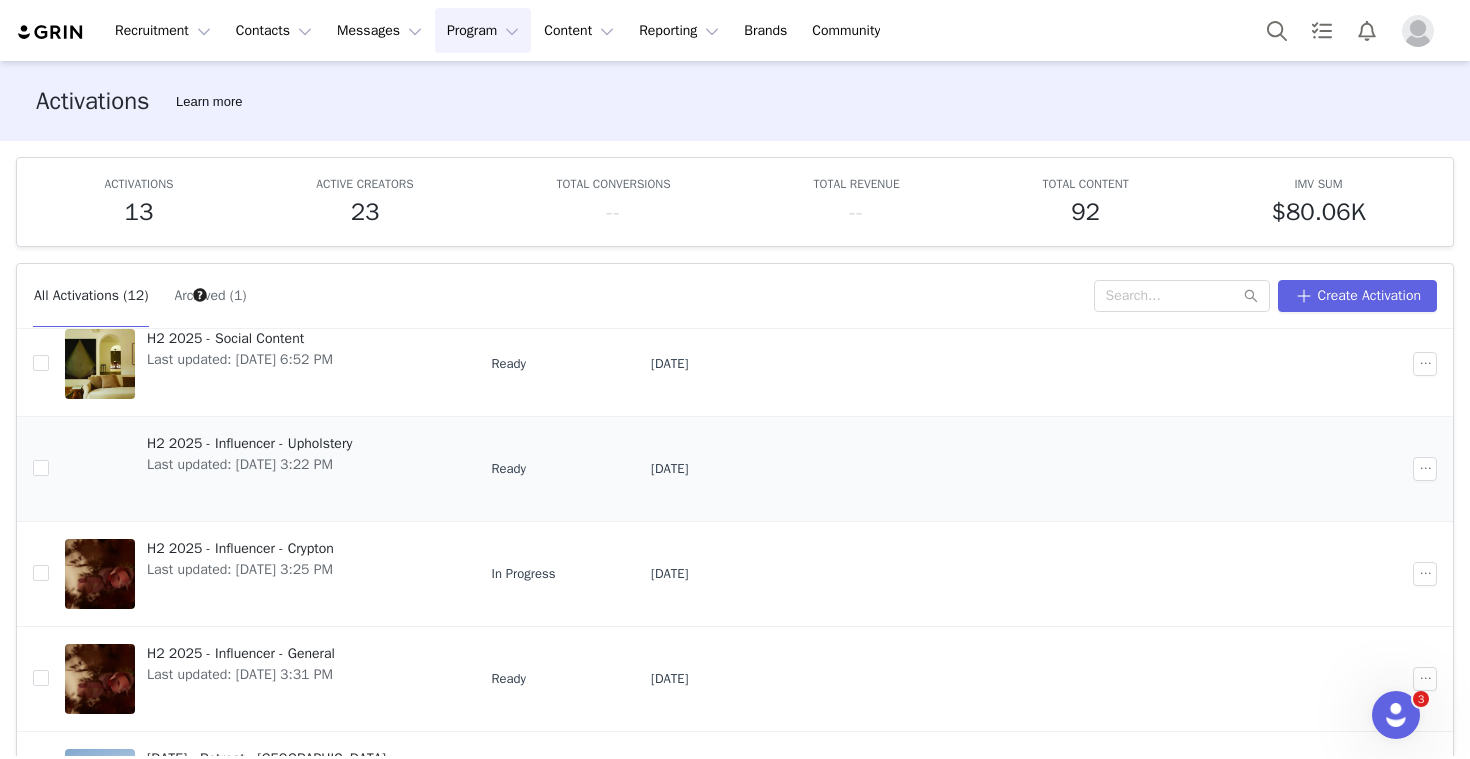 click on "H2 2025 - Influencer - Upholstery" at bounding box center [249, 443] 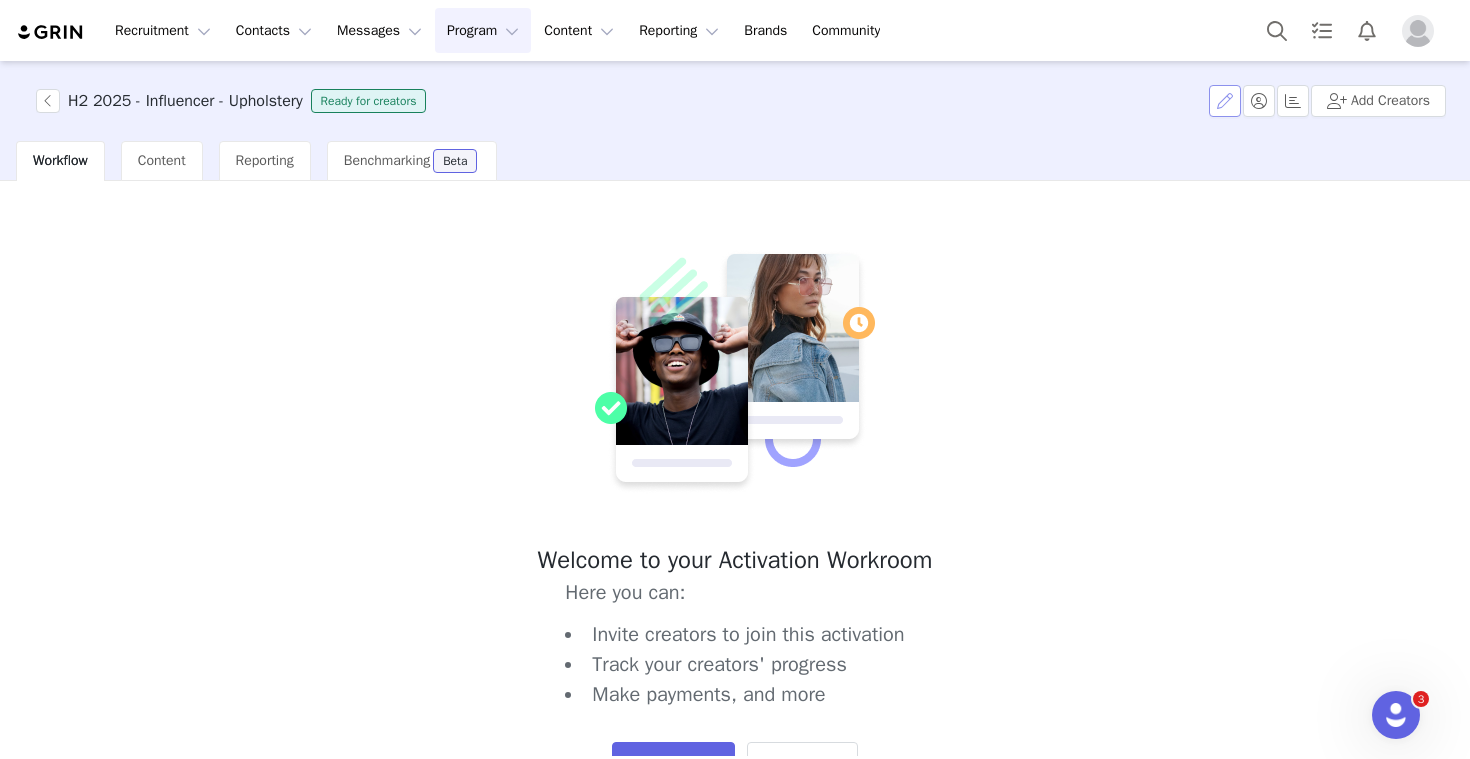 click at bounding box center [1225, 101] 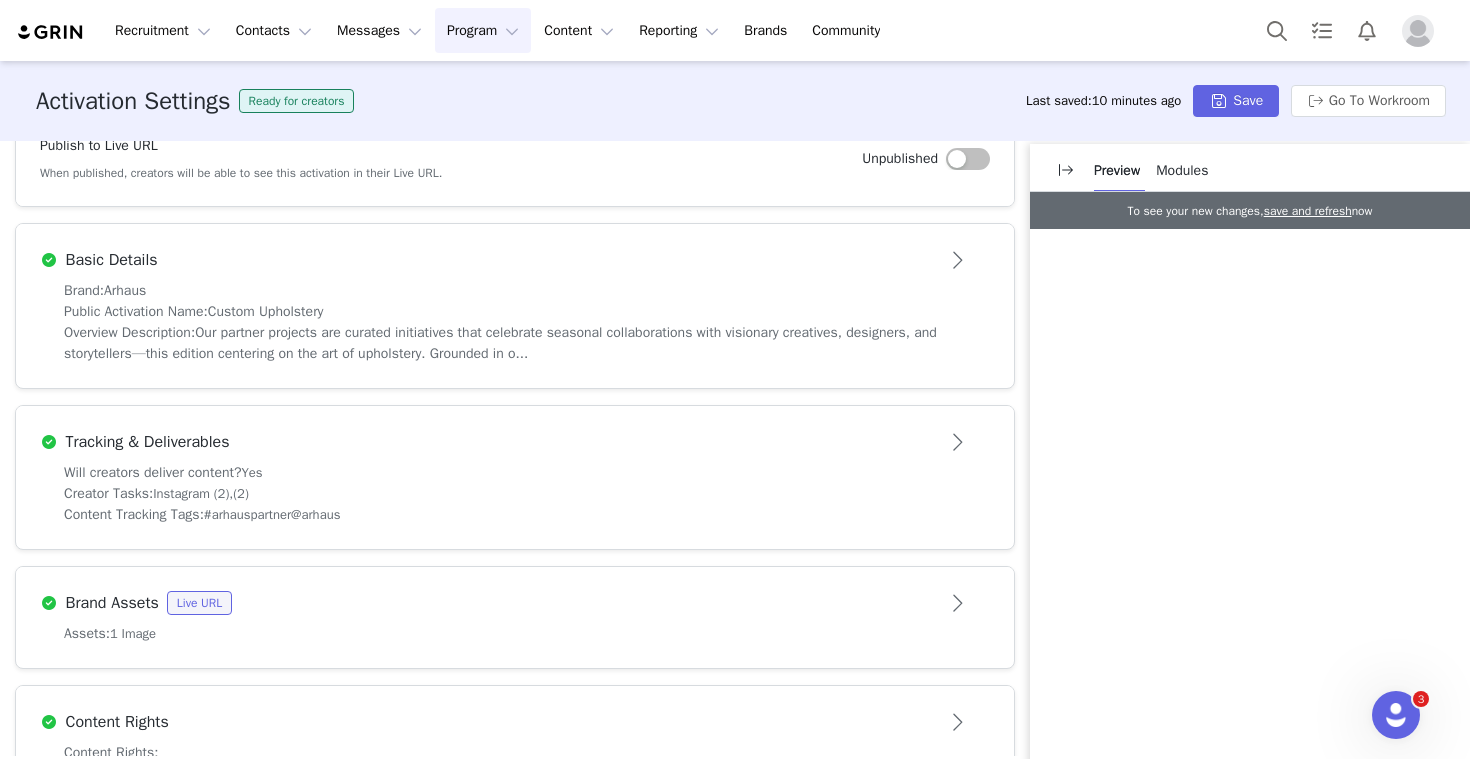 scroll, scrollTop: 382, scrollLeft: 0, axis: vertical 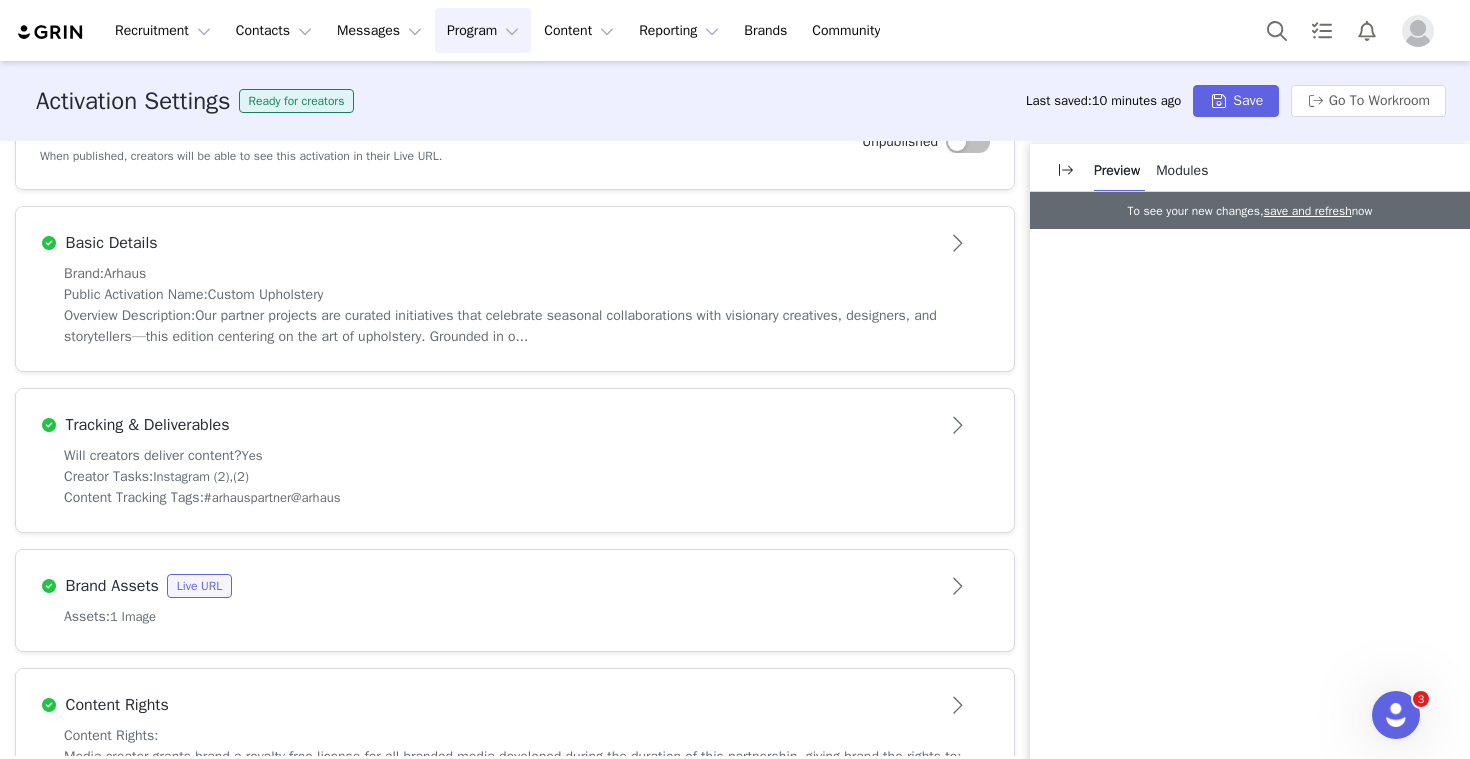 click on "Program Program" at bounding box center [483, 30] 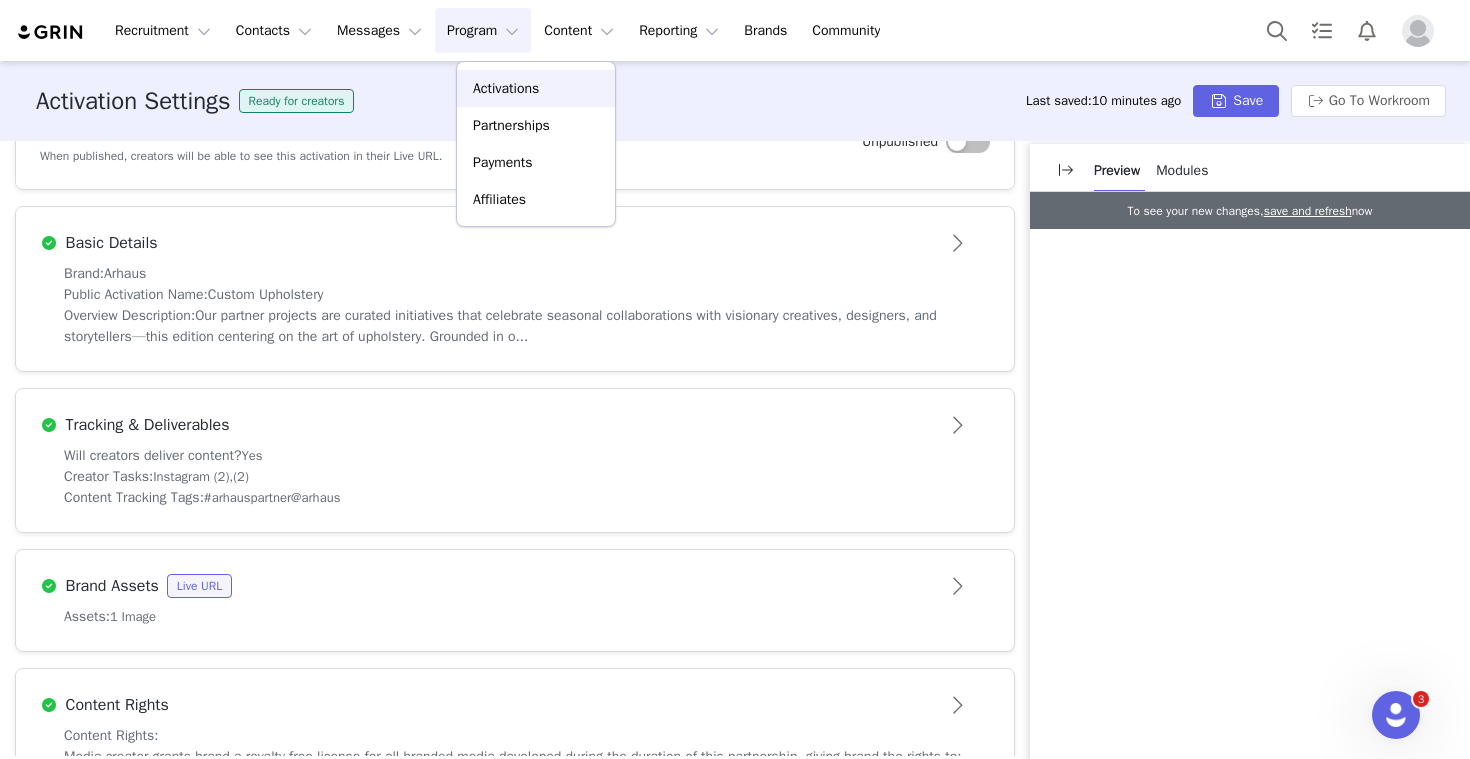 click on "Activations" at bounding box center (506, 88) 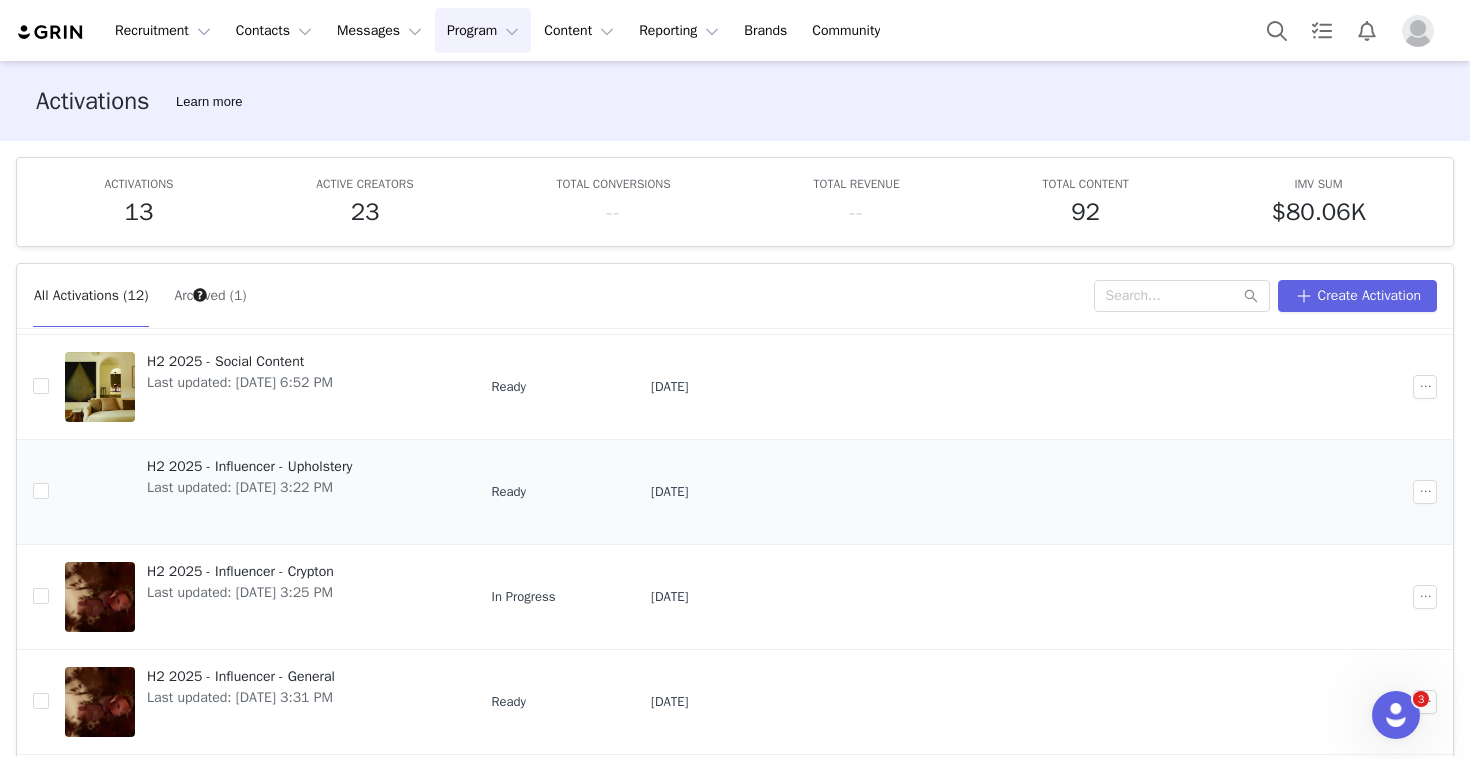 scroll, scrollTop: 45, scrollLeft: 0, axis: vertical 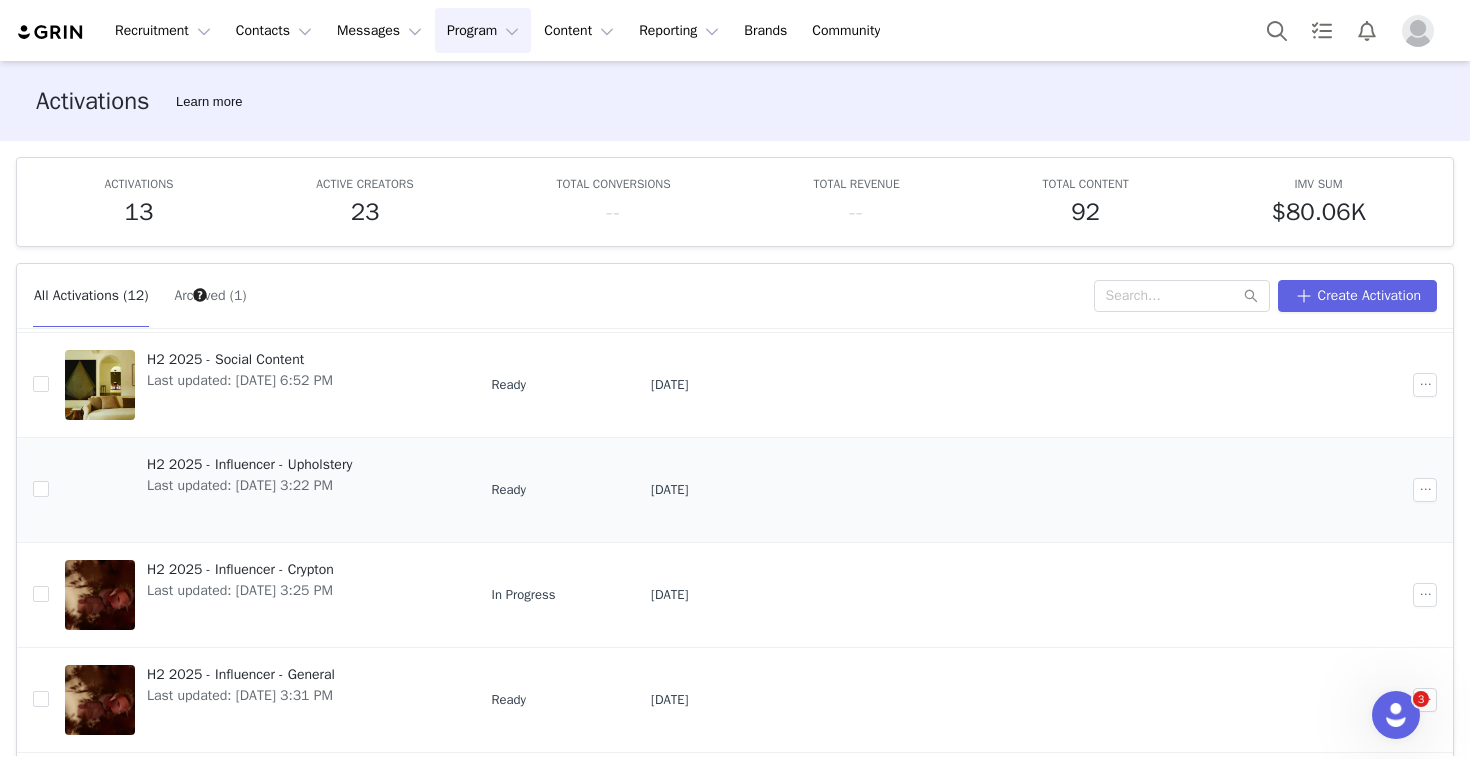 click on "H2 2025 - Influencer - Upholstery" at bounding box center [249, 464] 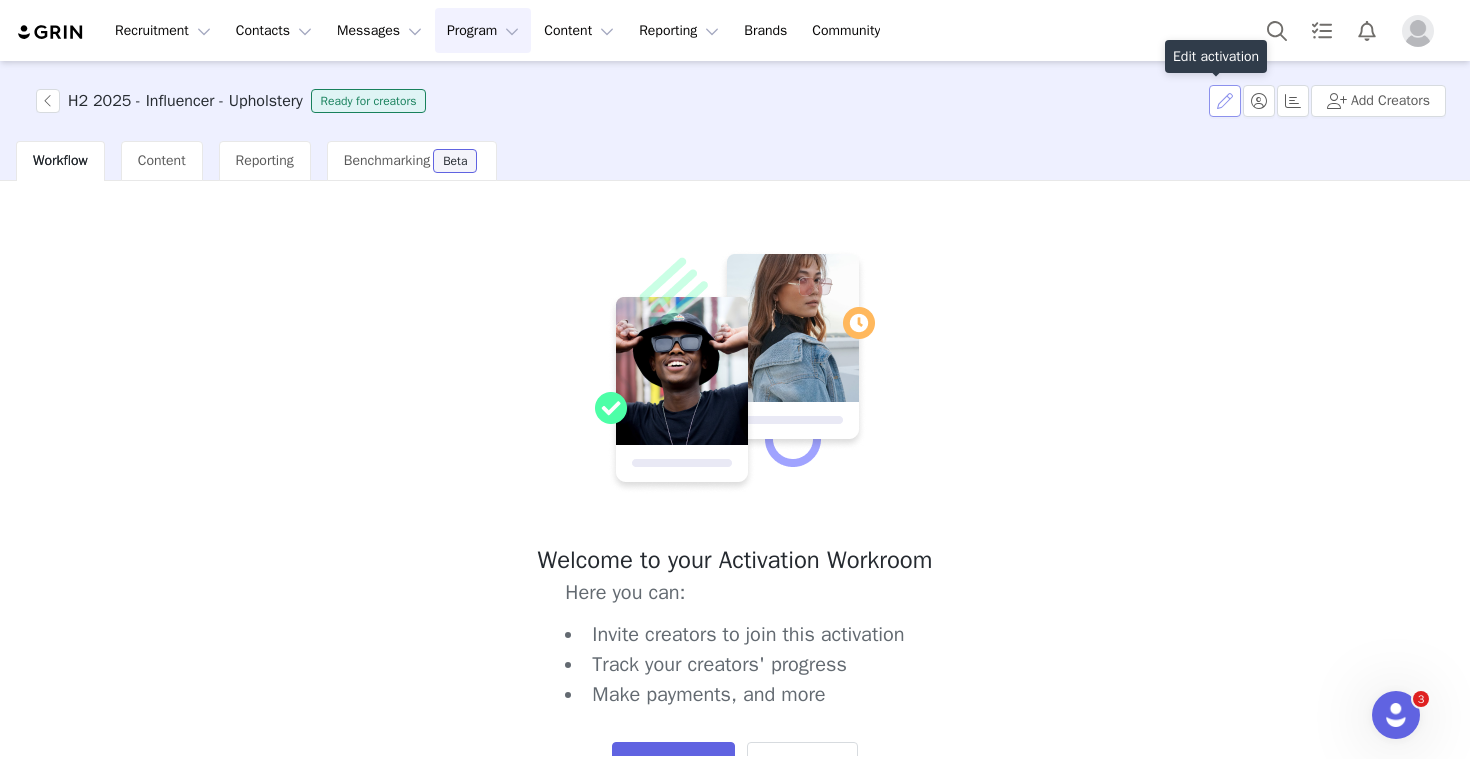 click at bounding box center [1225, 101] 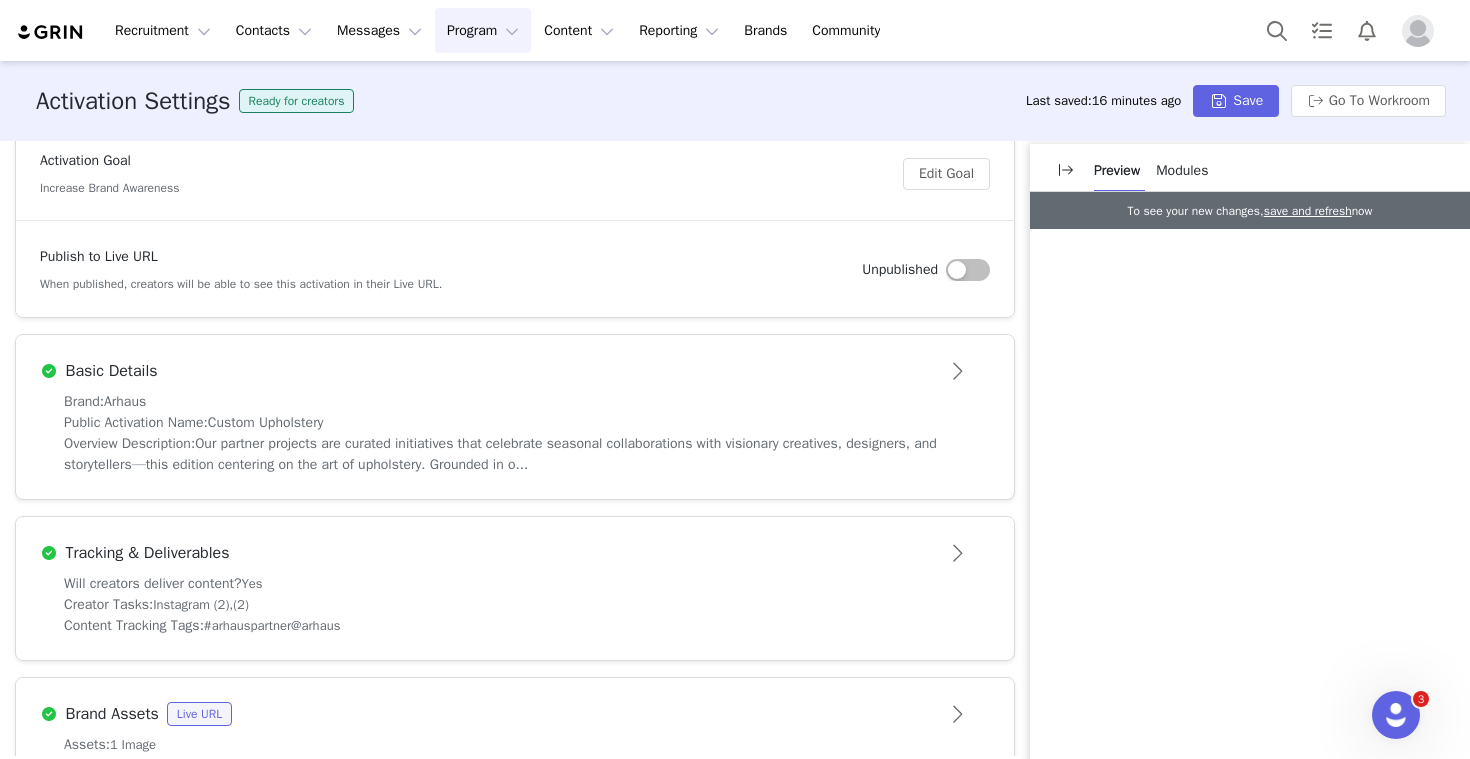 scroll, scrollTop: 507, scrollLeft: 0, axis: vertical 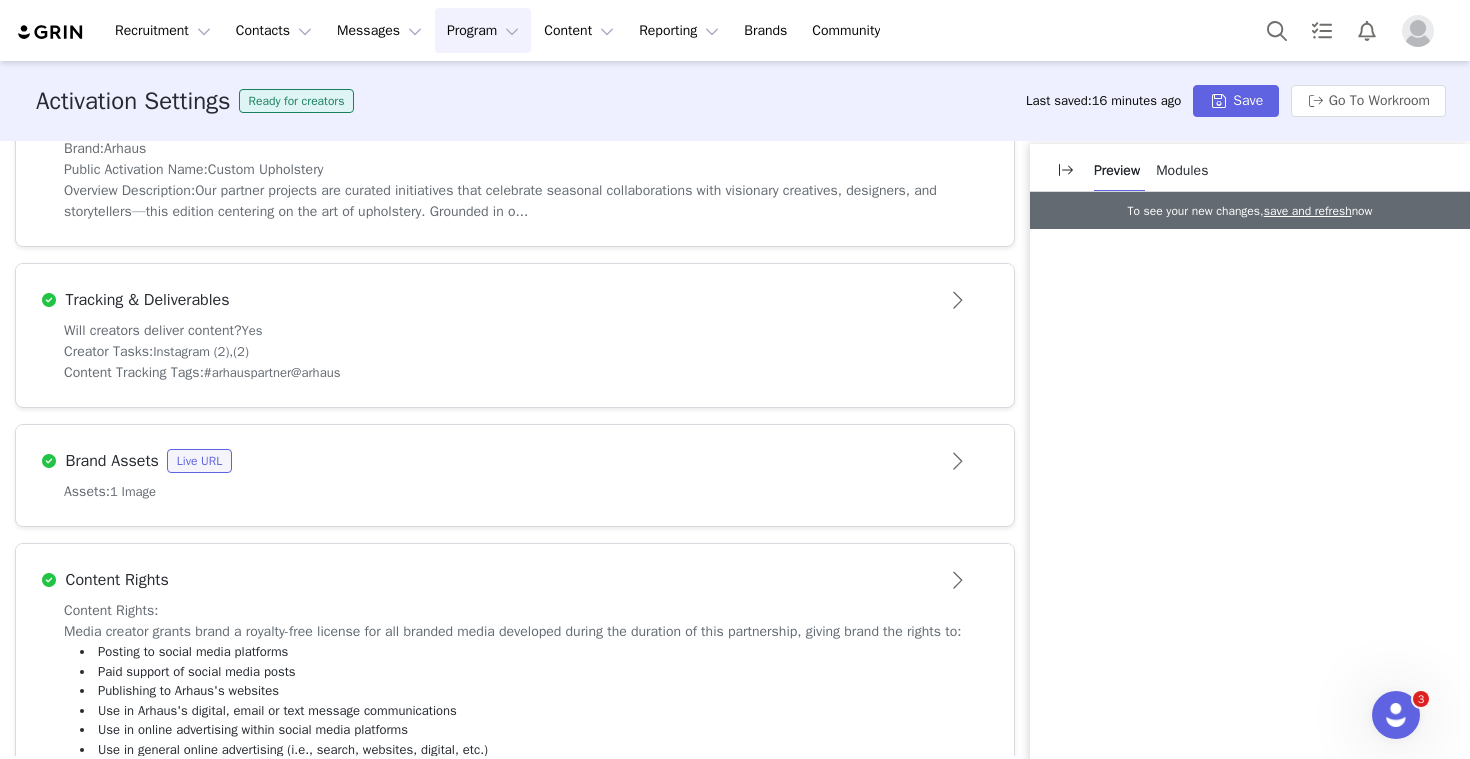 click on "Overview Description: Our partner projects are curated initiatives that celebrate seasonal collaborations with visionary creatives, designers, and storytellers—this edition centering on the art of upholstery. Grounded in o..." at bounding box center [515, 201] 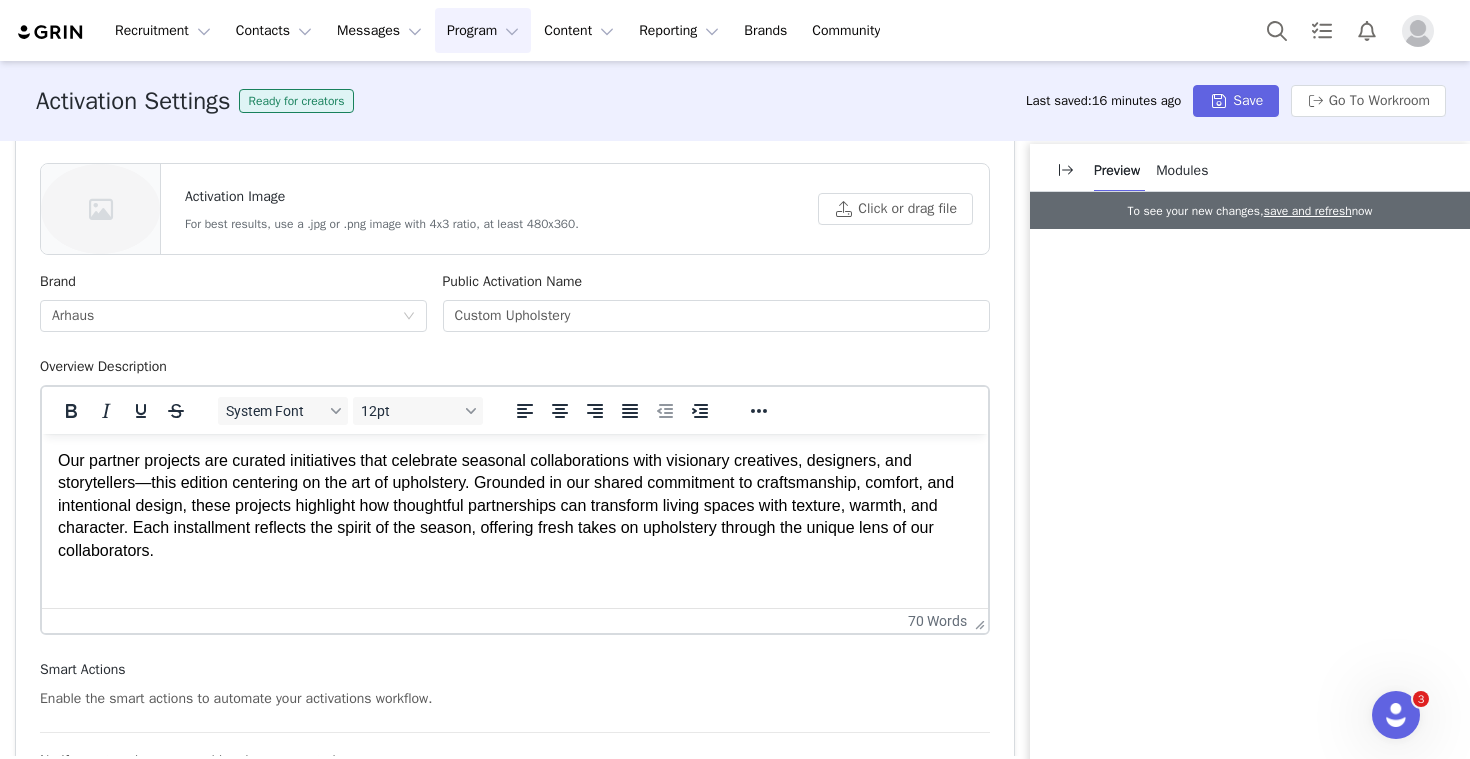 scroll, scrollTop: 0, scrollLeft: 0, axis: both 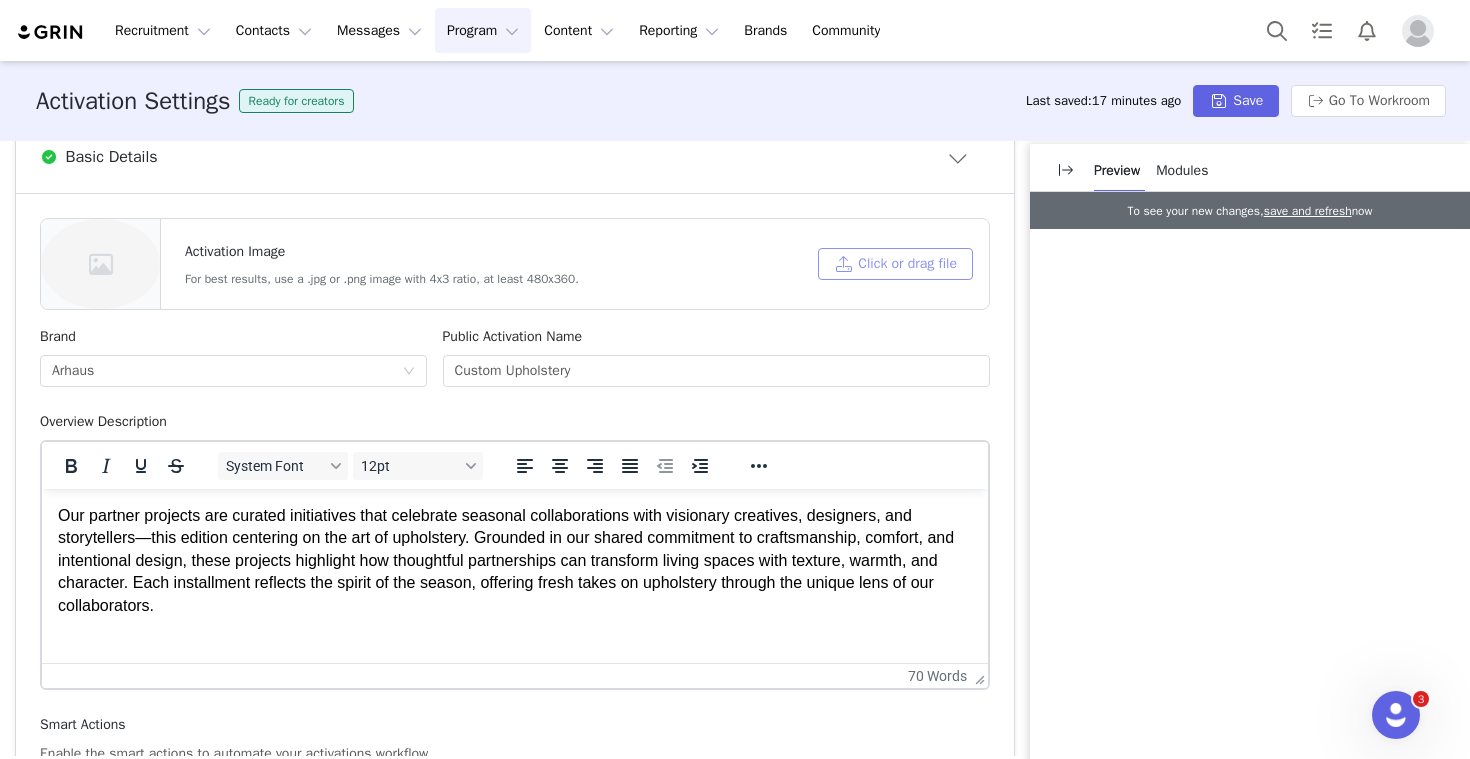 click on "Click or drag file" at bounding box center (895, 264) 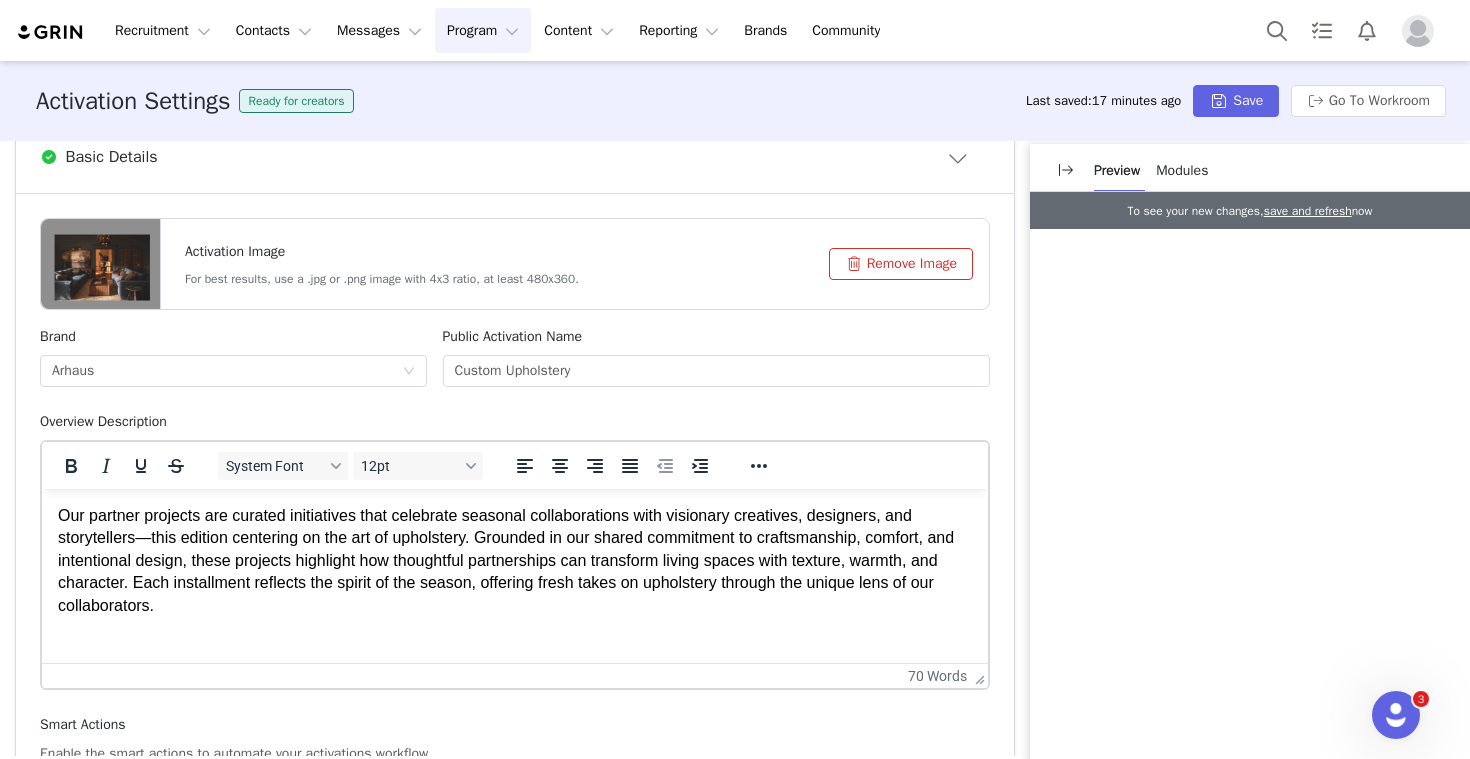 click on "Remove Image" at bounding box center (901, 264) 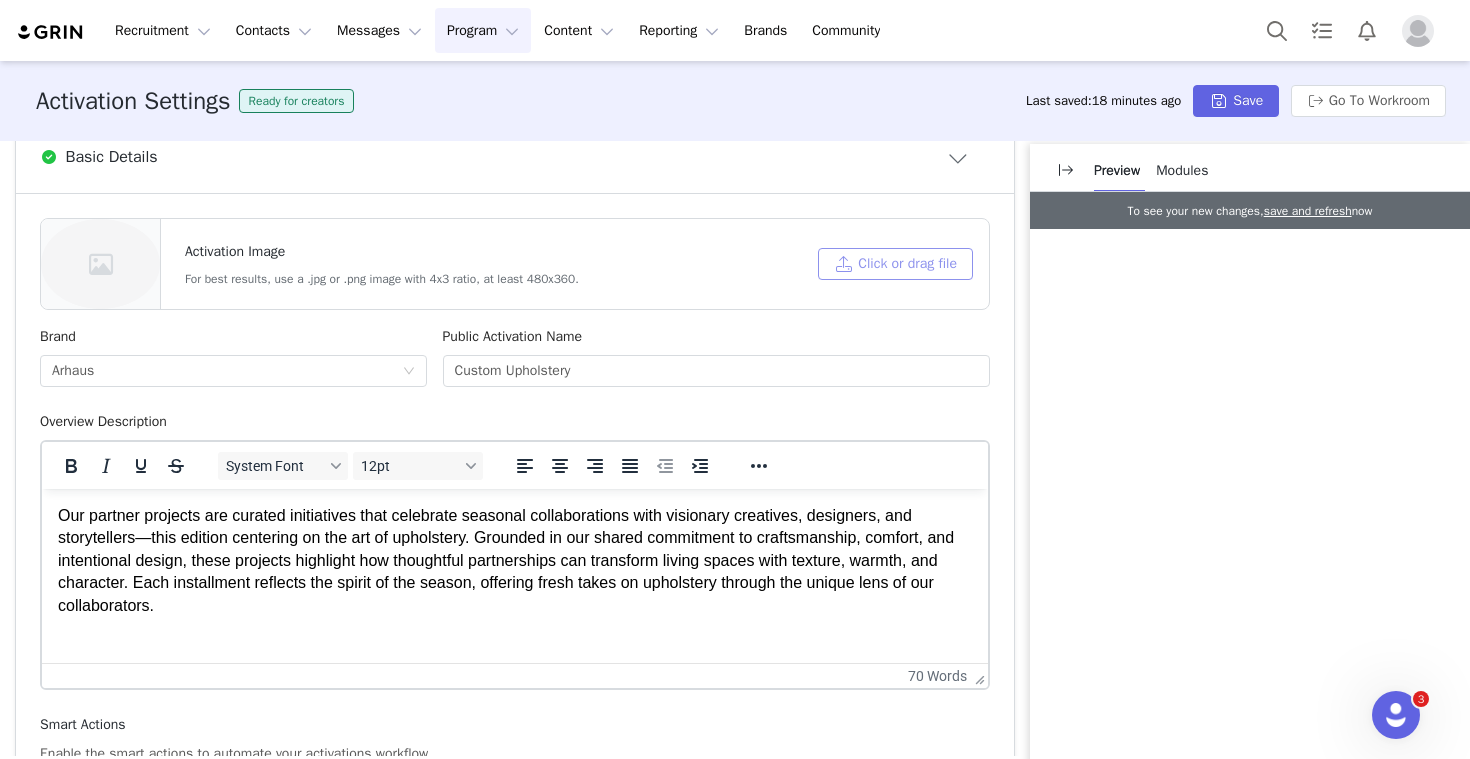 click on "Click or drag file" at bounding box center (895, 264) 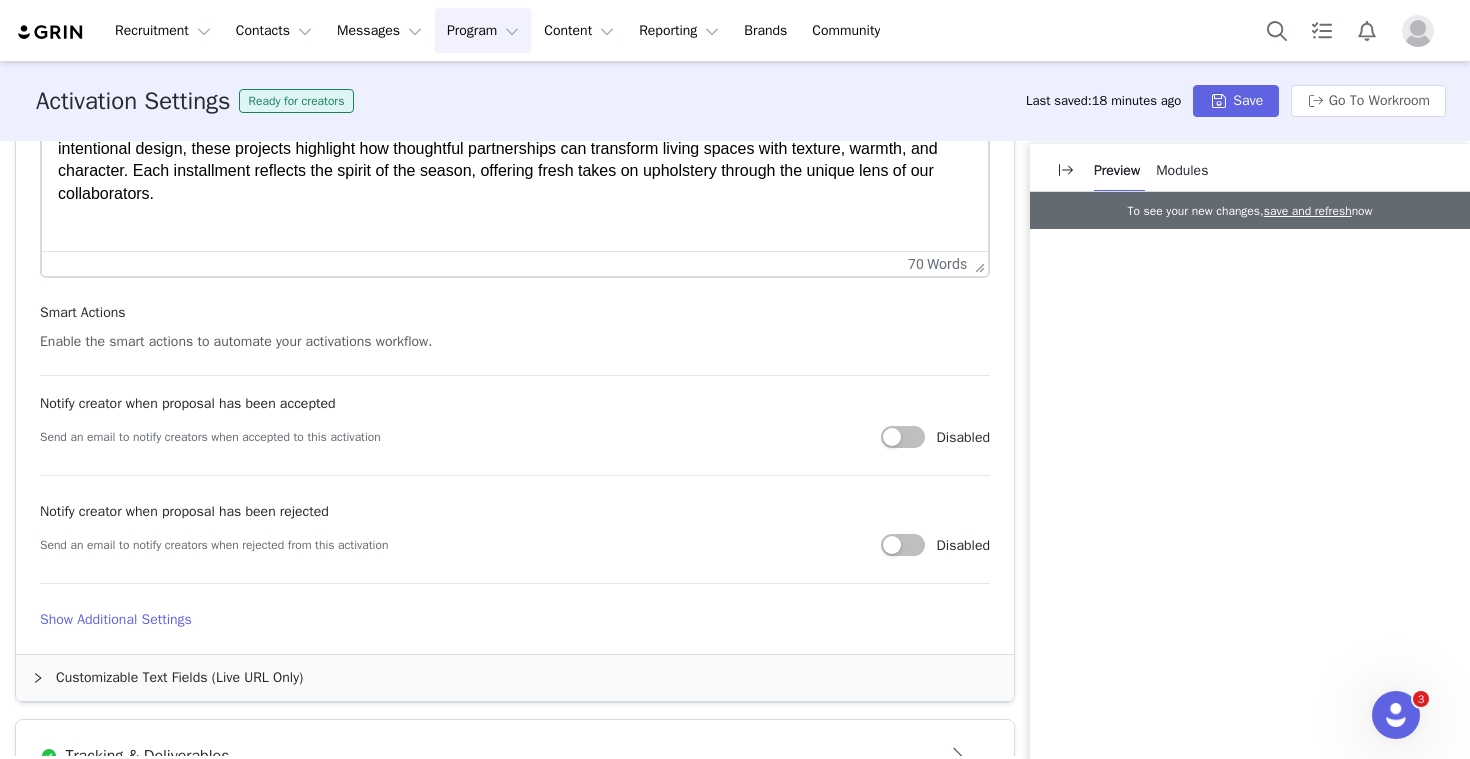 scroll, scrollTop: 886, scrollLeft: 0, axis: vertical 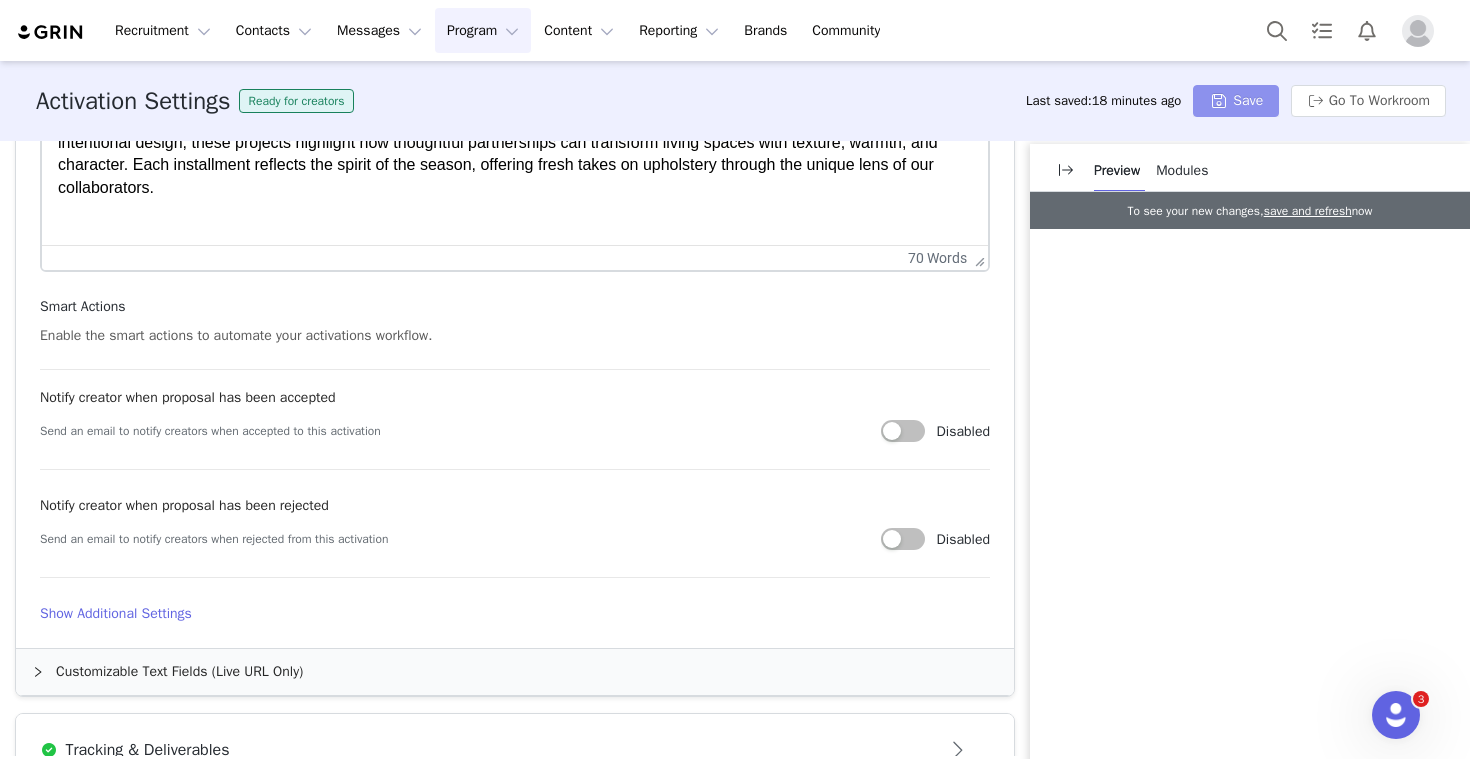 click on "Save" at bounding box center (1236, 101) 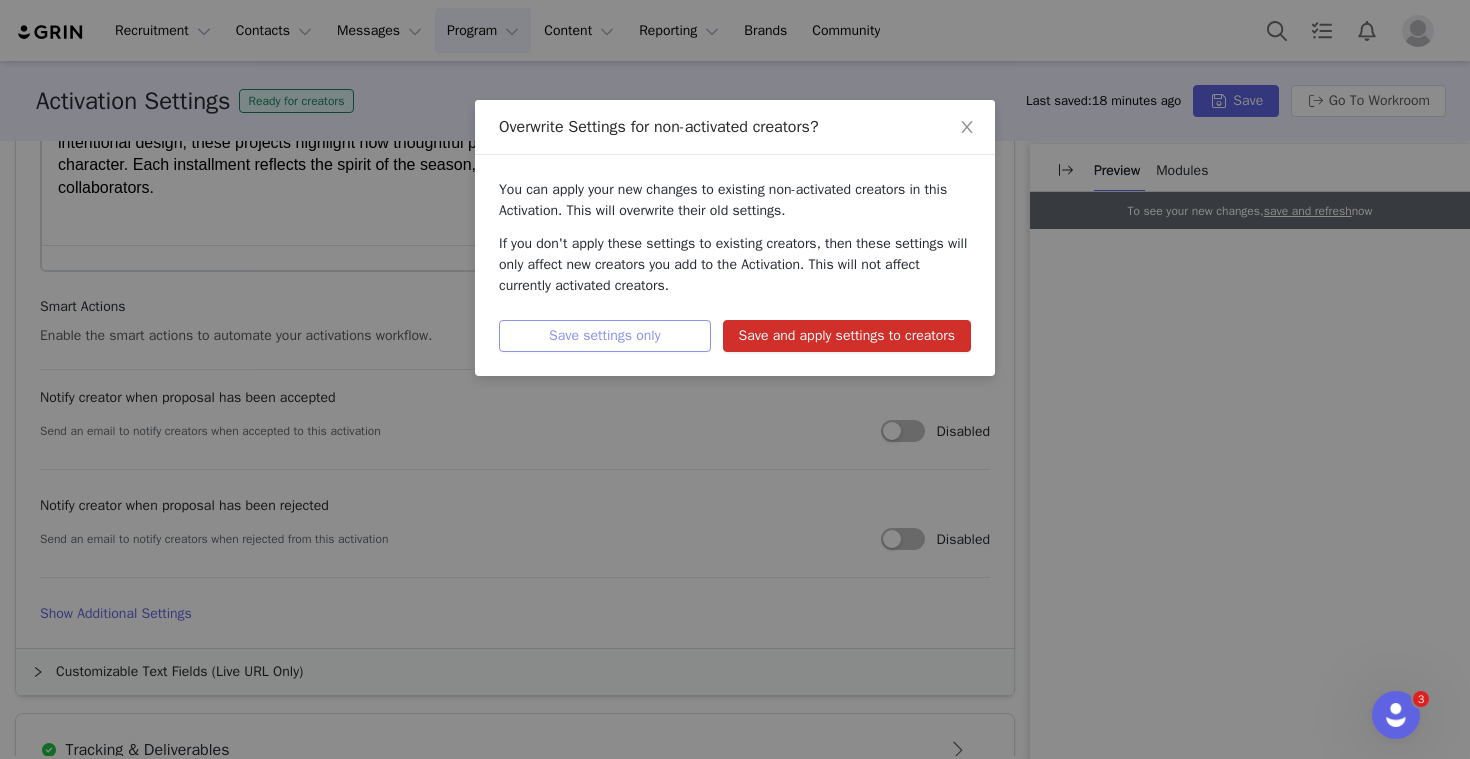 click on "Save settings only" at bounding box center (605, 336) 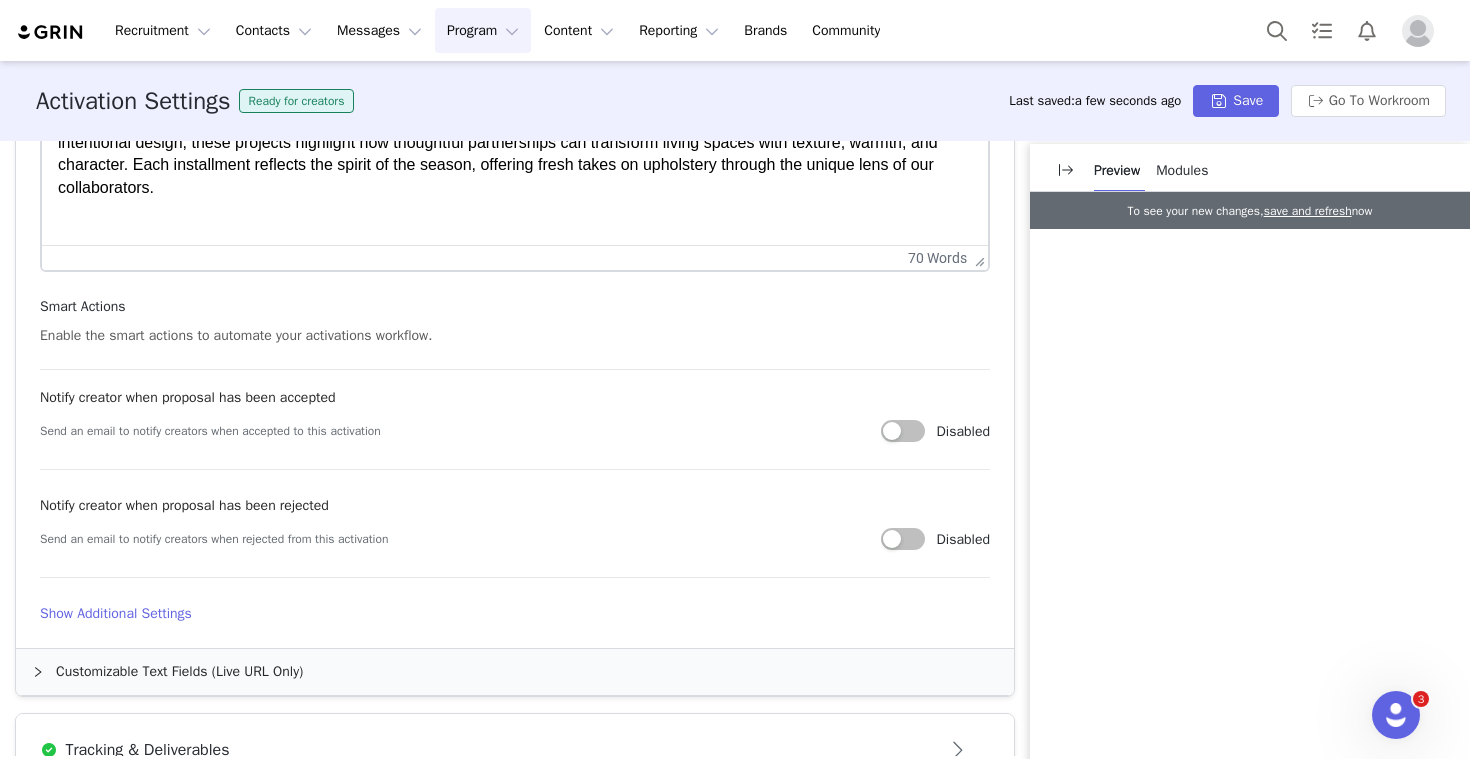 click on "Program Program" at bounding box center (483, 30) 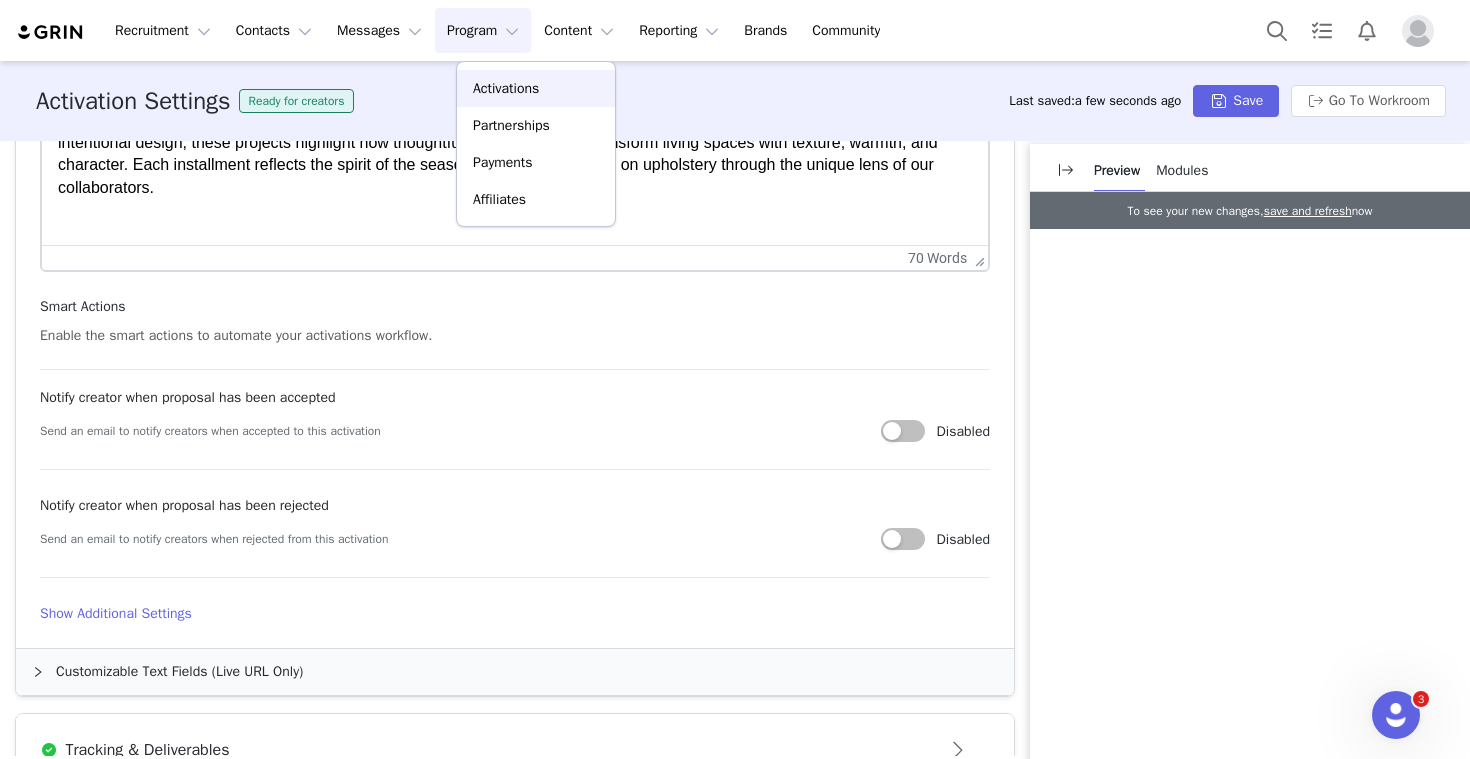 click on "Activations" at bounding box center (506, 88) 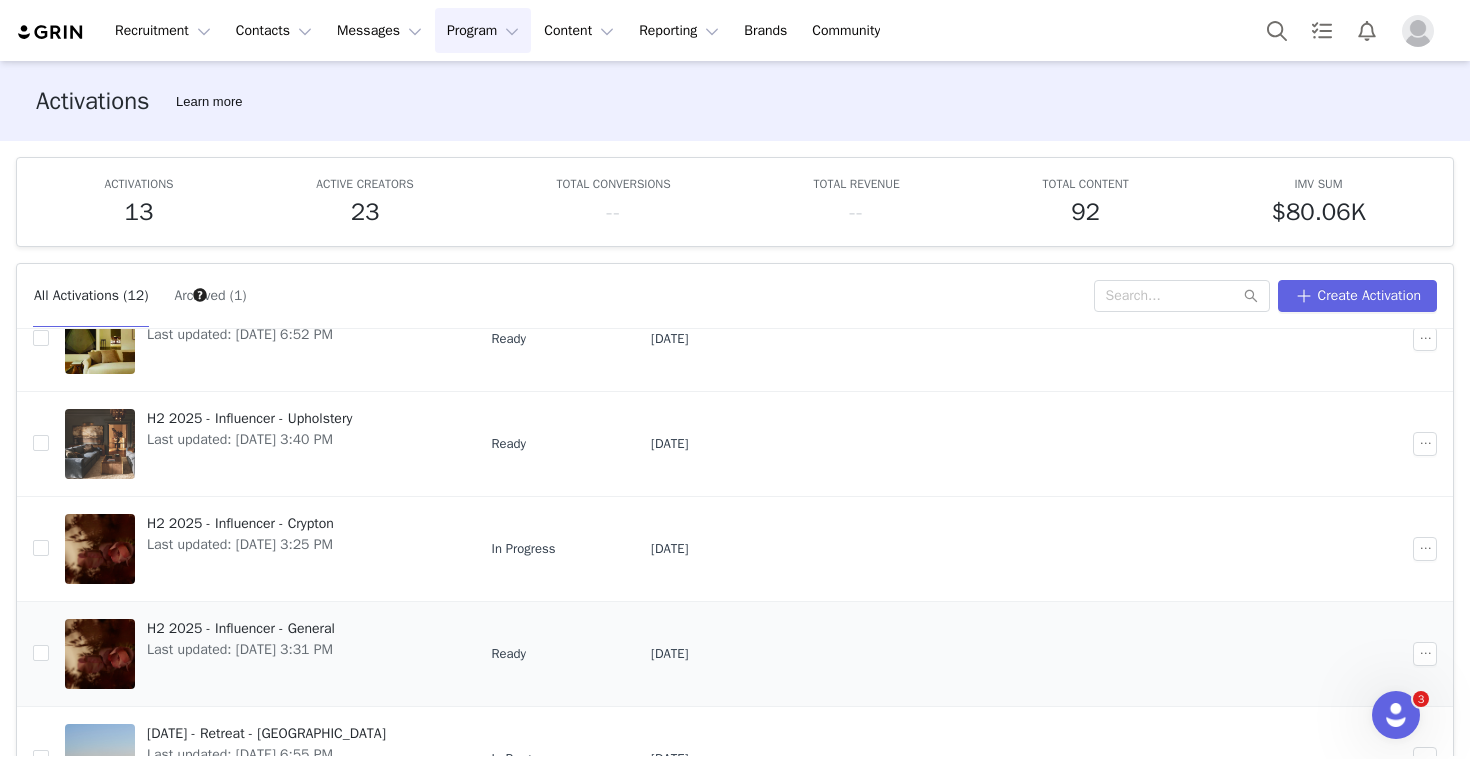 scroll, scrollTop: 104, scrollLeft: 0, axis: vertical 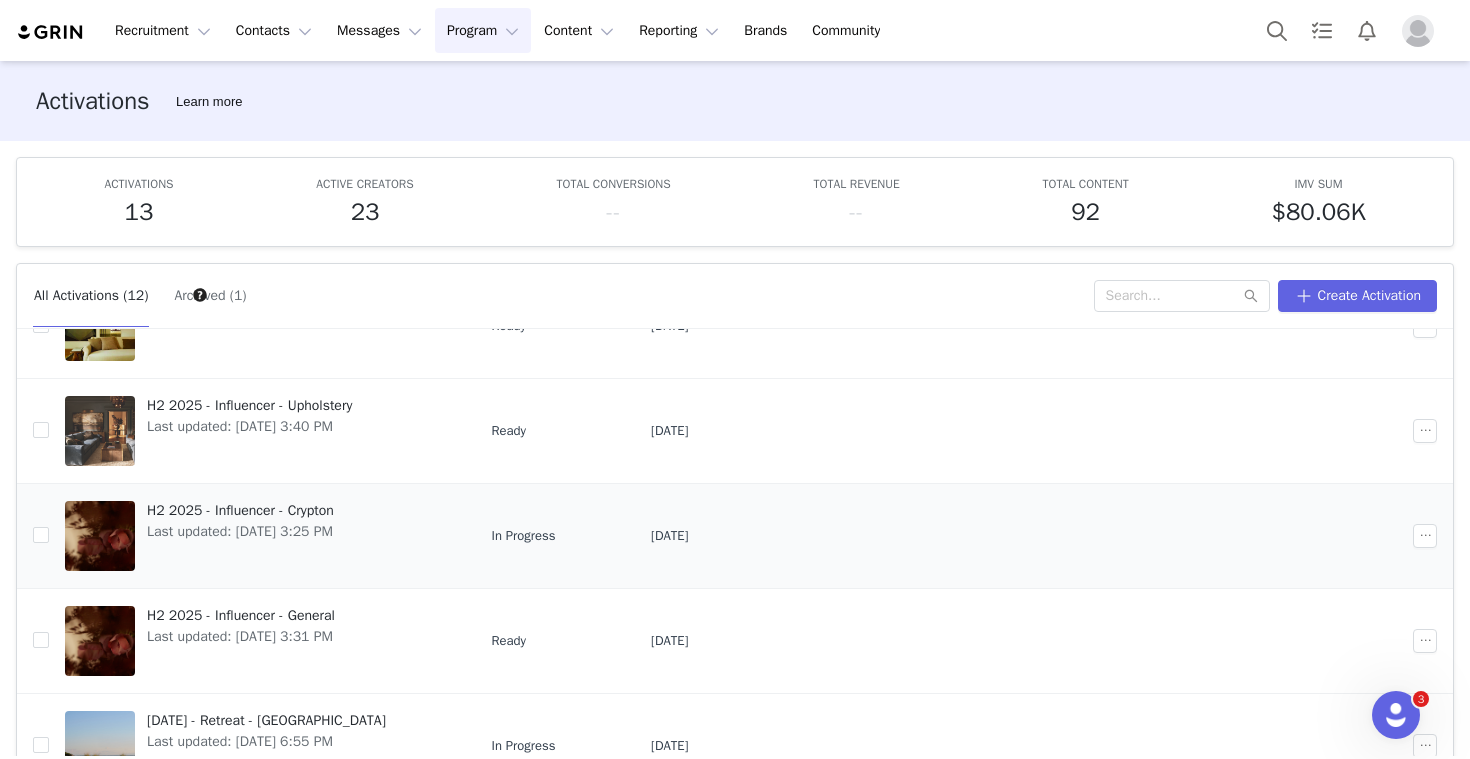 click on "H2 2025 - Influencer - Crypton" at bounding box center (240, 510) 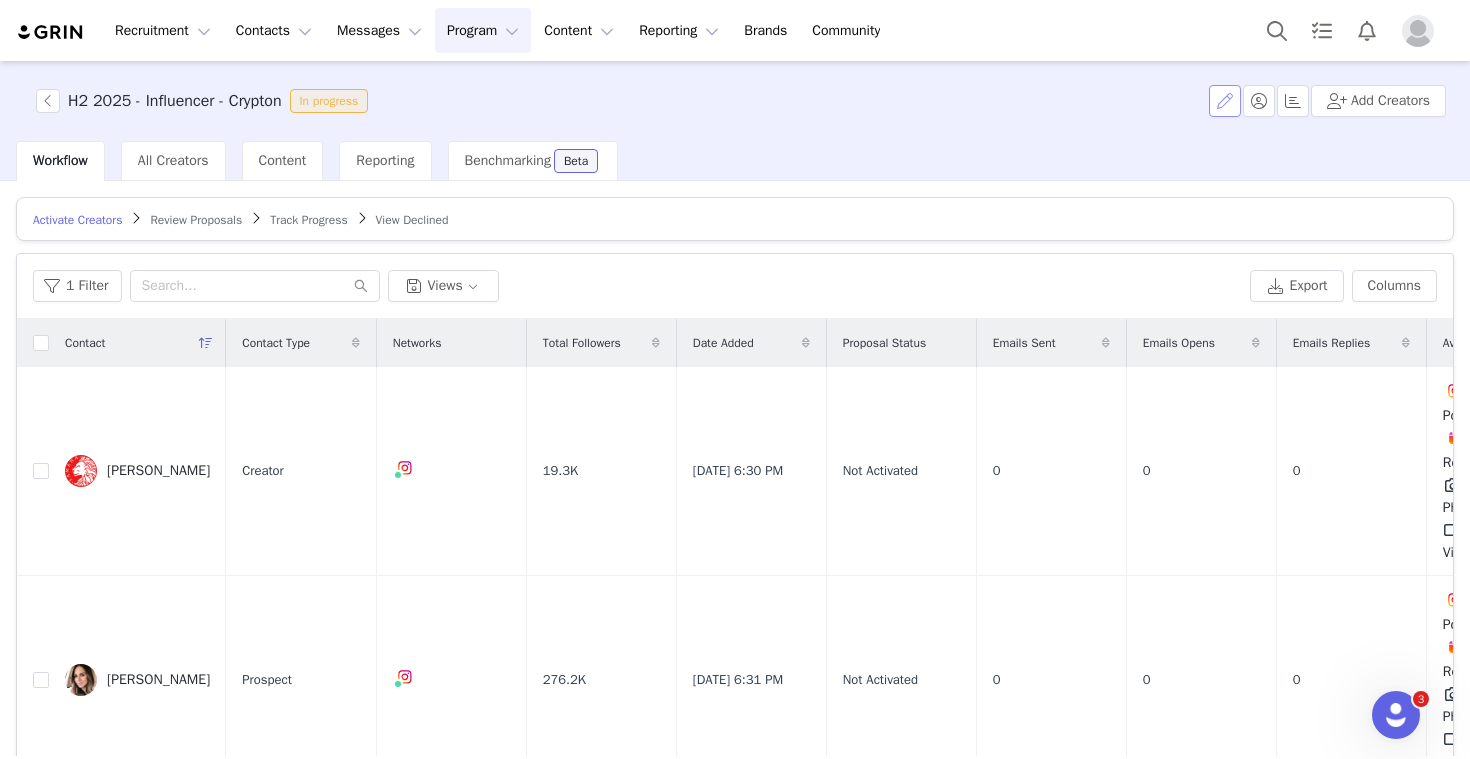 click at bounding box center (1225, 101) 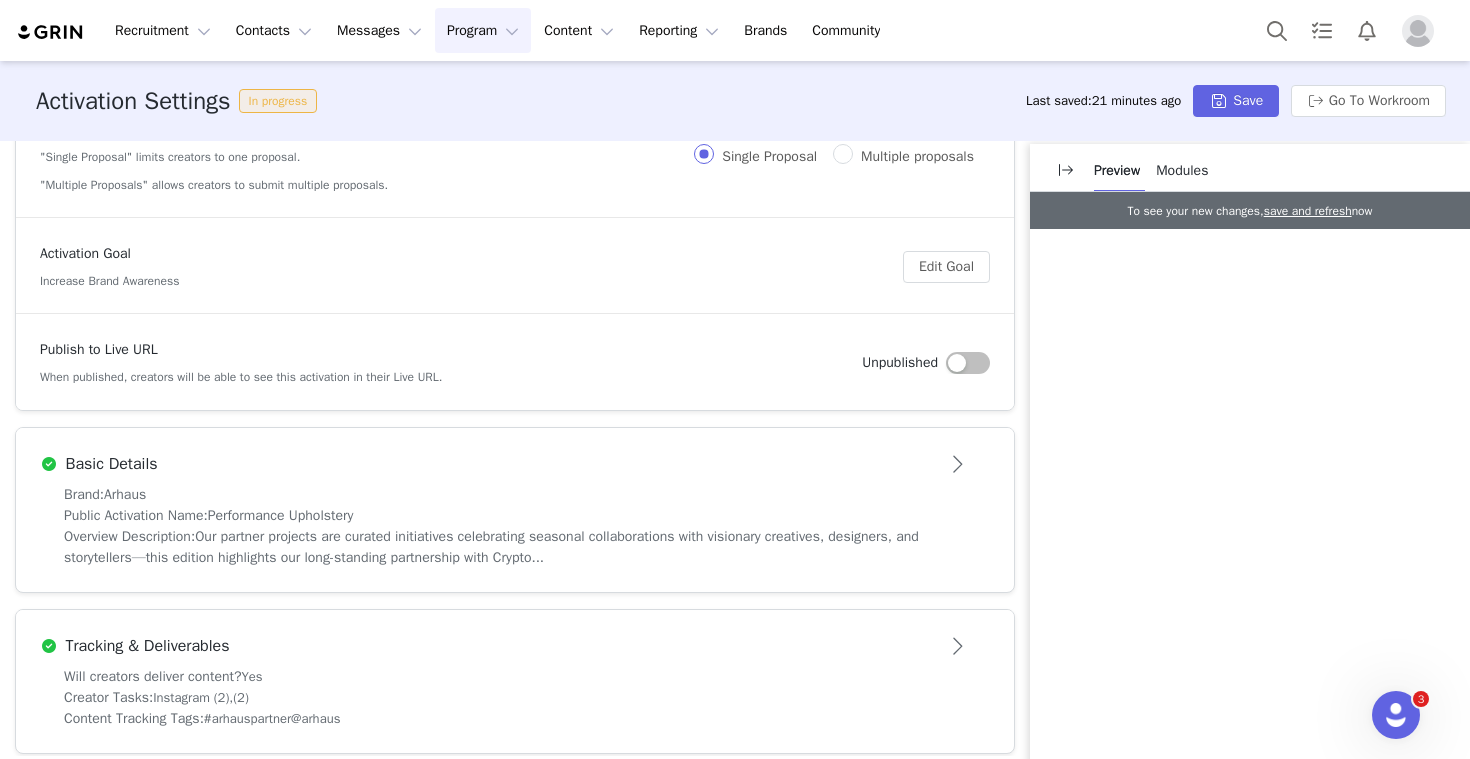 scroll, scrollTop: 219, scrollLeft: 0, axis: vertical 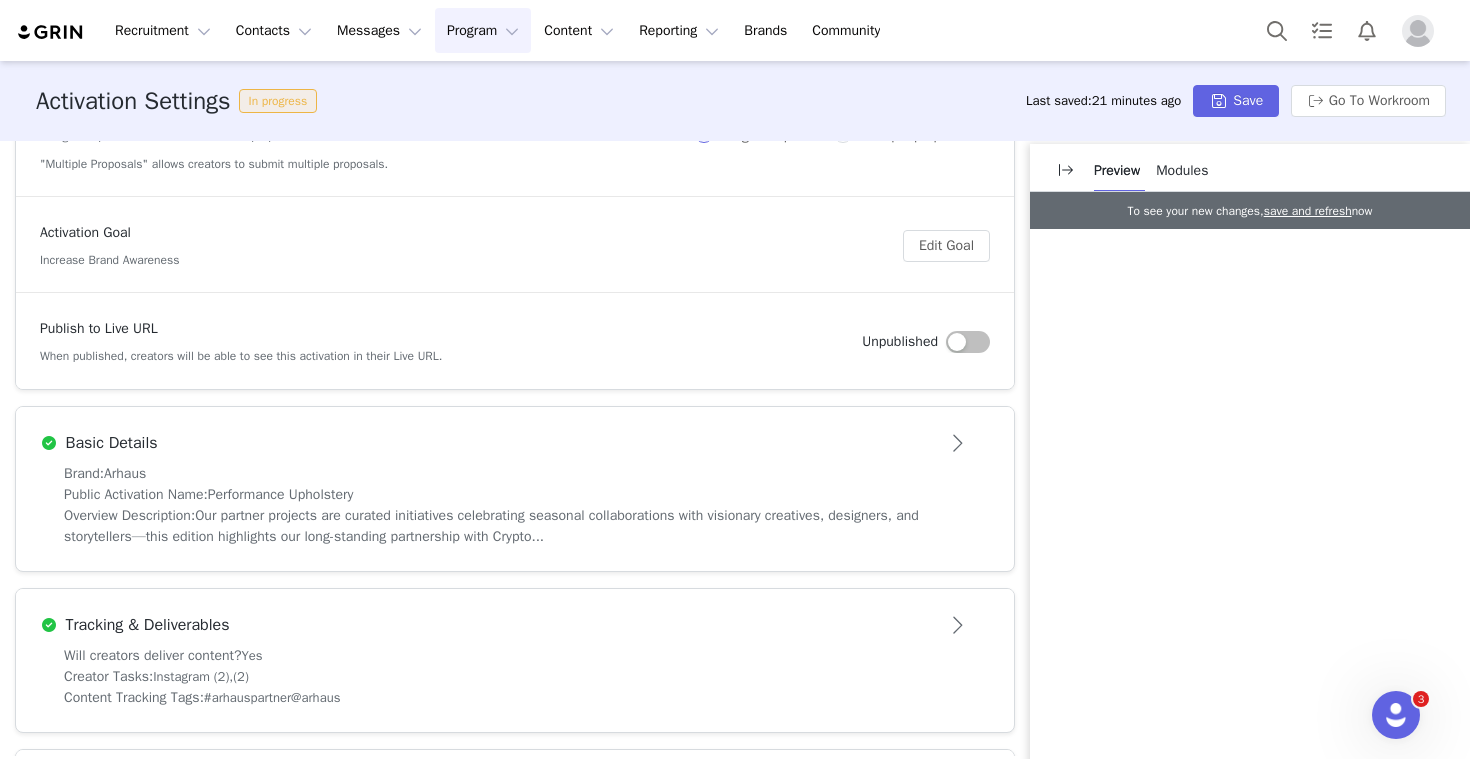 click on "Basic Details" at bounding box center [482, 443] 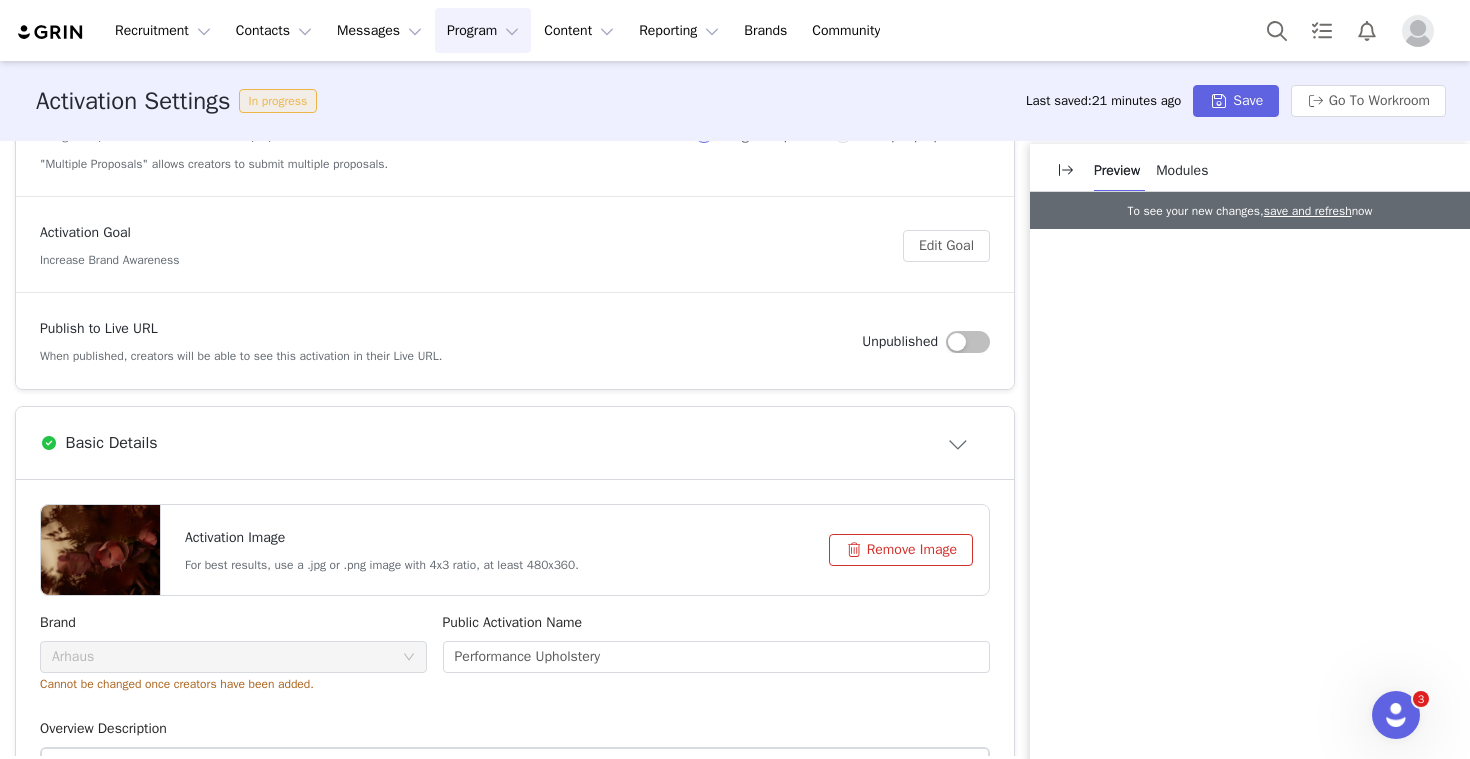 scroll, scrollTop: 0, scrollLeft: 0, axis: both 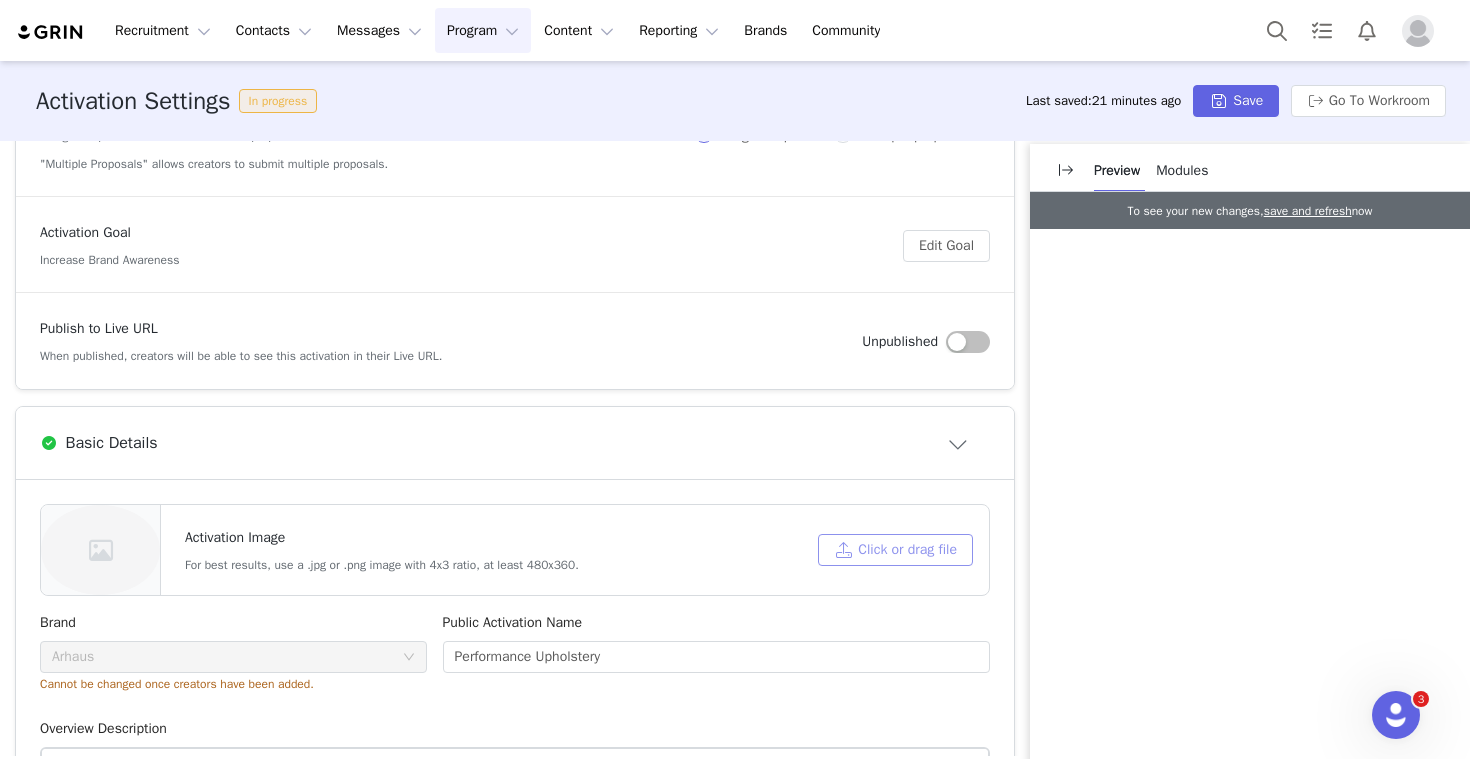 click on "Click or drag file" at bounding box center [895, 550] 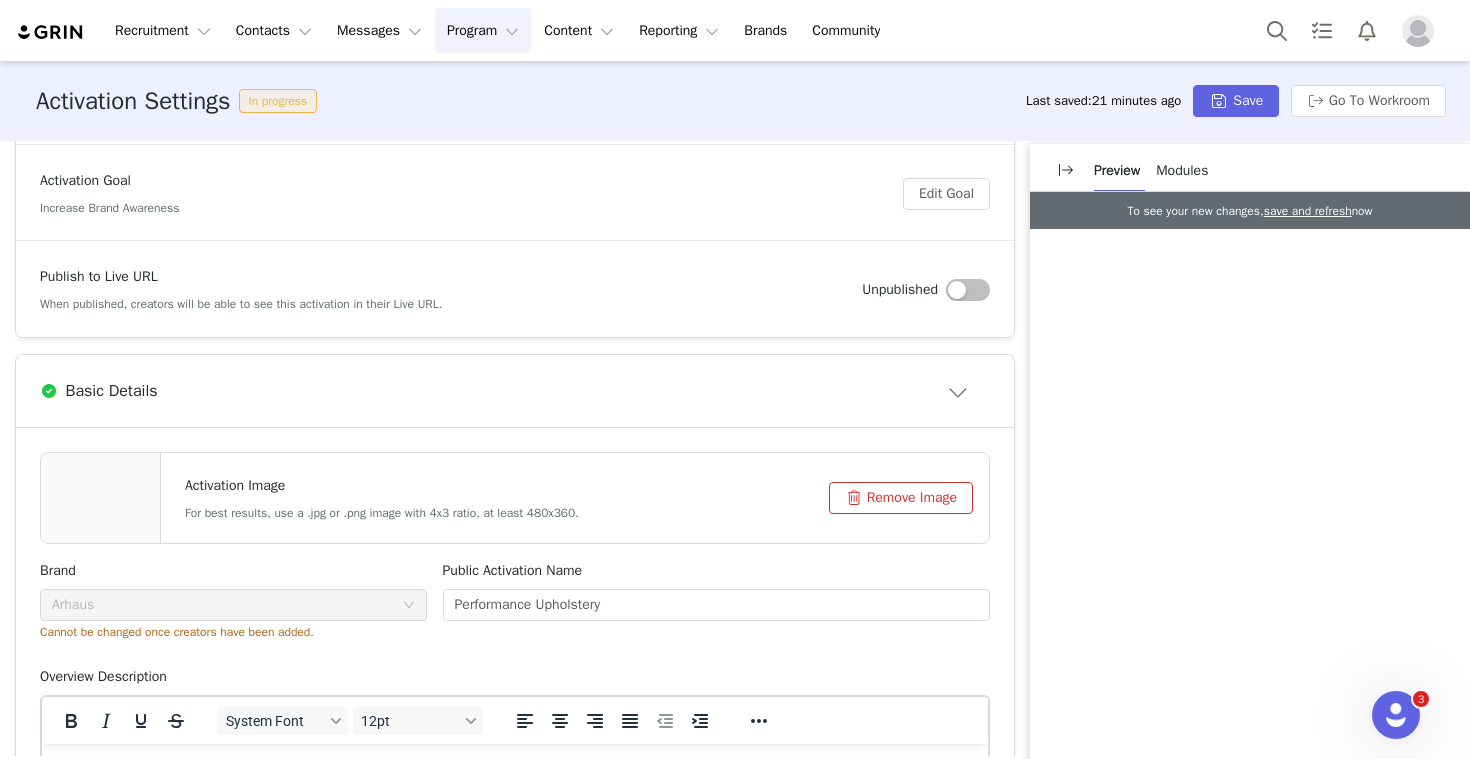 scroll, scrollTop: 287, scrollLeft: 0, axis: vertical 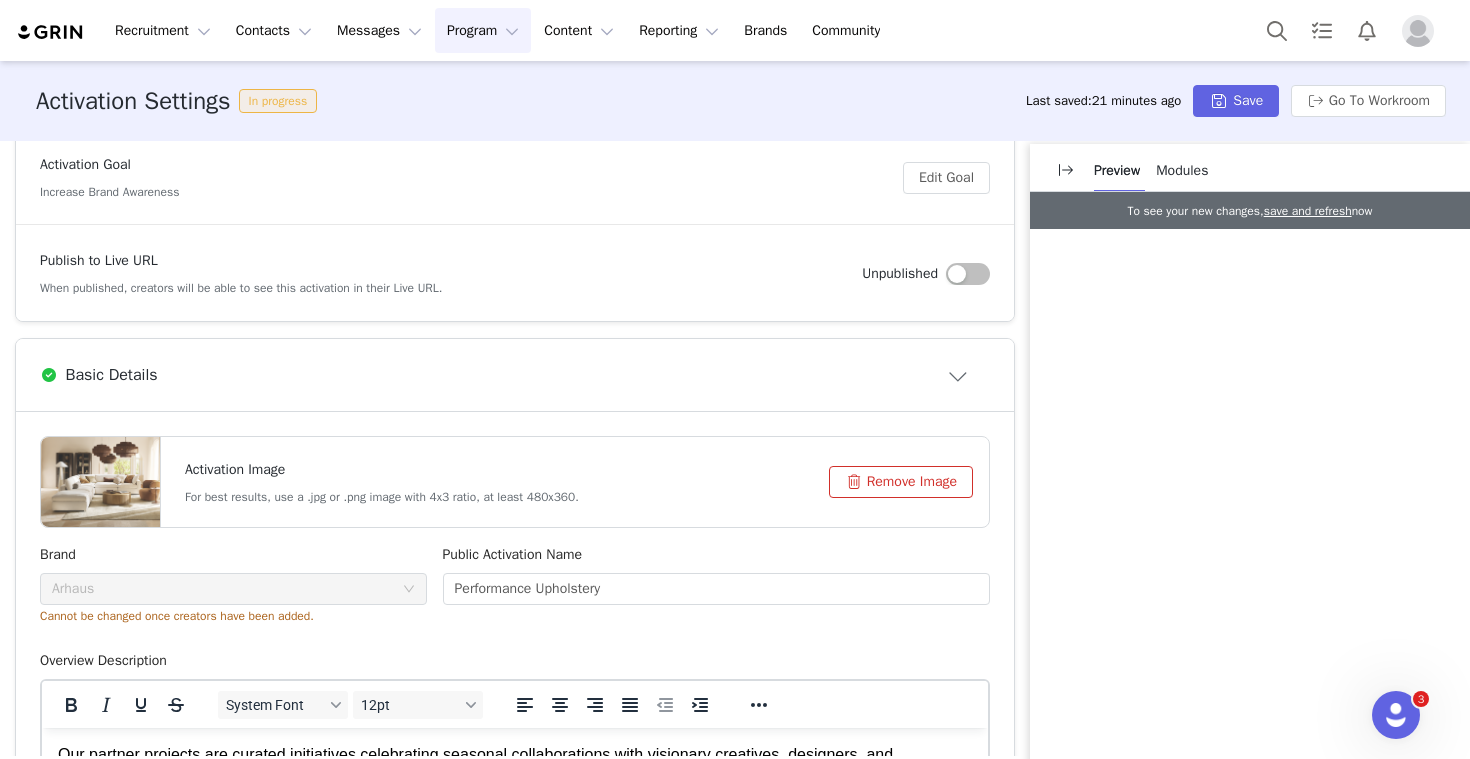 click on "Activation Settings  In progress
Last saved:
21 minutes ago
Save Go To Workroom" at bounding box center (735, 101) 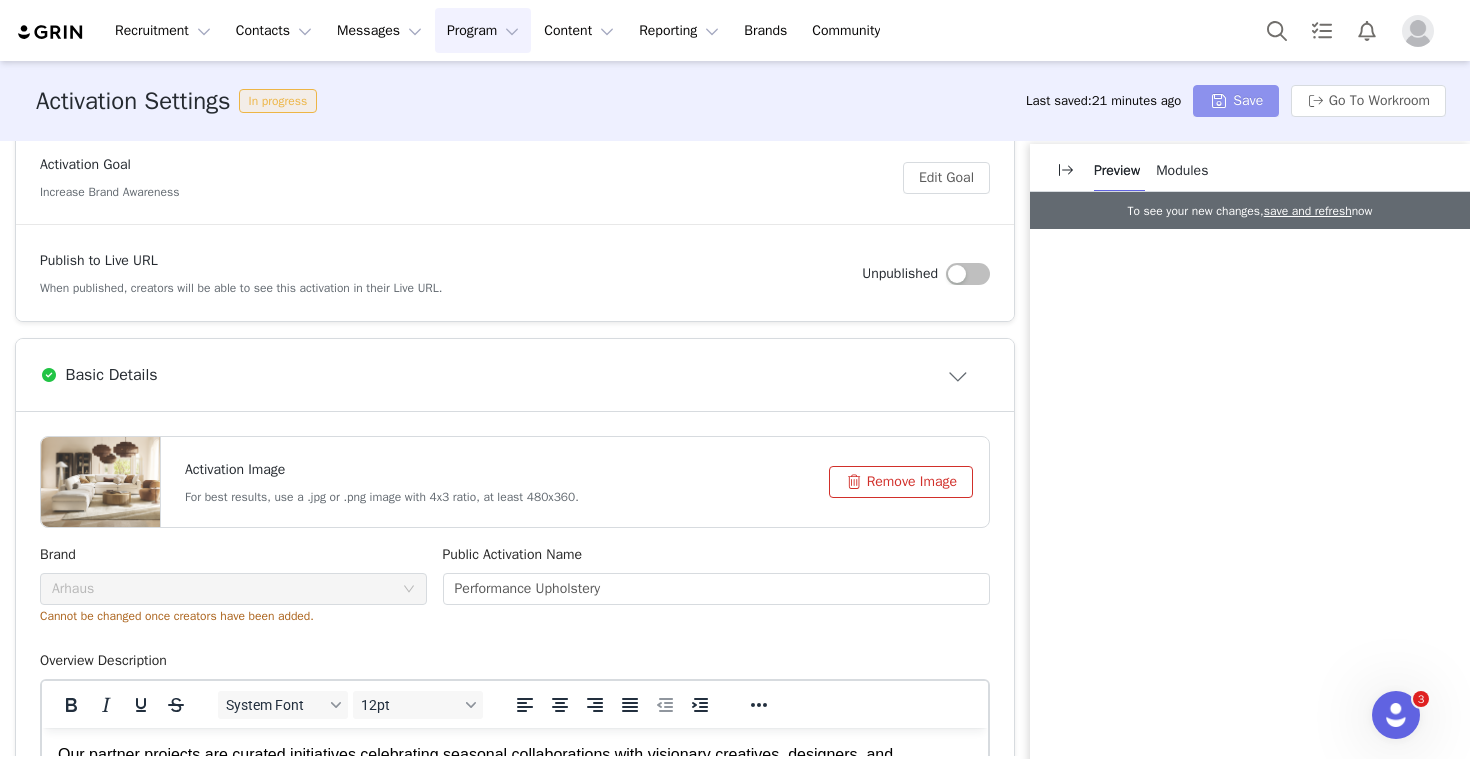 click on "Save" at bounding box center (1236, 101) 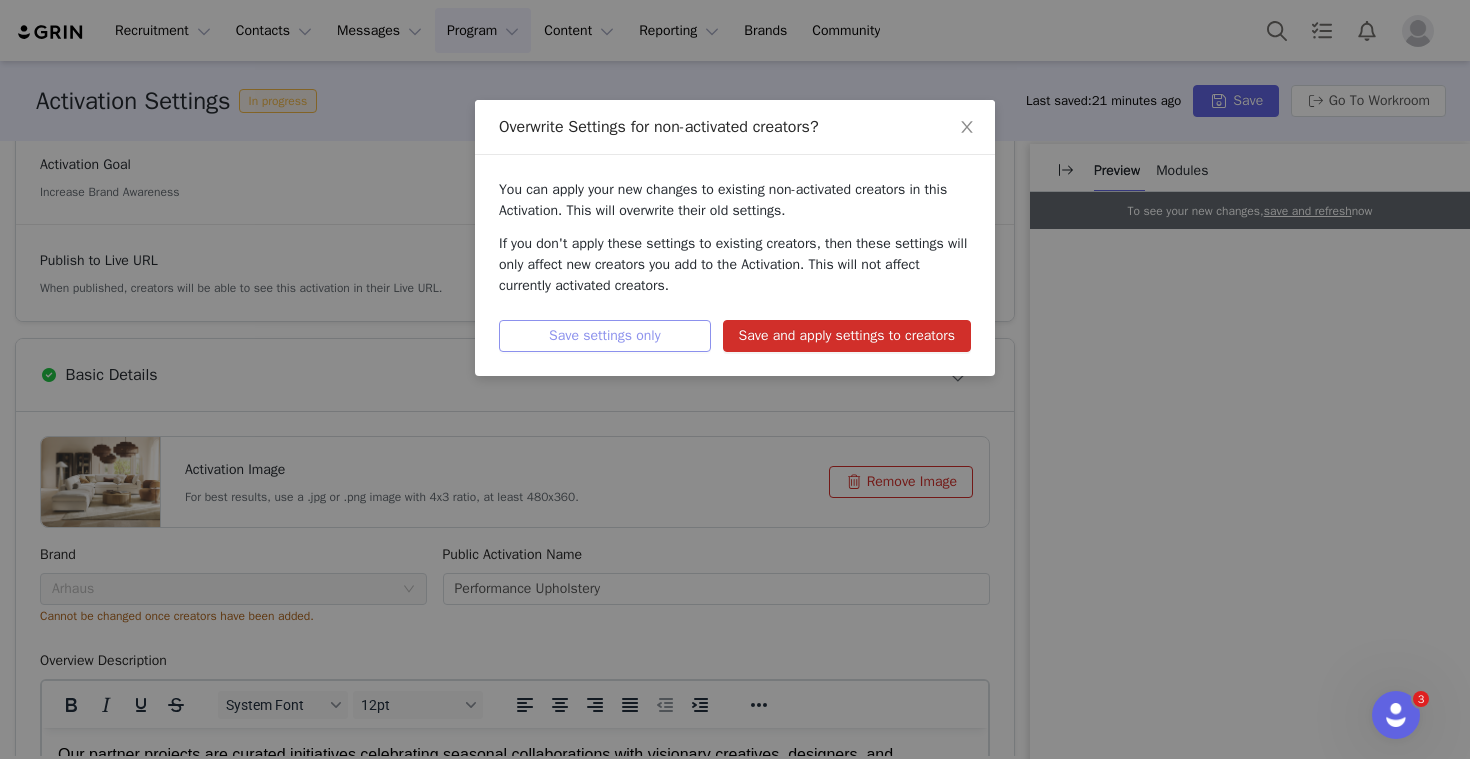 click on "Save settings only" at bounding box center (605, 336) 